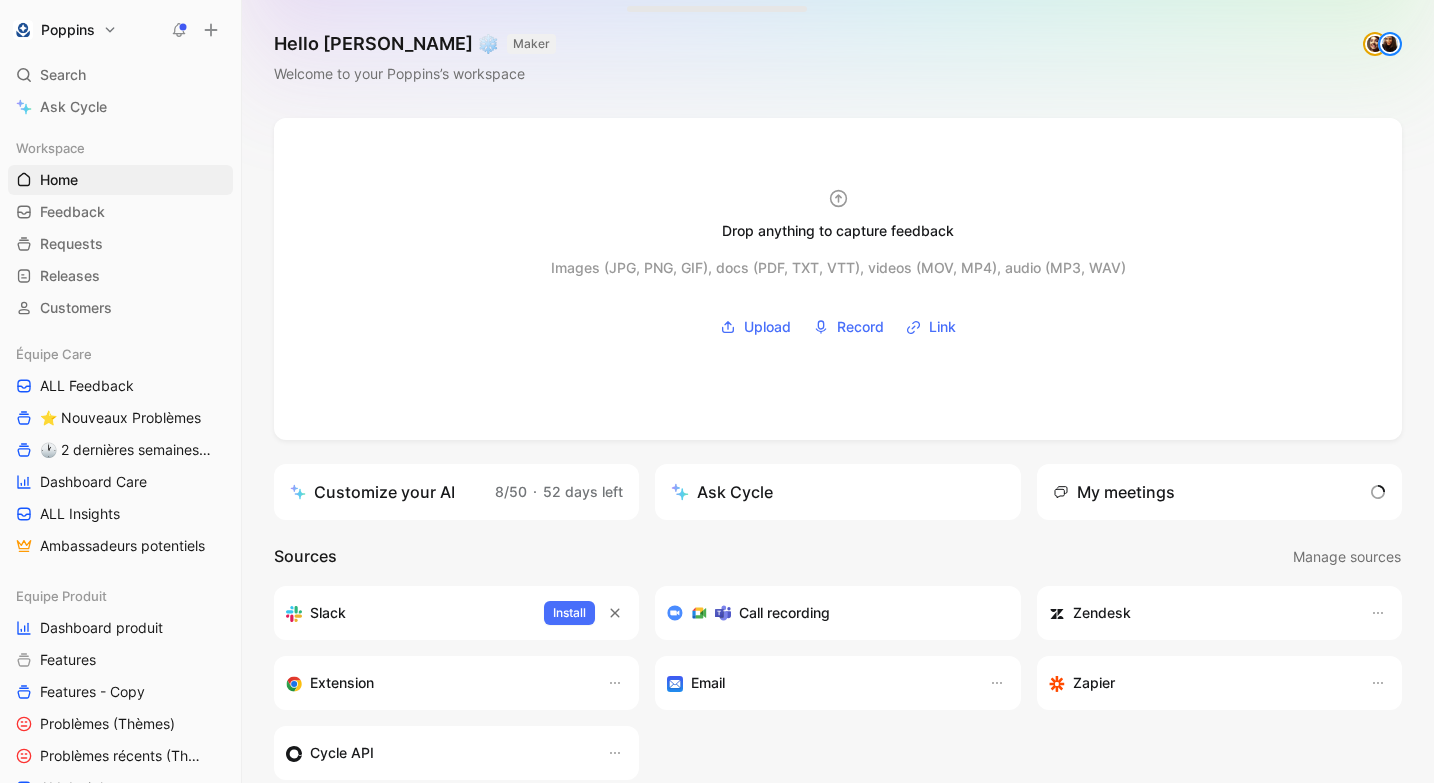 scroll, scrollTop: 0, scrollLeft: 0, axis: both 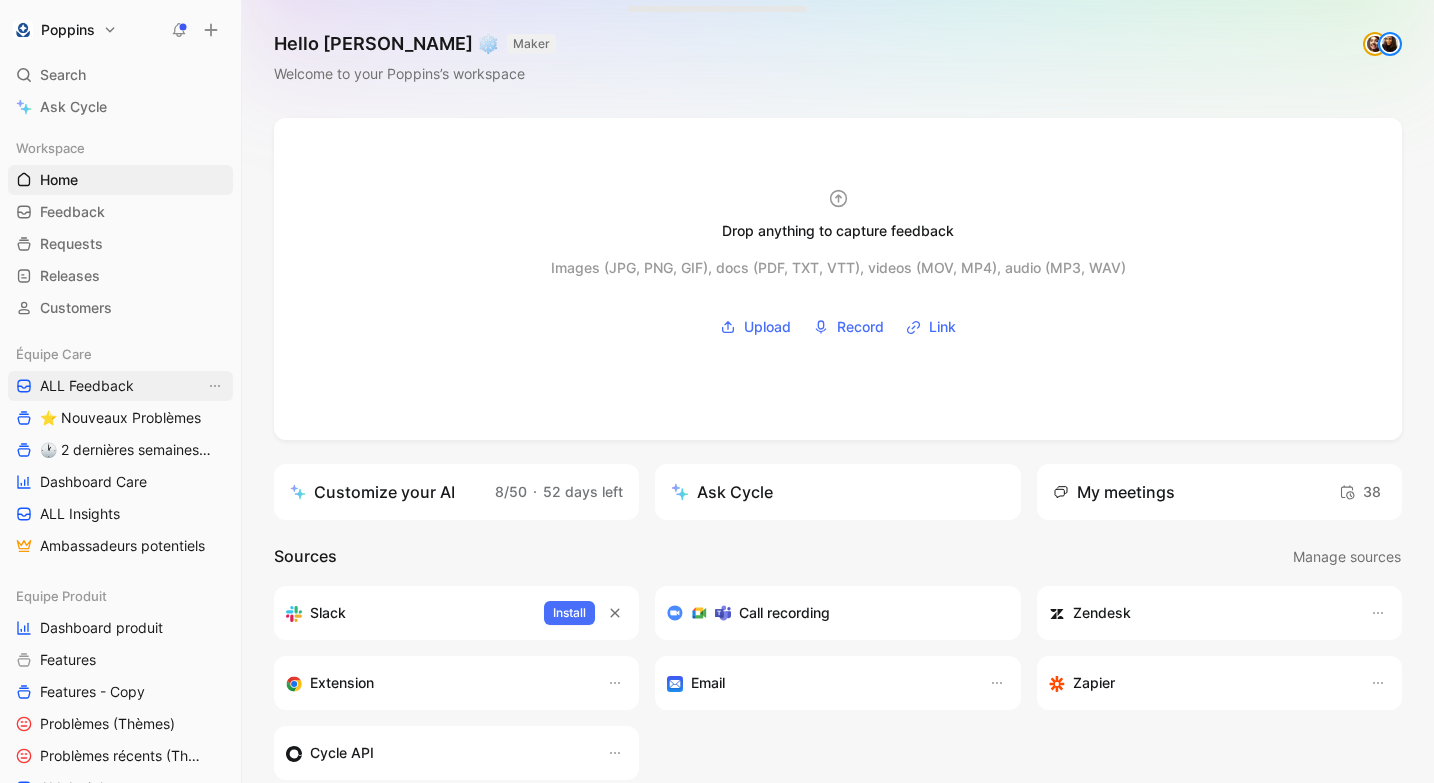click on "ALL Feedback" at bounding box center [87, 386] 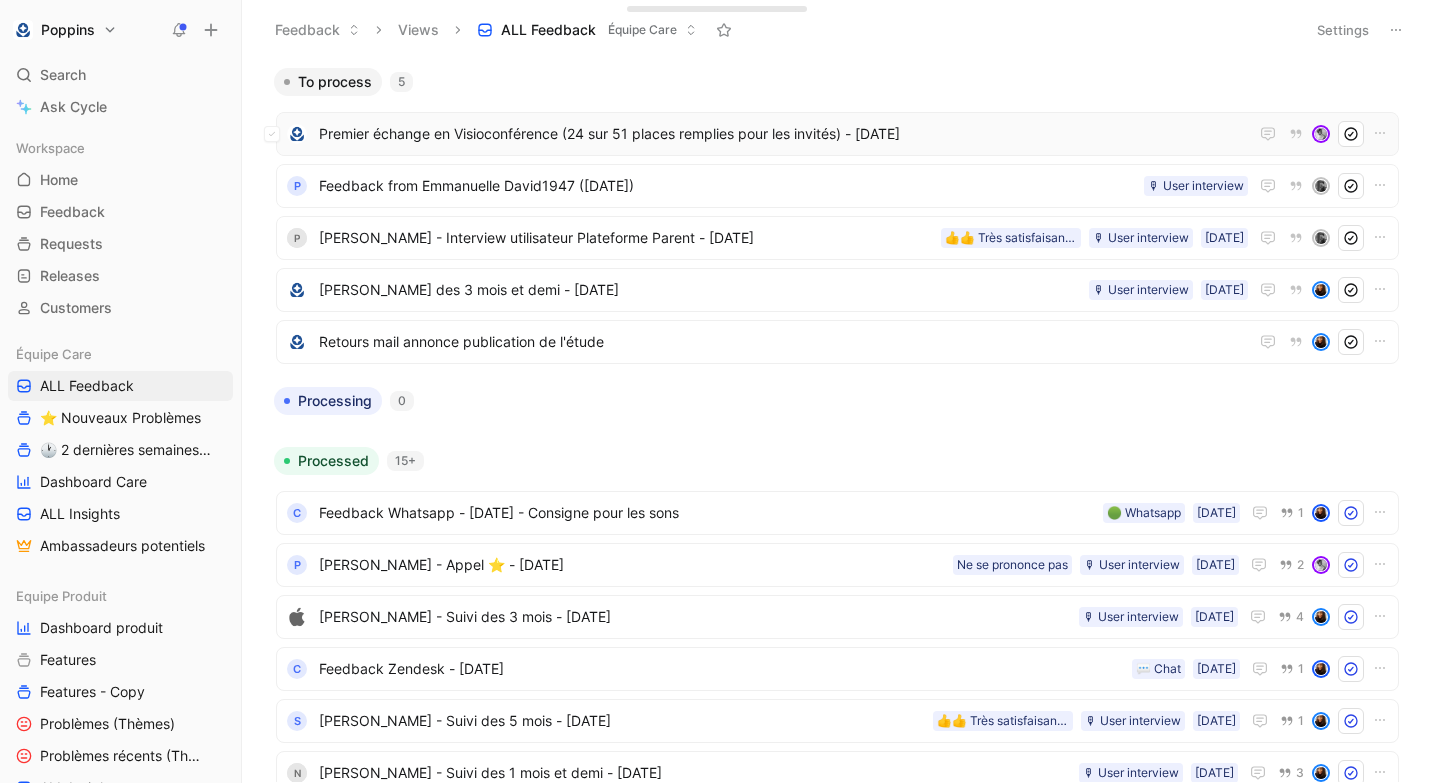click on "Premier échange en Visioconférence (24 sur 51 places remplies pour les invités) - [DATE]" at bounding box center [783, 134] 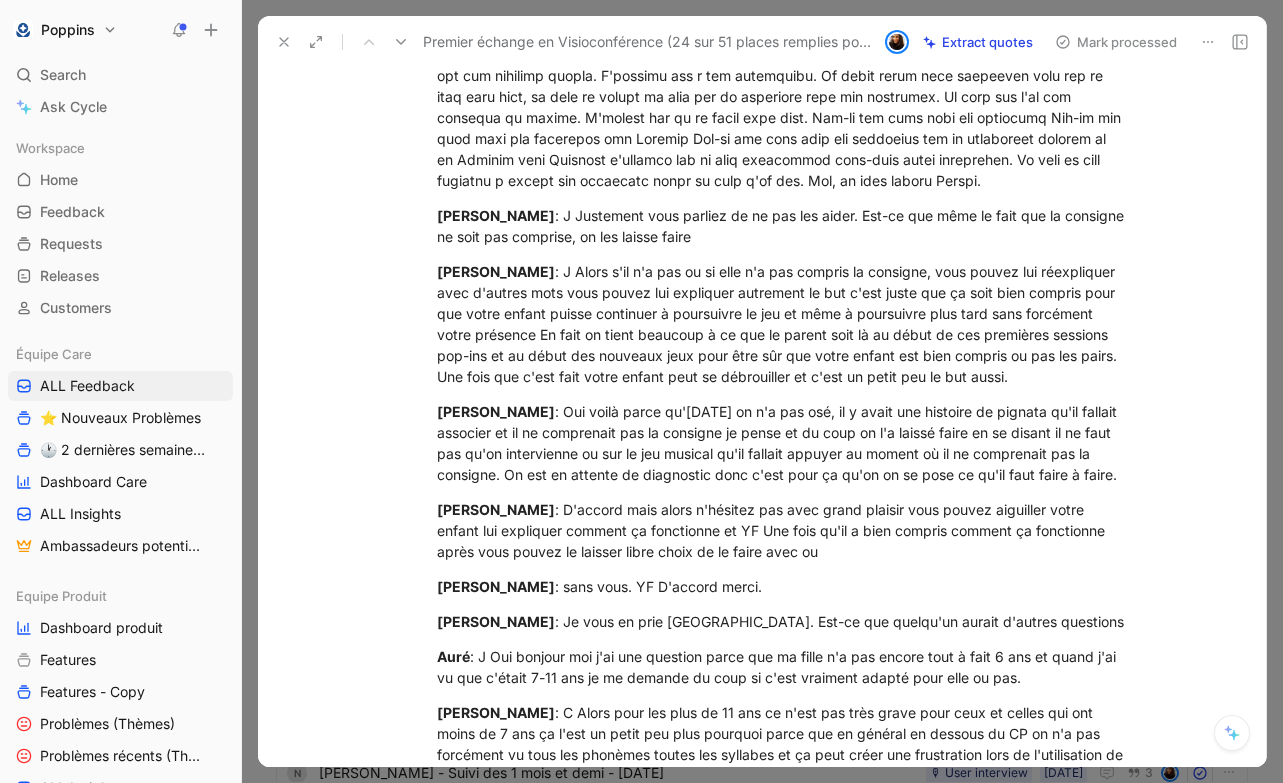 scroll, scrollTop: 6660, scrollLeft: 0, axis: vertical 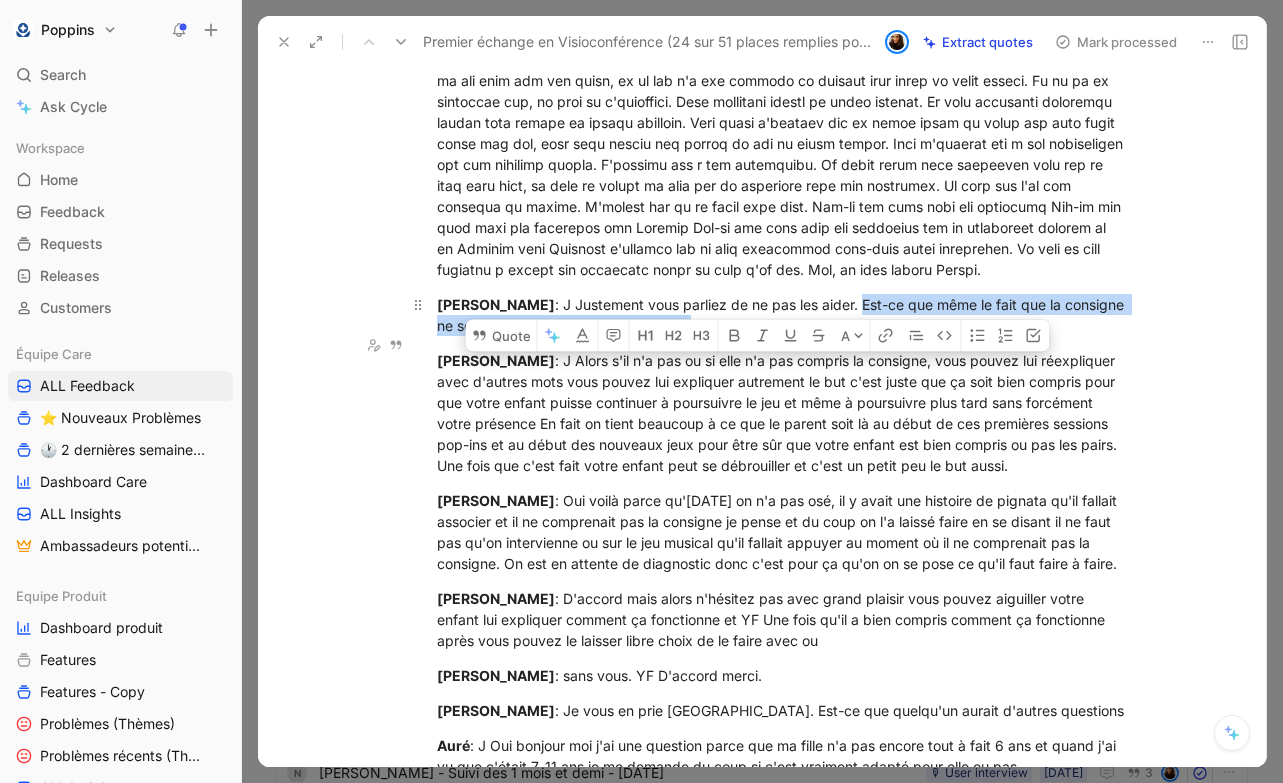 drag, startPoint x: 722, startPoint y: 361, endPoint x: 837, endPoint y: 341, distance: 116.72617 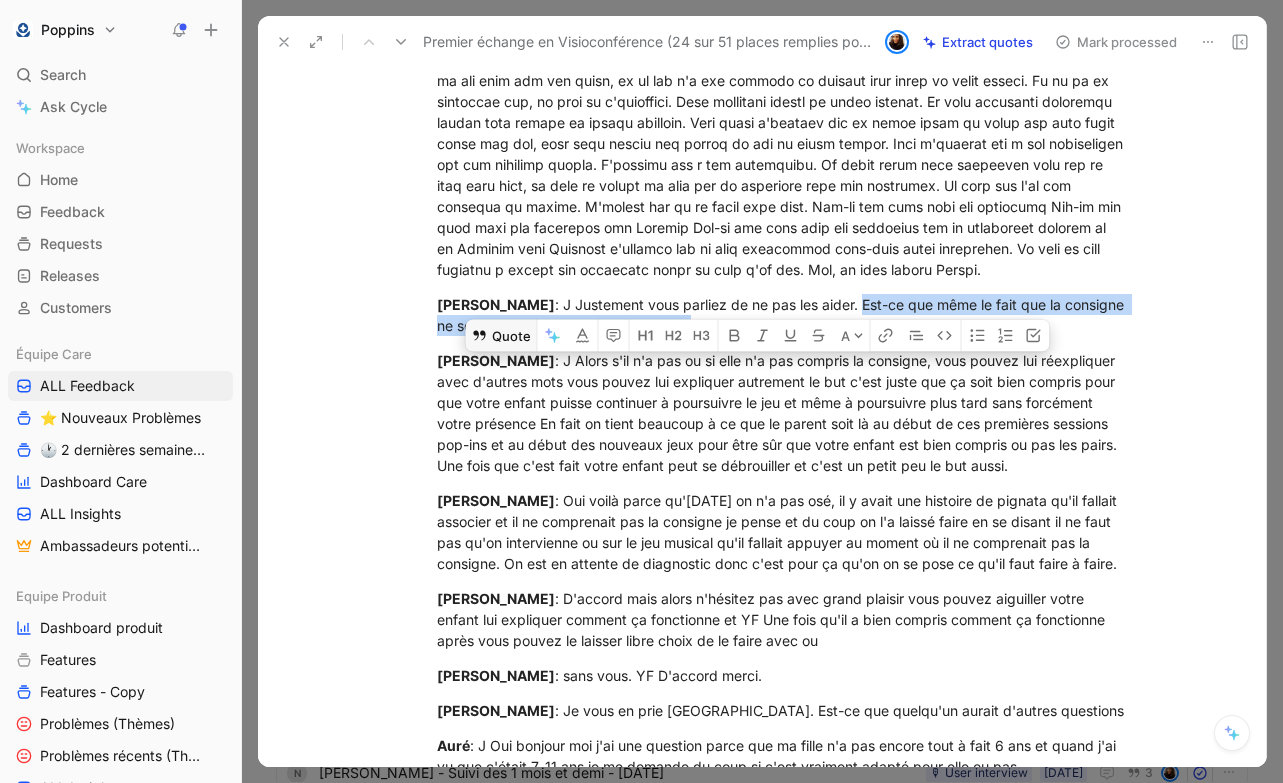 click on "Quote" at bounding box center (501, 336) 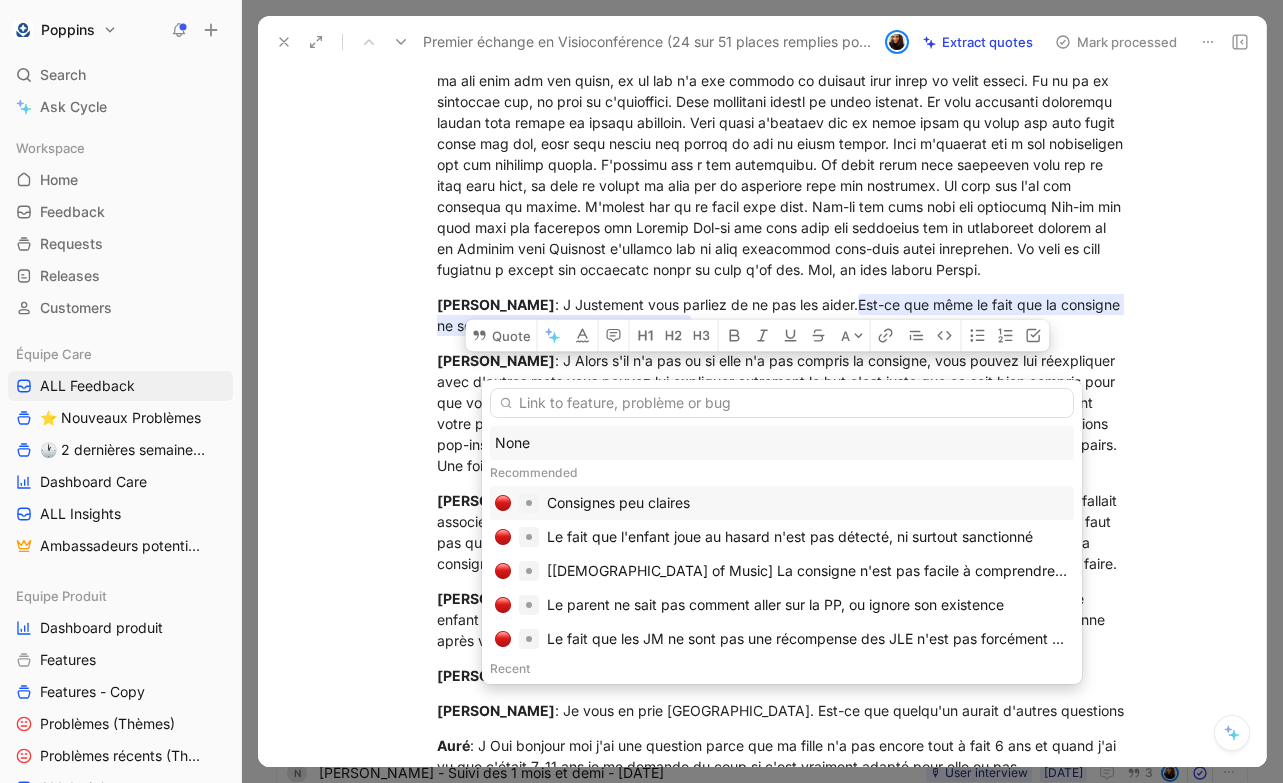 click on "Consignes peu claires" at bounding box center [618, 503] 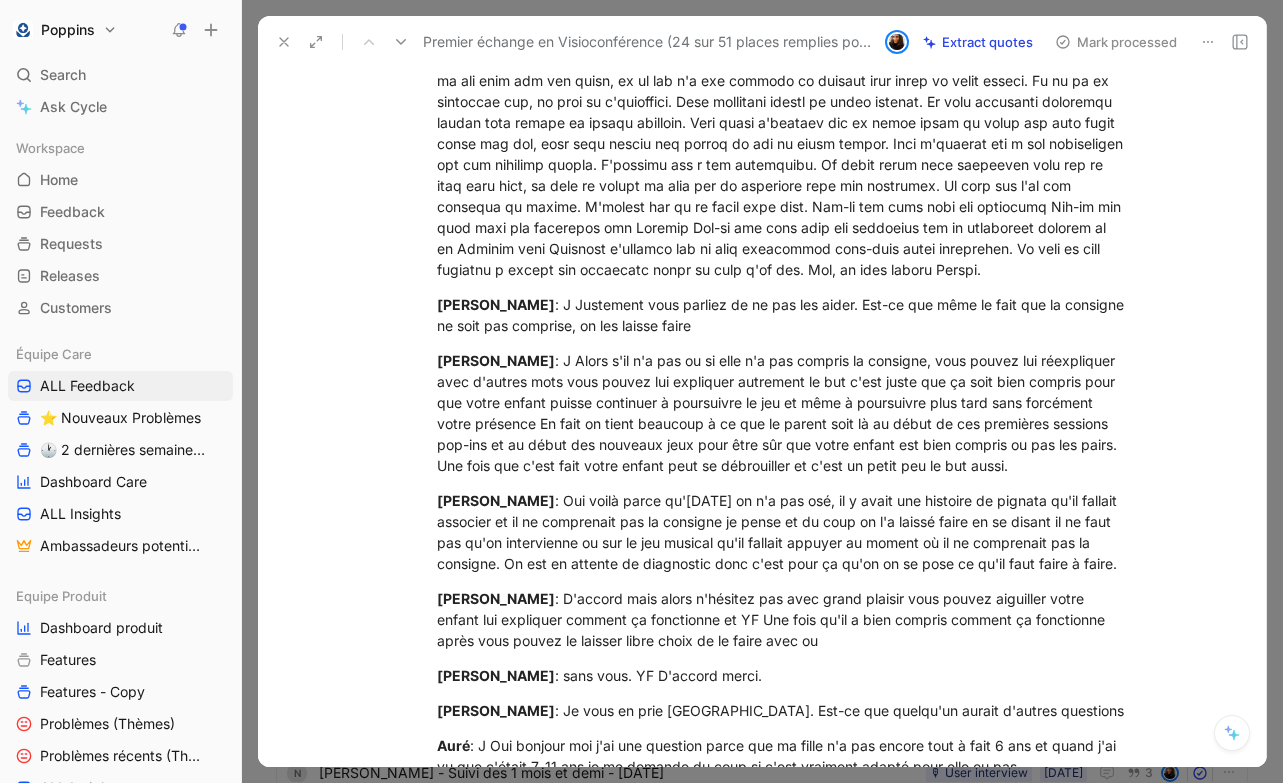 scroll, scrollTop: 6681, scrollLeft: 0, axis: vertical 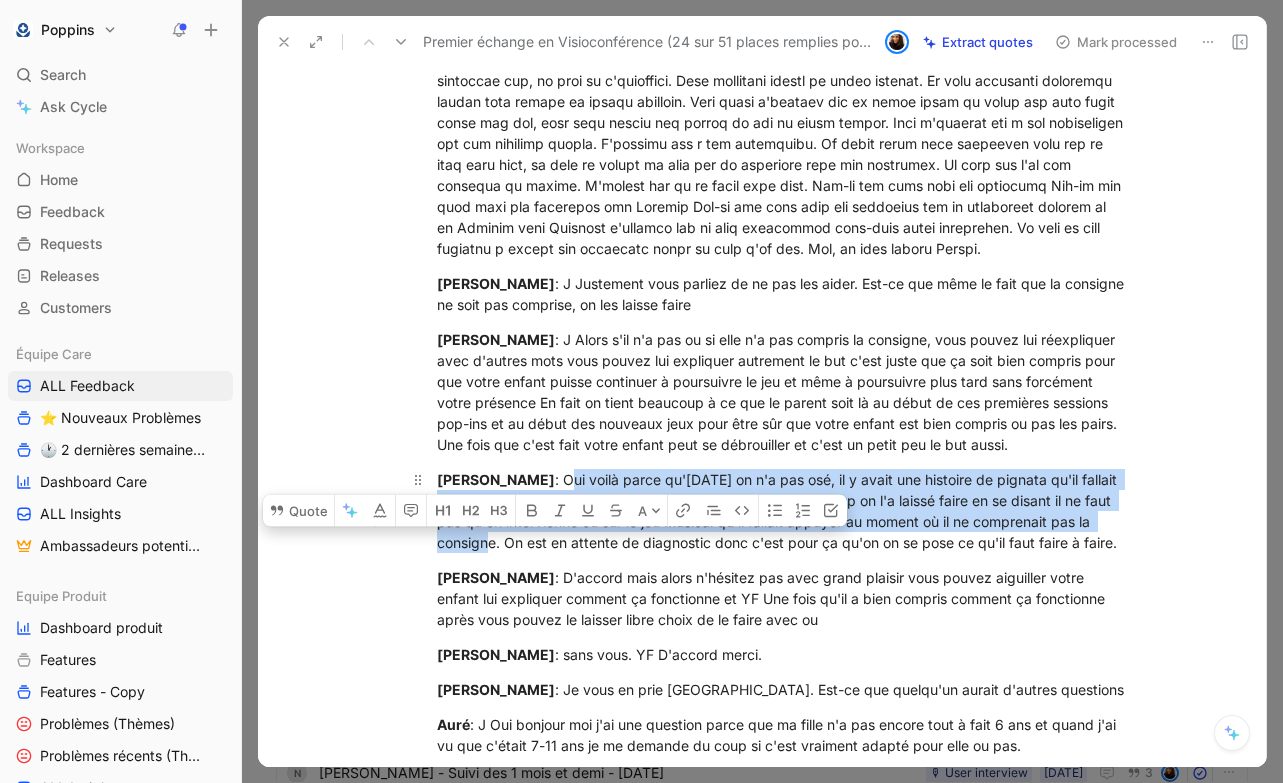 drag, startPoint x: 541, startPoint y: 513, endPoint x: 503, endPoint y: 587, distance: 83.18654 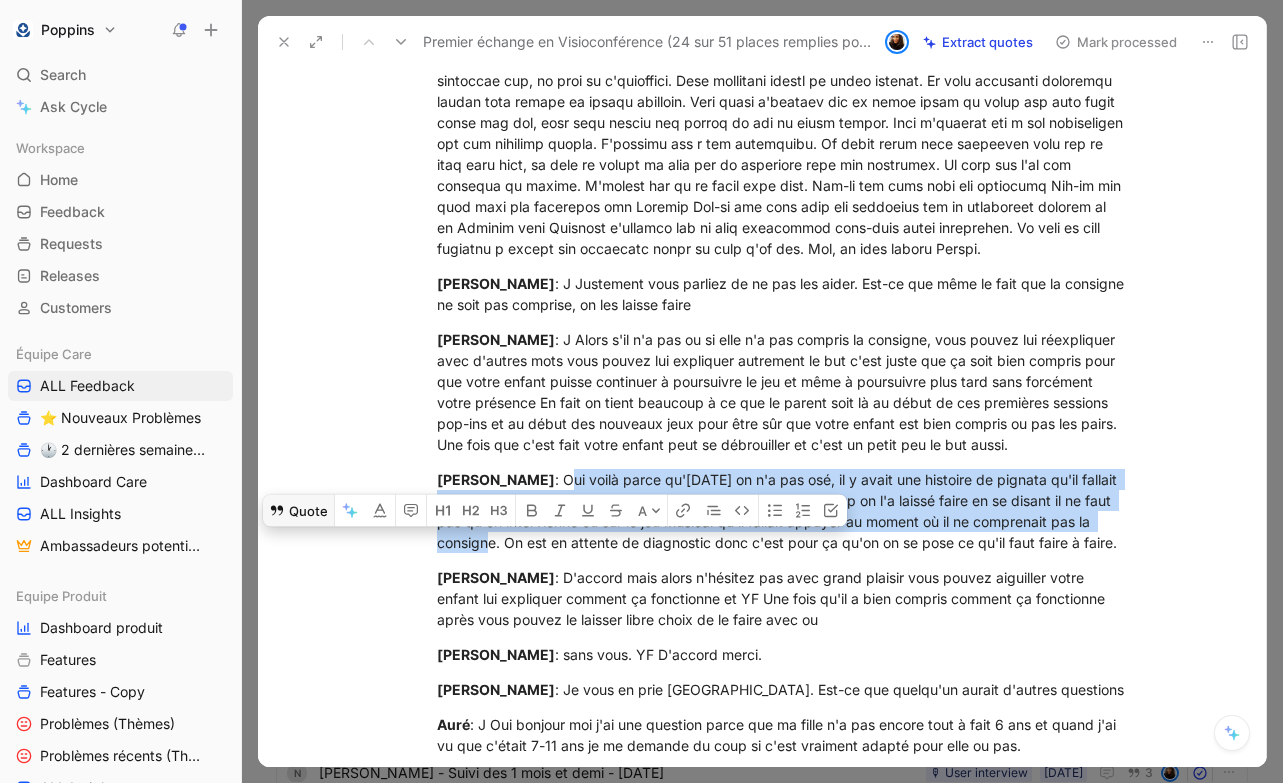 click on "Quote" at bounding box center (298, 511) 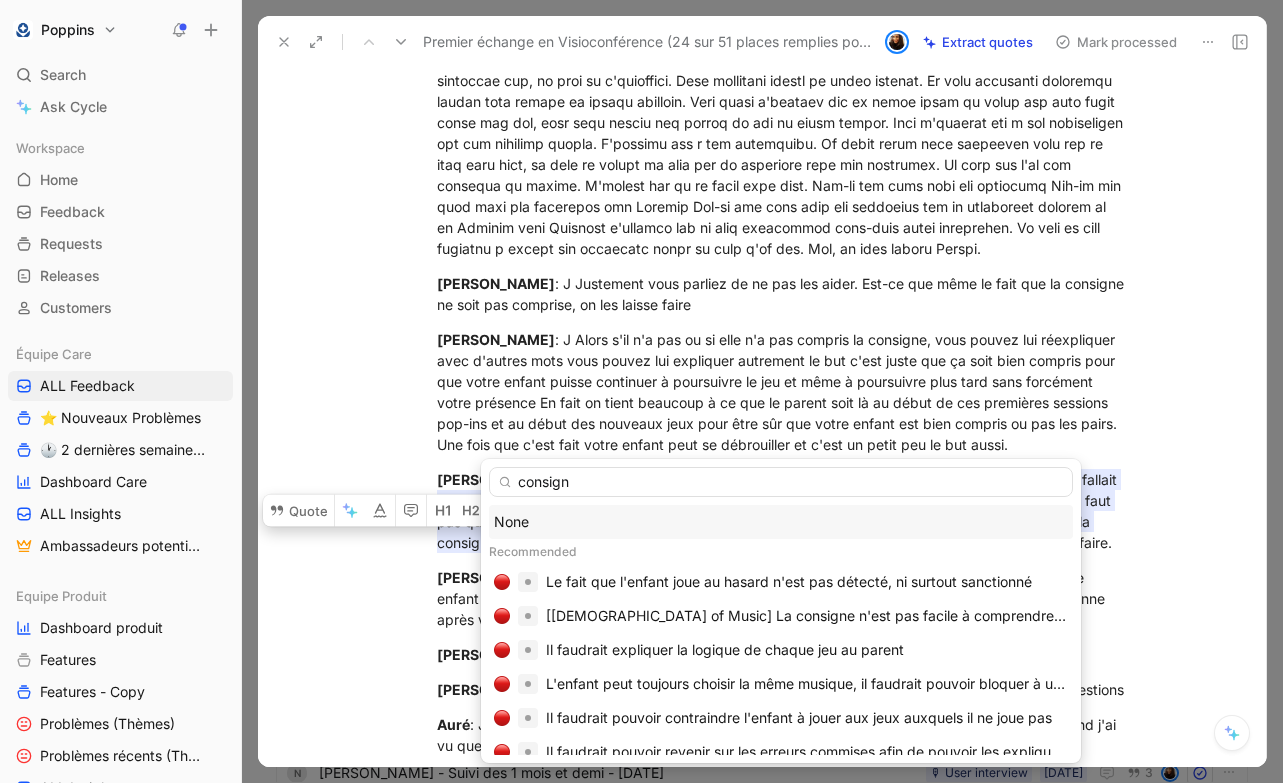 type on "consigne" 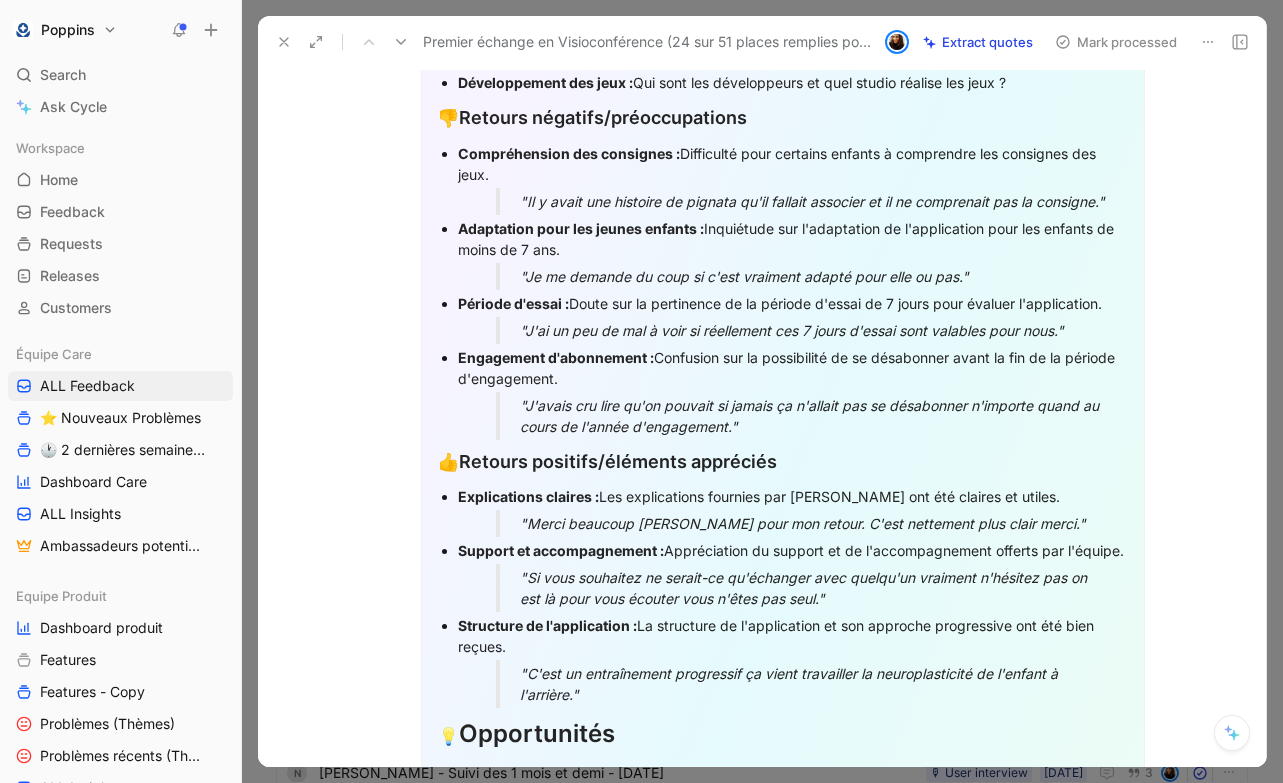 scroll, scrollTop: 0, scrollLeft: 0, axis: both 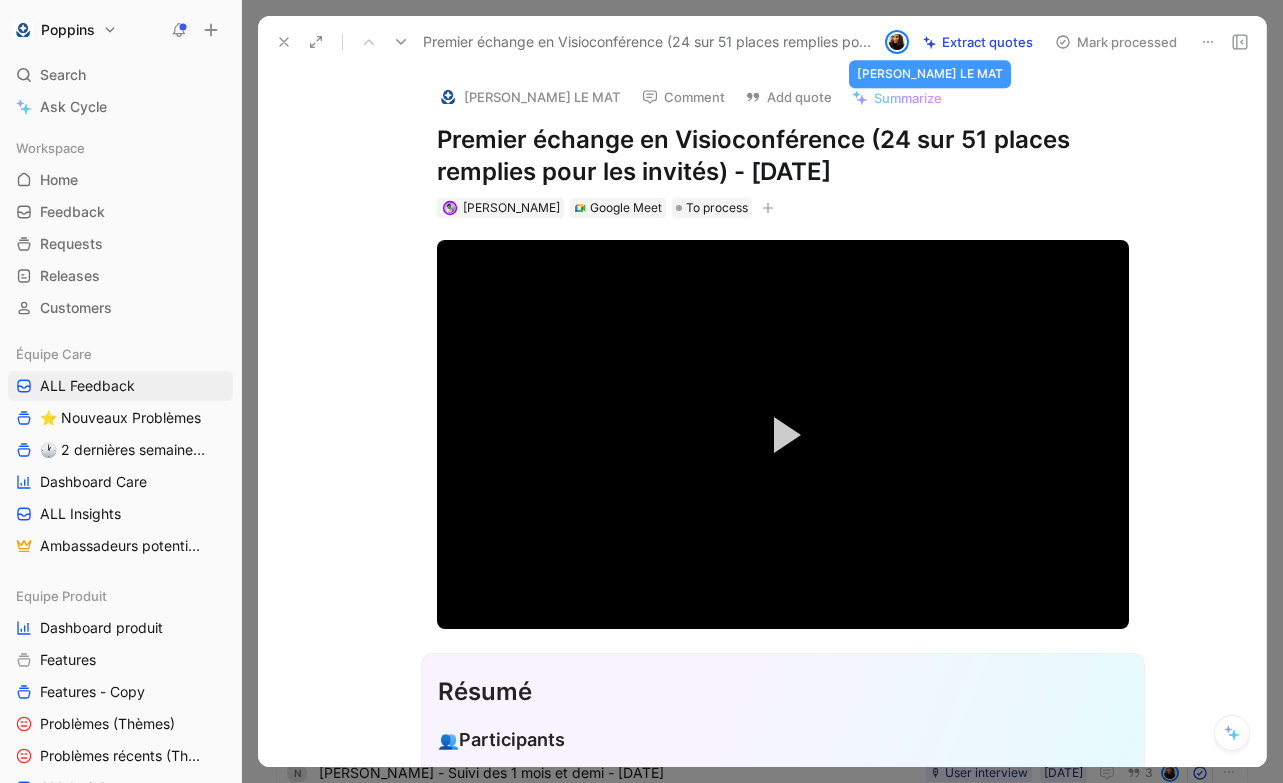 click at bounding box center (897, 42) 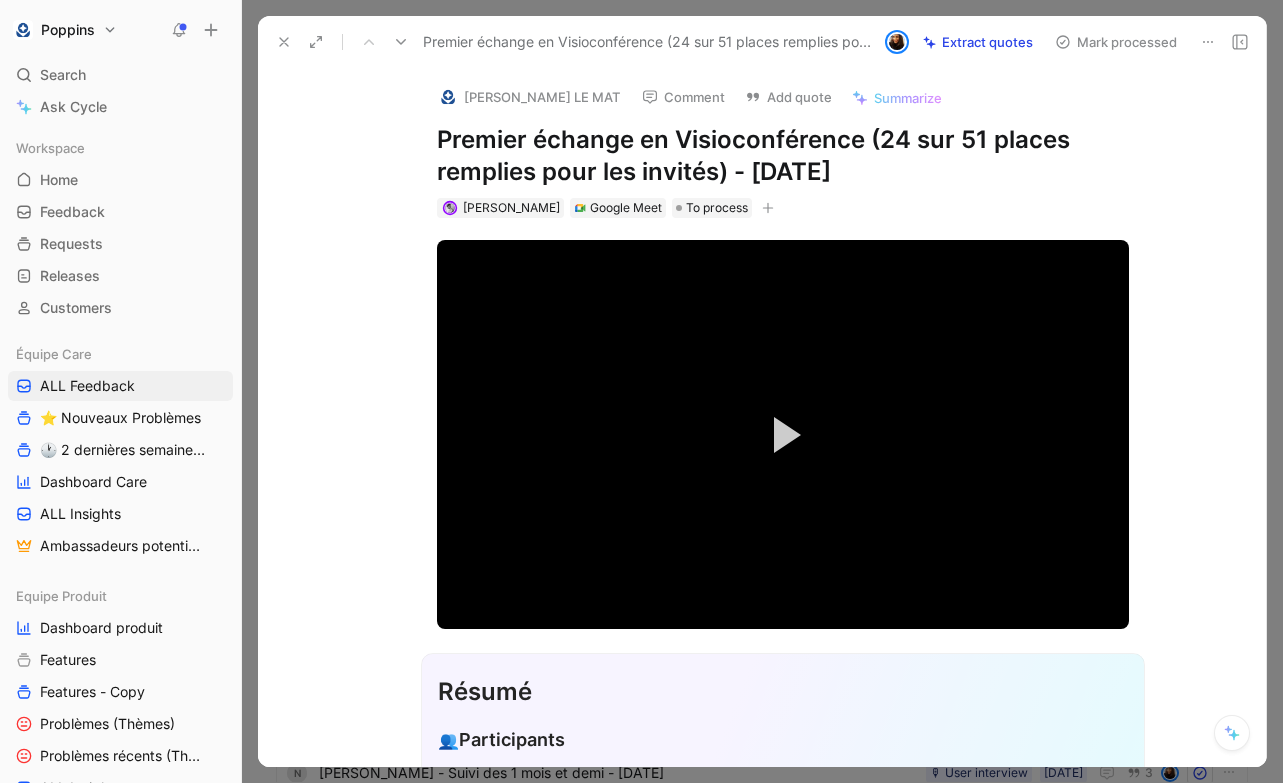click at bounding box center [897, 42] 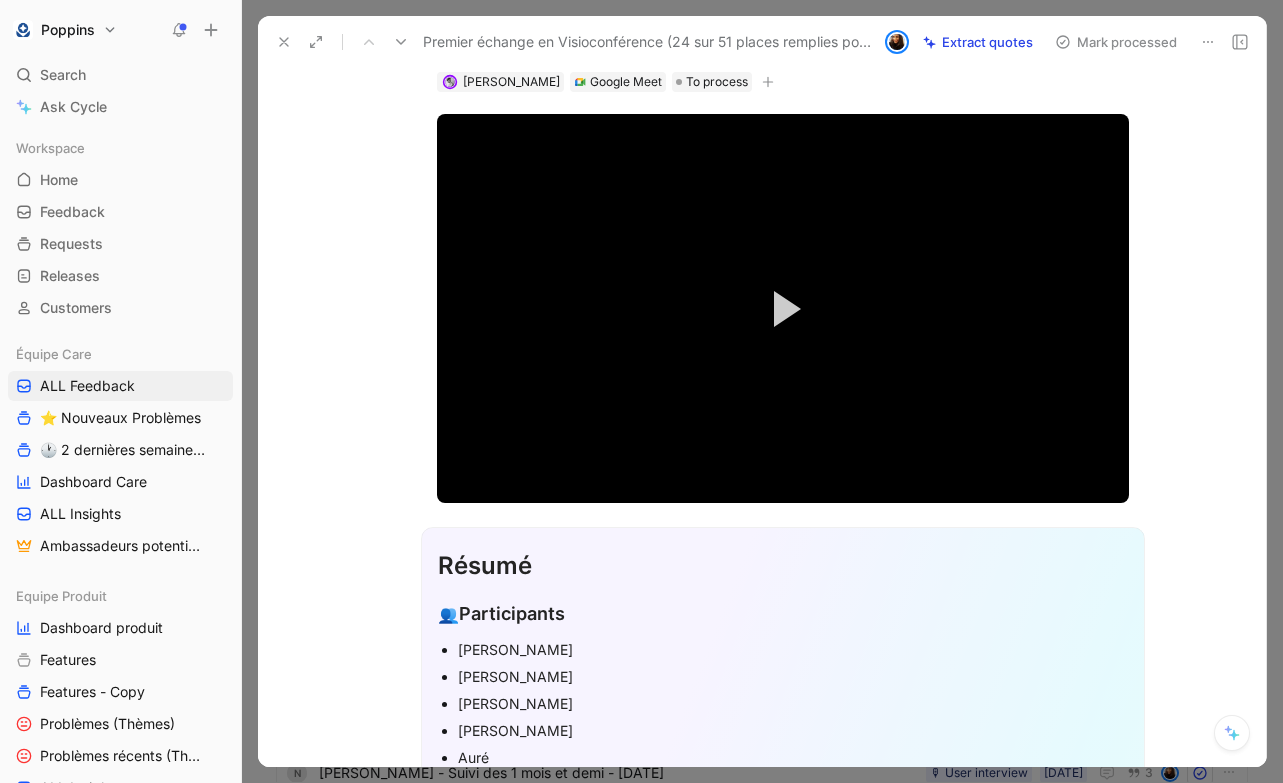scroll, scrollTop: 127, scrollLeft: 0, axis: vertical 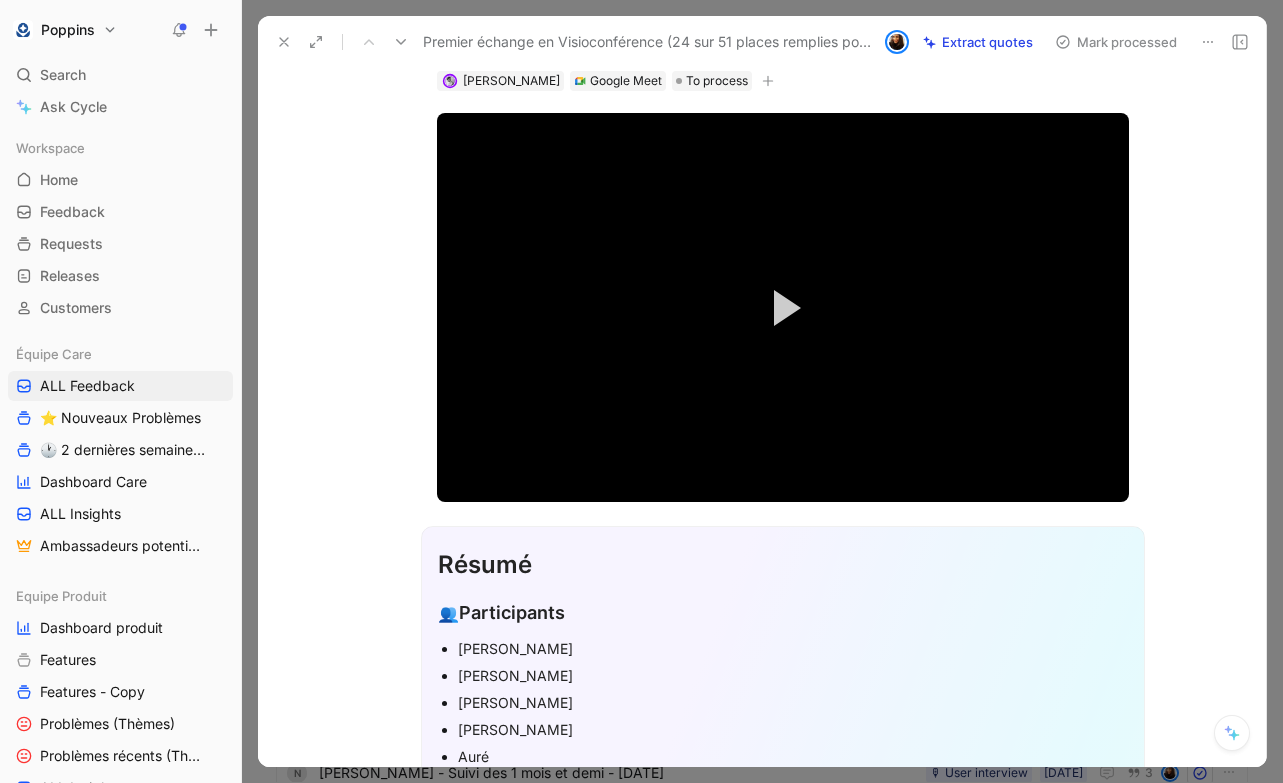 click on "Résumé 👥  Participants [PERSON_NAME] [PERSON_NAME] [PERSON_NAME] La Parisienne Low-cost [PERSON_NAME] [PERSON_NAME] ❓  Questions posées par les parents Compréhension des consignes :  Comment aider l'enfant si la consigne n'est pas comprise ? Adaptation pour les enfants de moins de 7 ans :  Est-ce que l'application est adaptée pour un enfant de moins de 7 ans ? Période d'essai :  Est-ce que 7 jours d'essai sont suffisants pour évaluer l'application ? Abonnement :  Peut-on se désabonner avant la fin de la période d'engagement ? Mécanismes de dépendance :  Les jeux ont-ils des mécanismes de dépendance comme d'autres jeux gratuits ? Développement des jeux :  Qui sont les développeurs et quel studio réalise les jeux ? 👎  Retours négatifs/préoccupations Compréhension des consignes :  Difficulté pour certains enfants à comprendre les consignes des jeux. "Il y avait une histoire de pignata qu'il fallait associer et il ne comprenait pas la consigne." 👍 💡" at bounding box center (783, 1550) 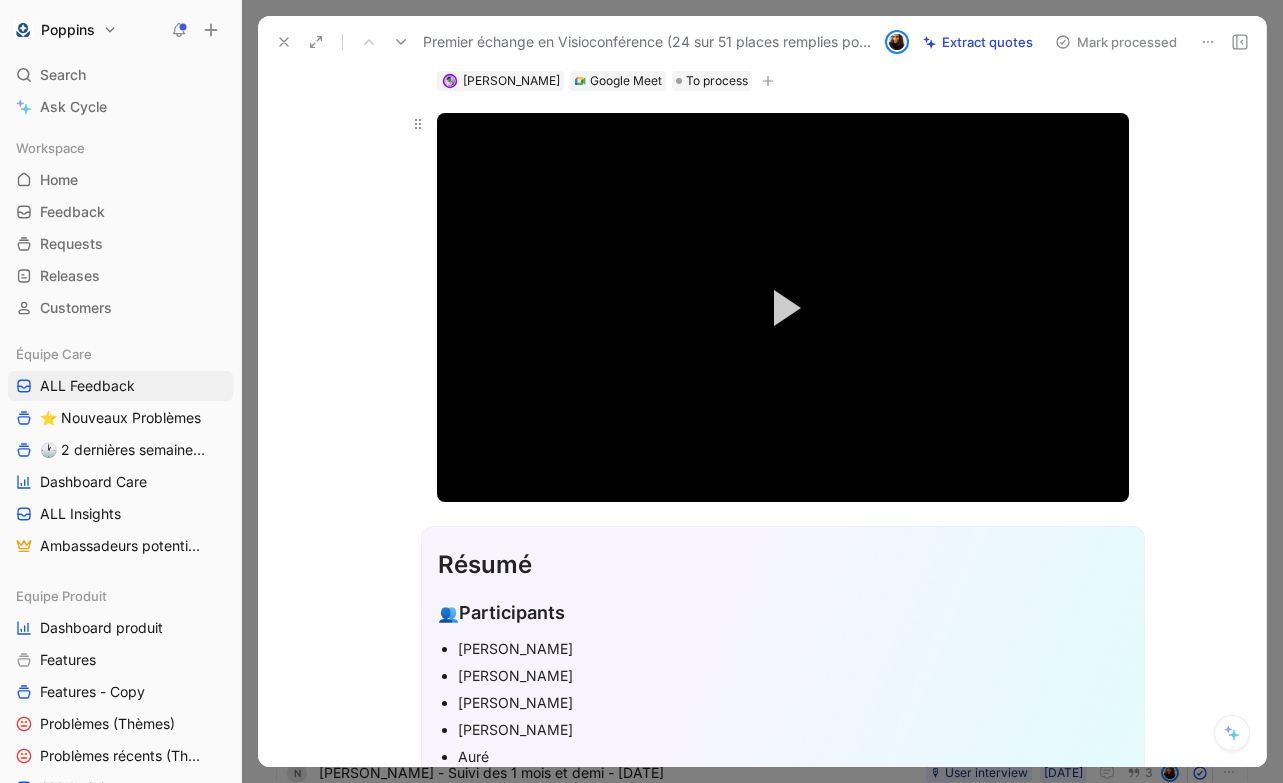 click at bounding box center (418, 307) 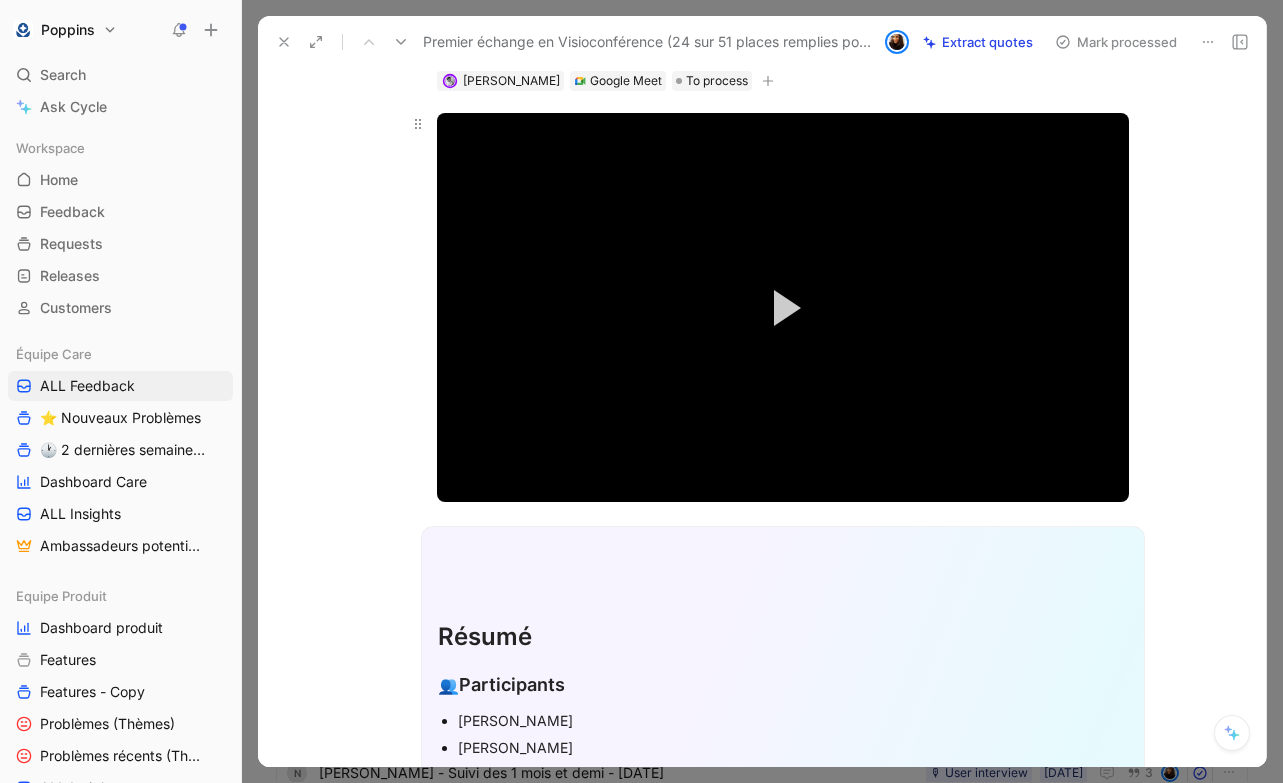 type 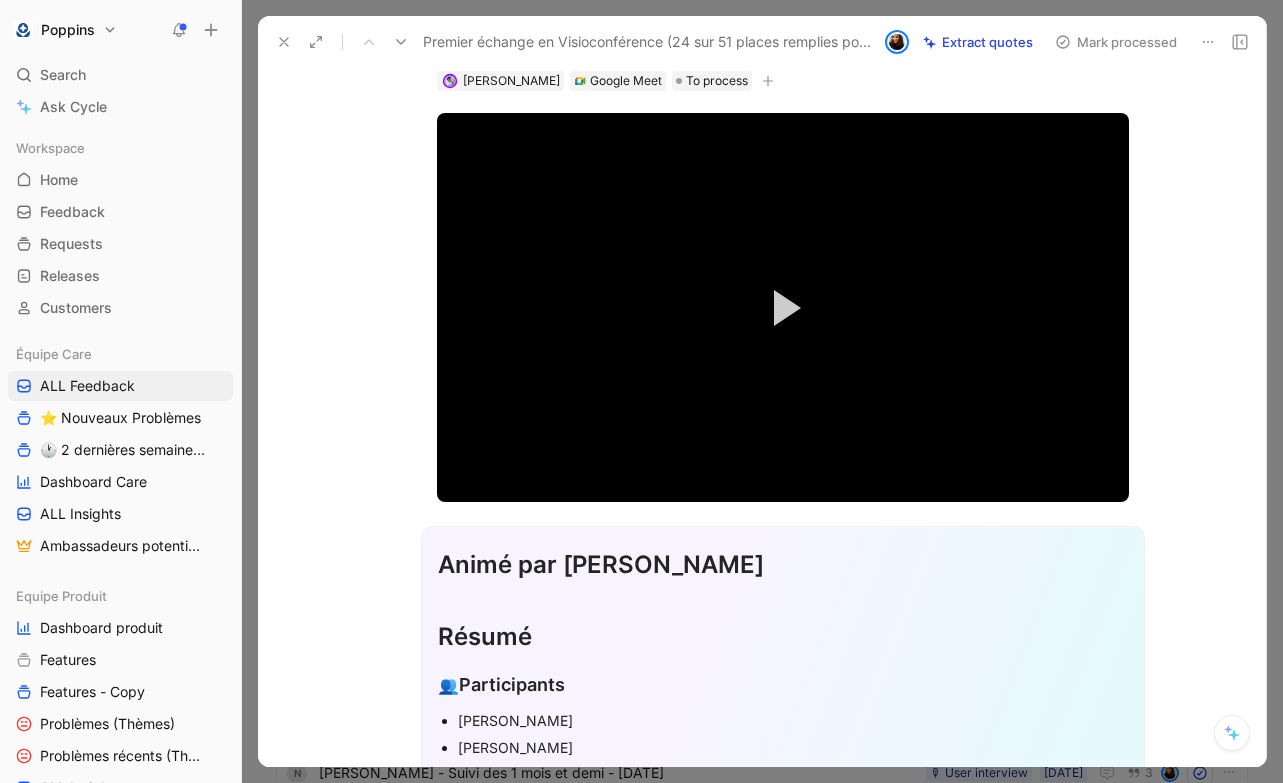 click on "Video Player is loading. Play Video Play Mute Current Time  0:00 / Duration  44:41 Loaded :  1.99% 00:00 Stream Type  LIVE Seek to live, currently behind live LIVE Remaining Time  - 44:41   1x Playback Rate 2x 1.75x 1.5x 1.25x 1x , selected 0.75x 0.5x 0.25x Descriptions descriptions off , selected Captions captions off , selected Audio Track Fullscreen This is a modal window. Animé par [PERSON_NAME] 👥  Participants [PERSON_NAME] [PERSON_NAME] [PERSON_NAME] La Parisienne Low-cost [PERSON_NAME] [PERSON_NAME] ❓  Questions posées par les parents Compréhension des consignes :  Comment aider l'enfant si la consigne n'est pas comprise ? Adaptation pour les enfants de moins de 7 ans :  Est-ce que l'application est adaptée pour un enfant de moins de 7 ans ? Période d'essai :  Est-ce que 7 jours d'essai sont suffisants pour évaluer l'application ? Abonnement :  Peut-on se désabonner avant la fin de la période d'engagement ? Mécanismes de dépendance : 👎 Période d'essai :" at bounding box center [783, 7478] 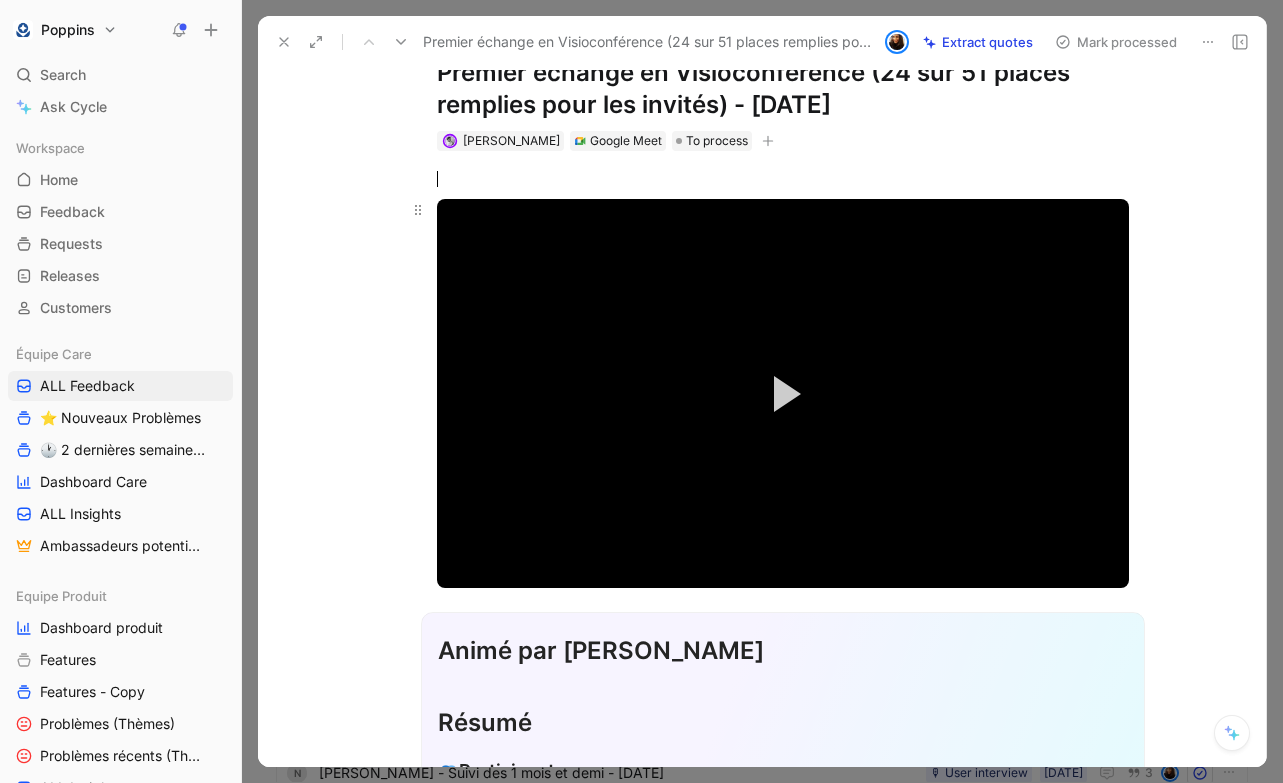 scroll, scrollTop: 53, scrollLeft: 0, axis: vertical 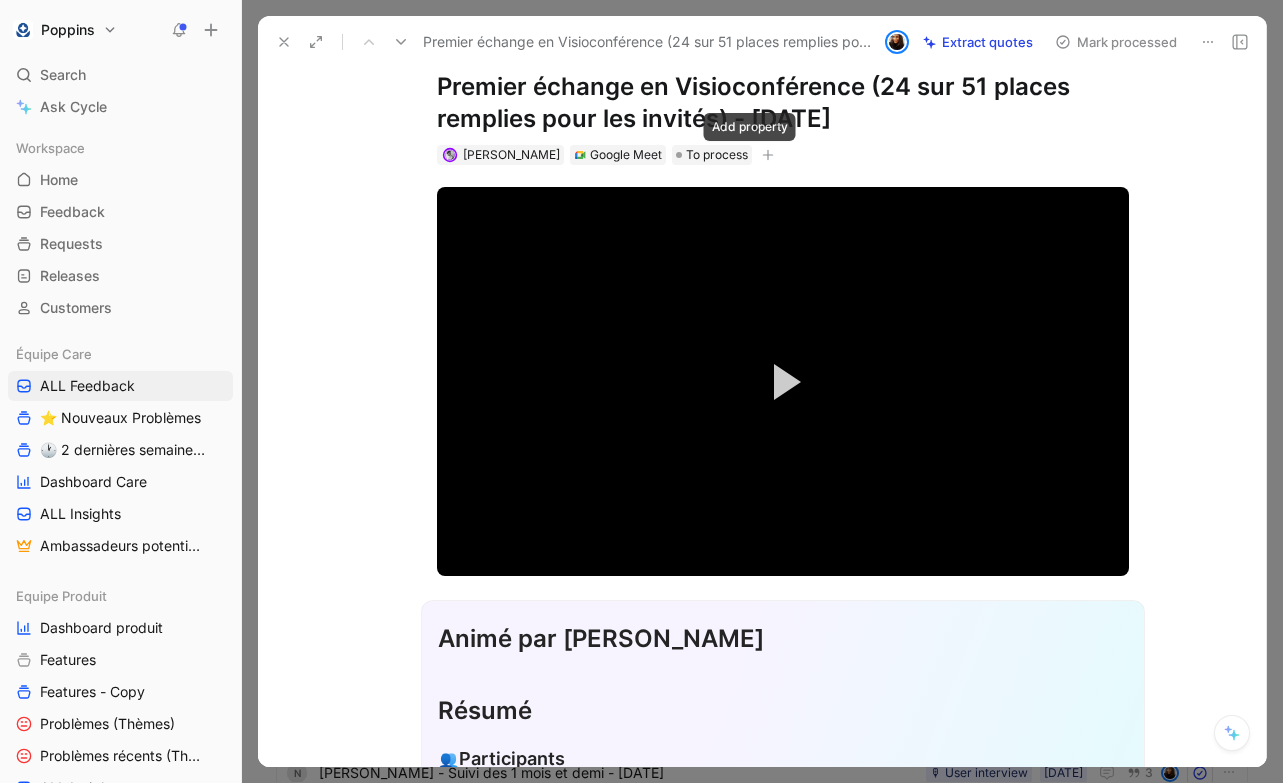 click 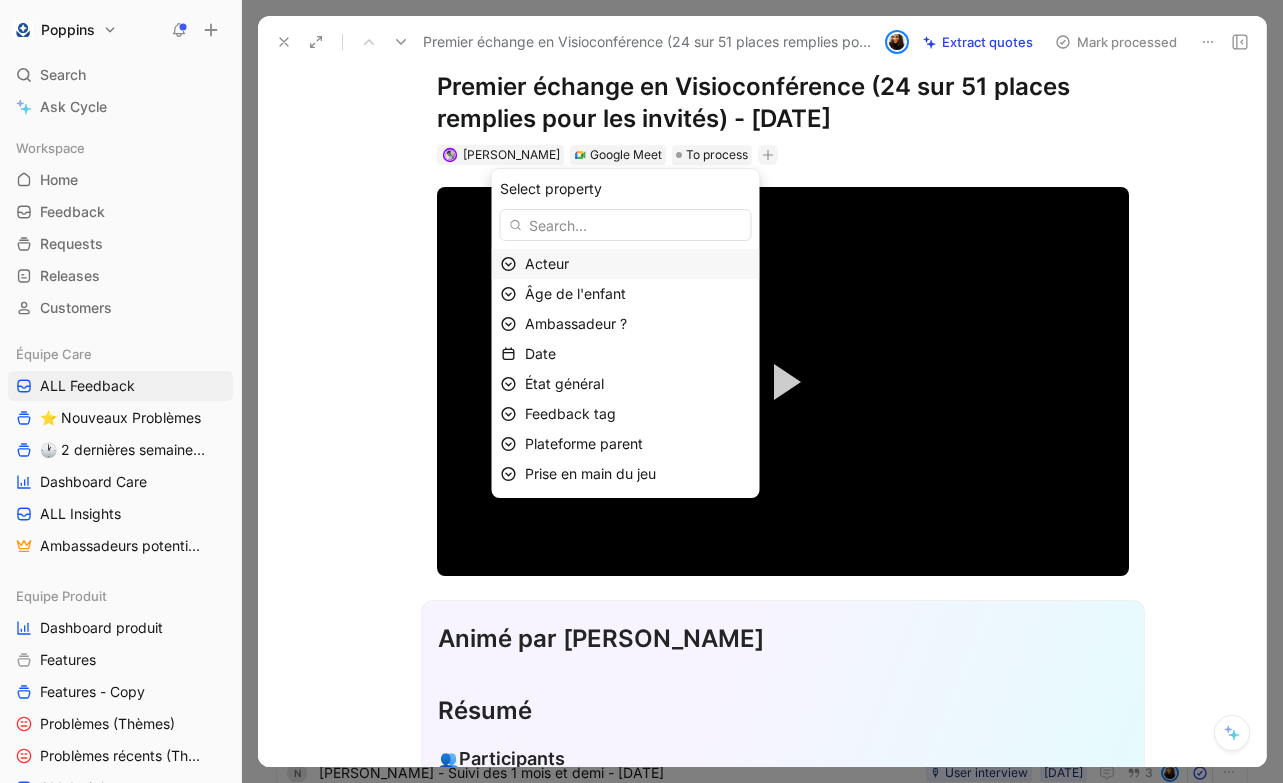 click on "Acteur" at bounding box center [638, 264] 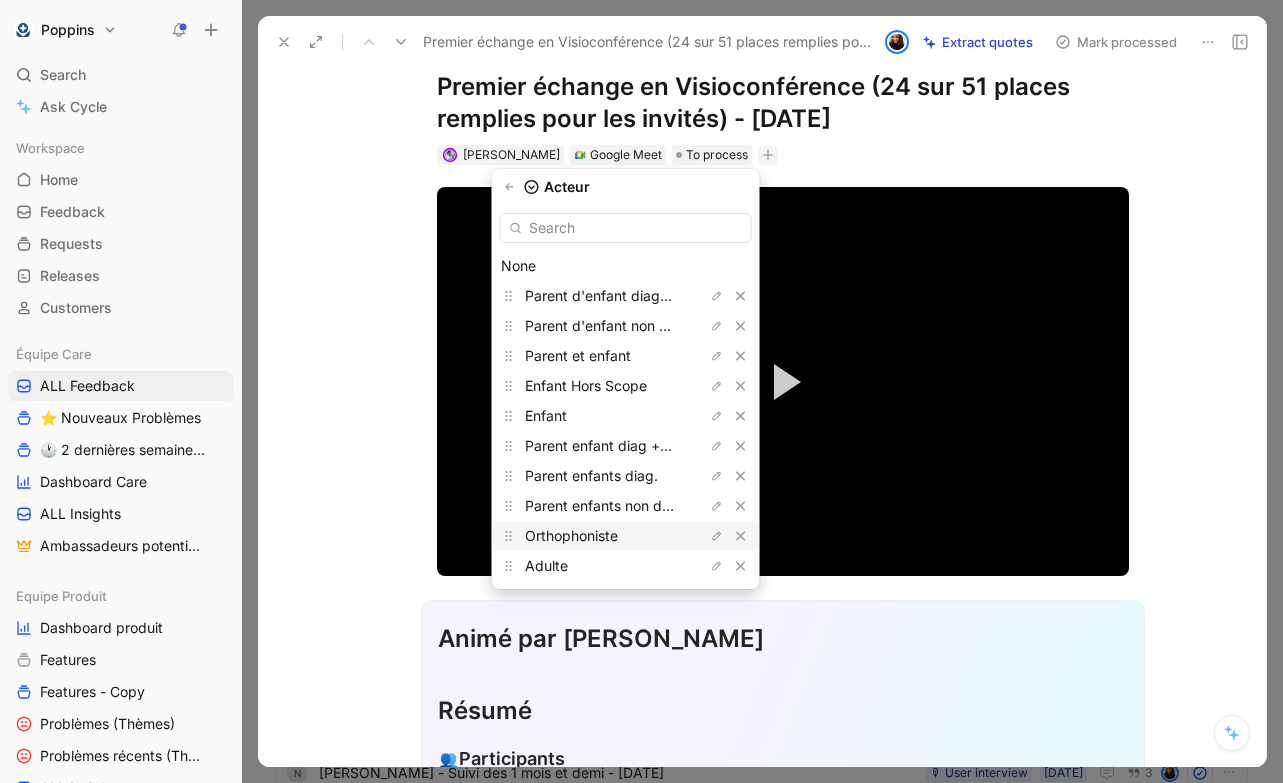 scroll, scrollTop: 48, scrollLeft: 0, axis: vertical 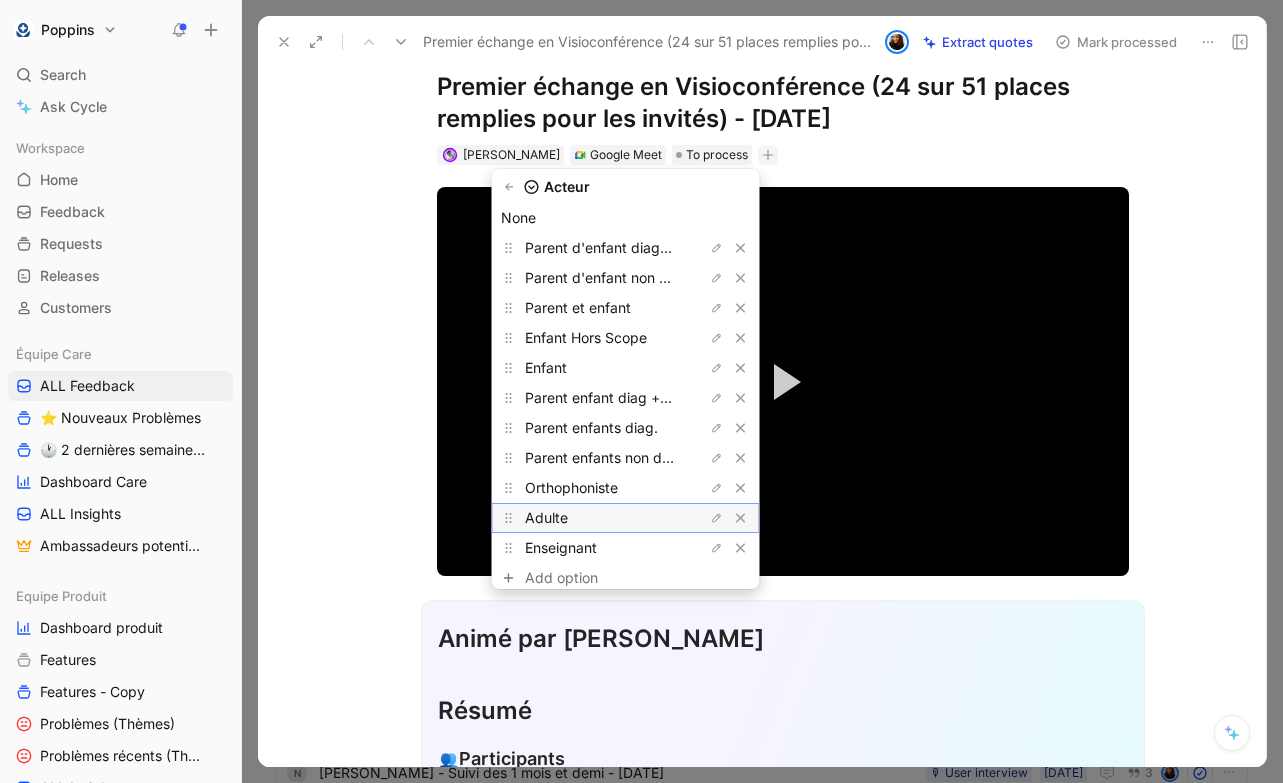 click on "Adulte" at bounding box center (600, 518) 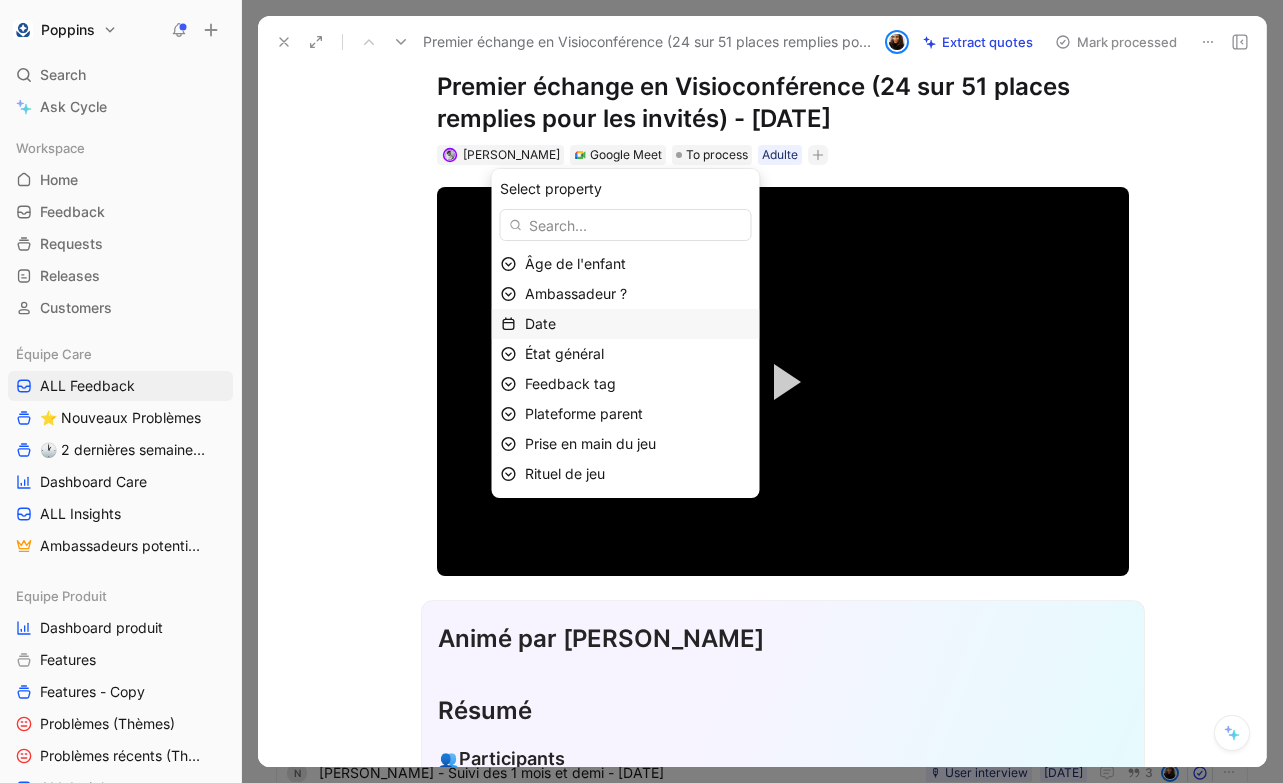 click on "Date" at bounding box center (638, 324) 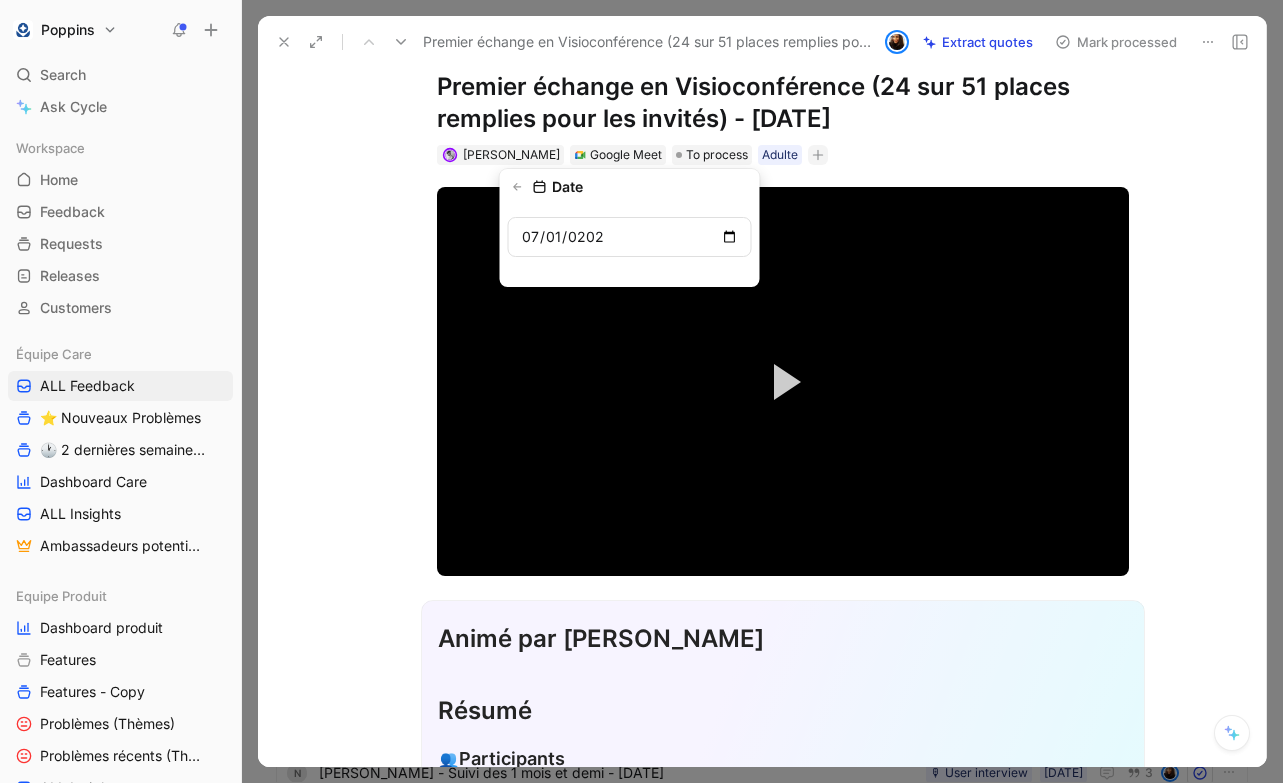 type on "[DATE]" 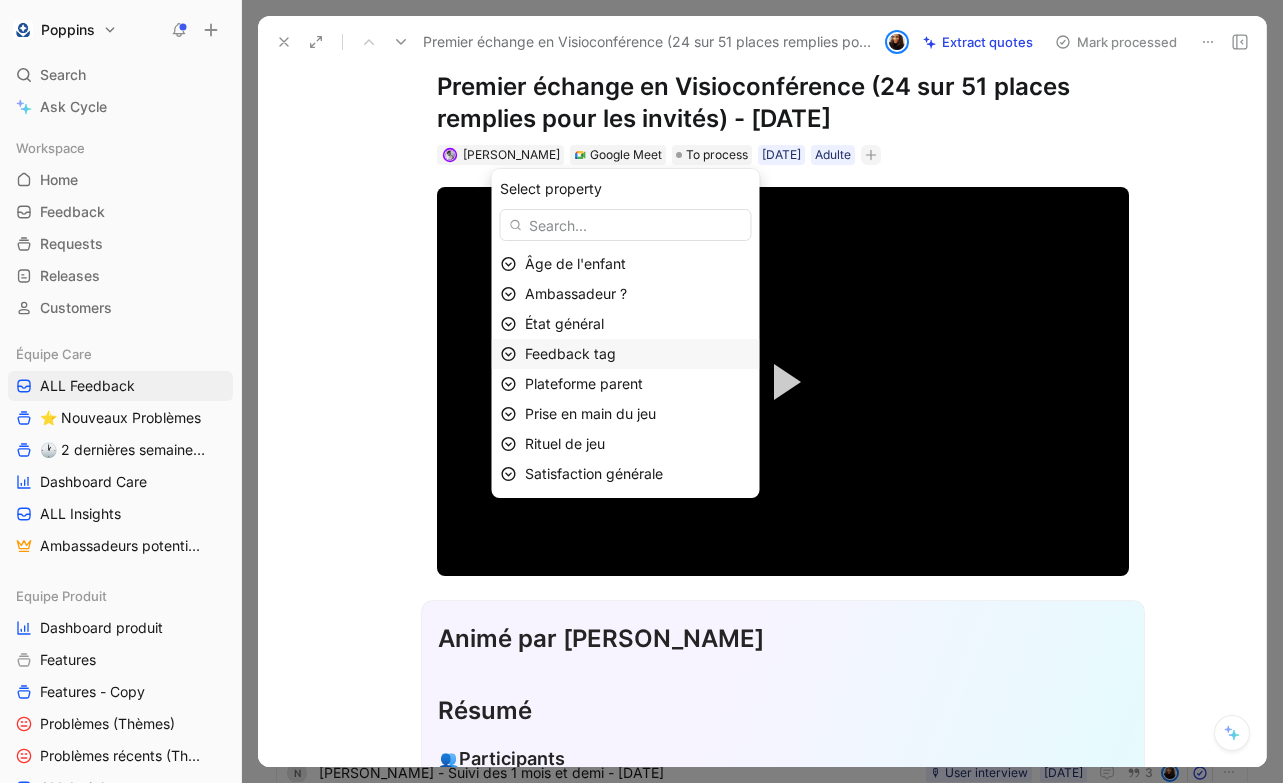 click on "Feedback tag" at bounding box center (570, 353) 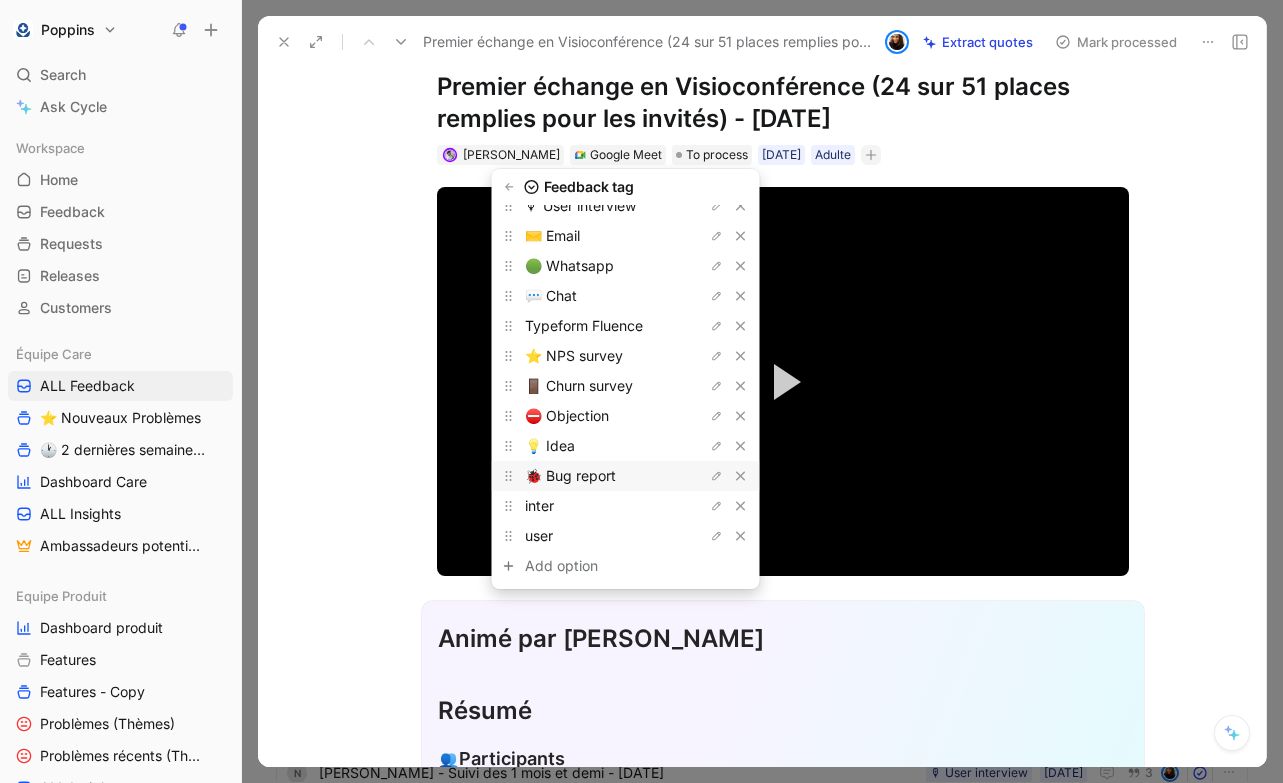 scroll, scrollTop: 0, scrollLeft: 0, axis: both 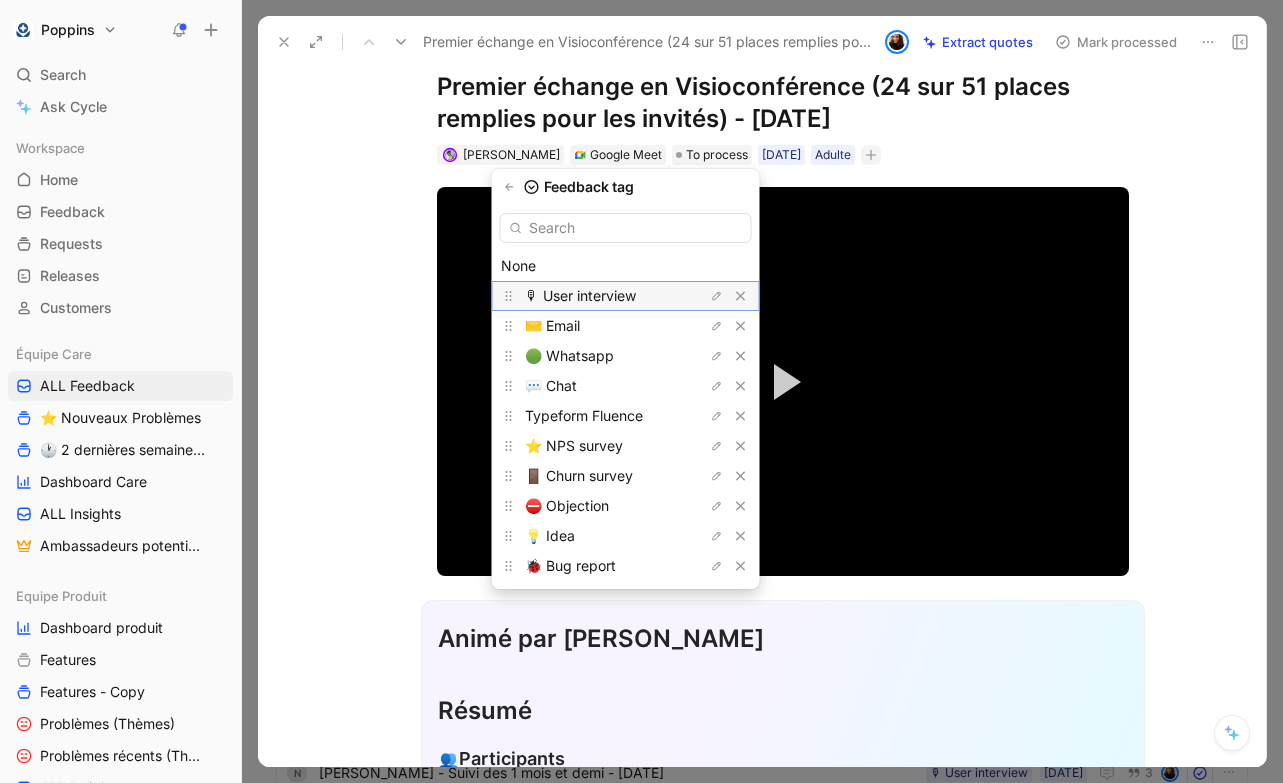 click on "🎙 User interview" at bounding box center (600, 296) 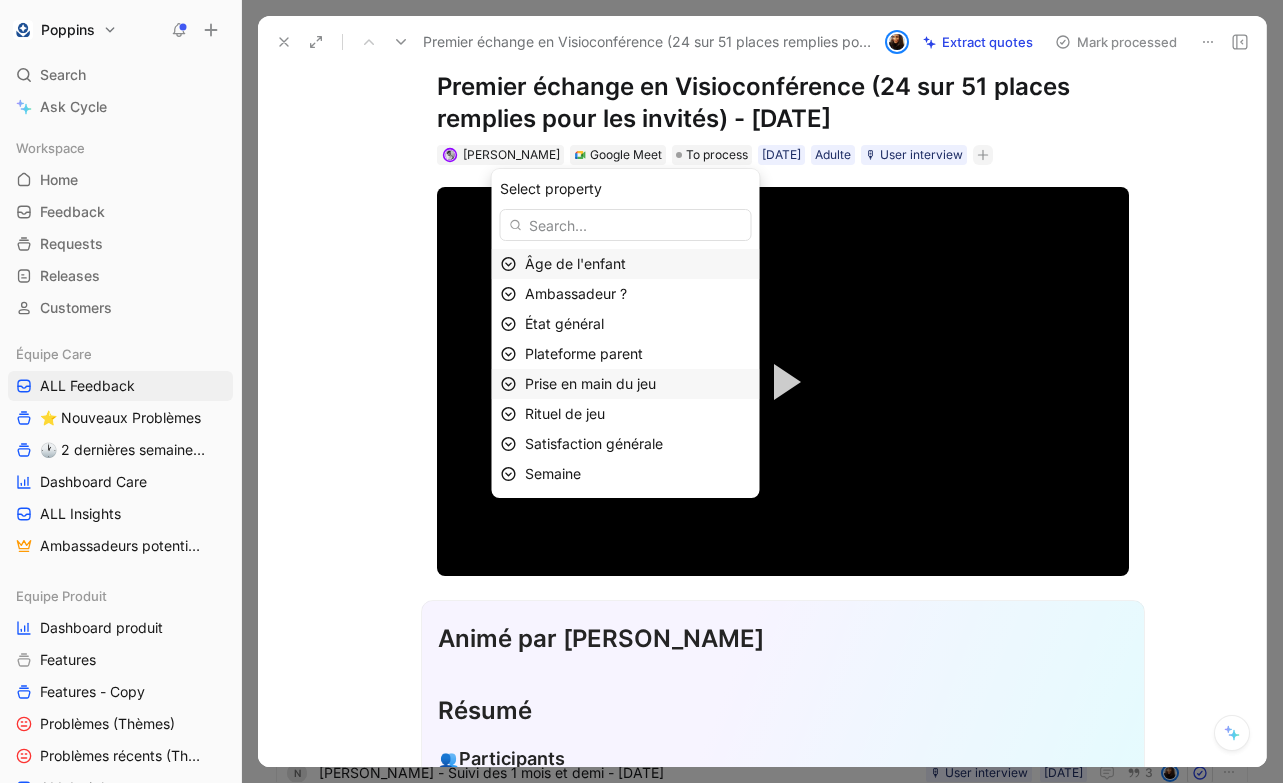 scroll, scrollTop: 59, scrollLeft: 0, axis: vertical 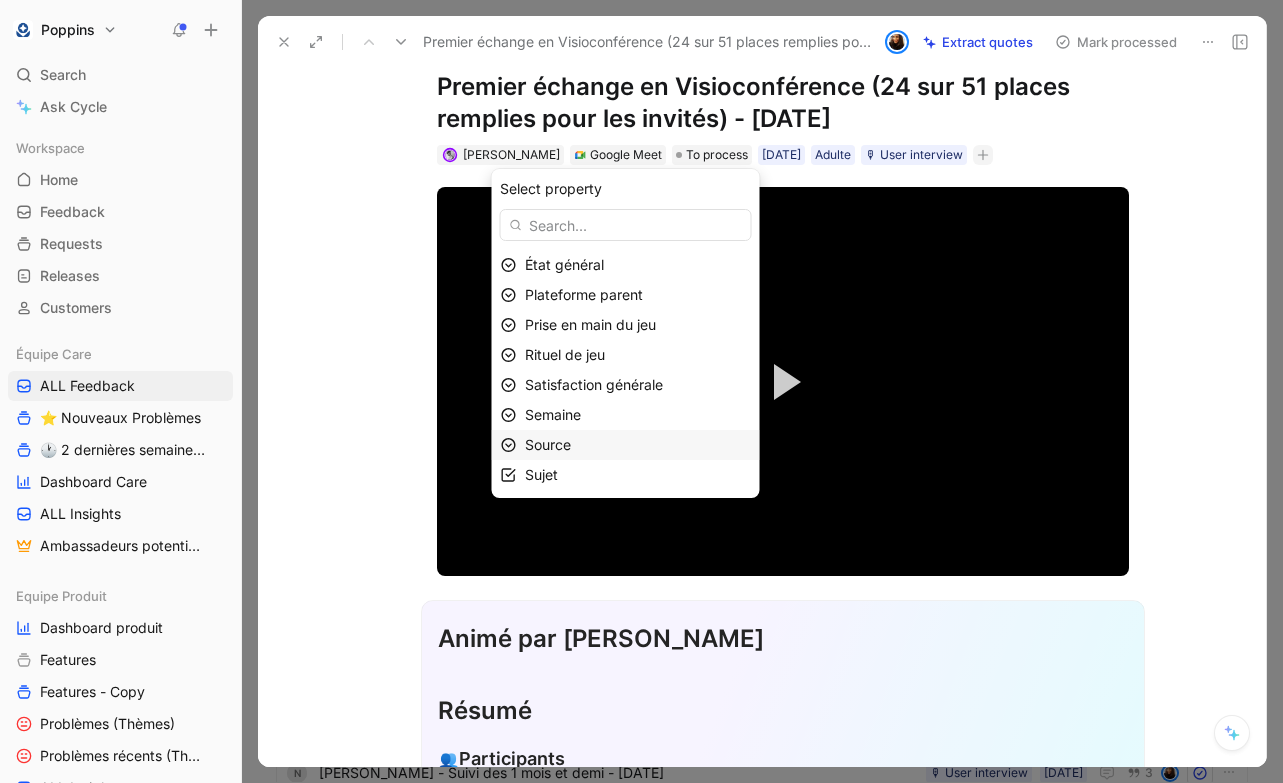click on "Source" at bounding box center [638, 445] 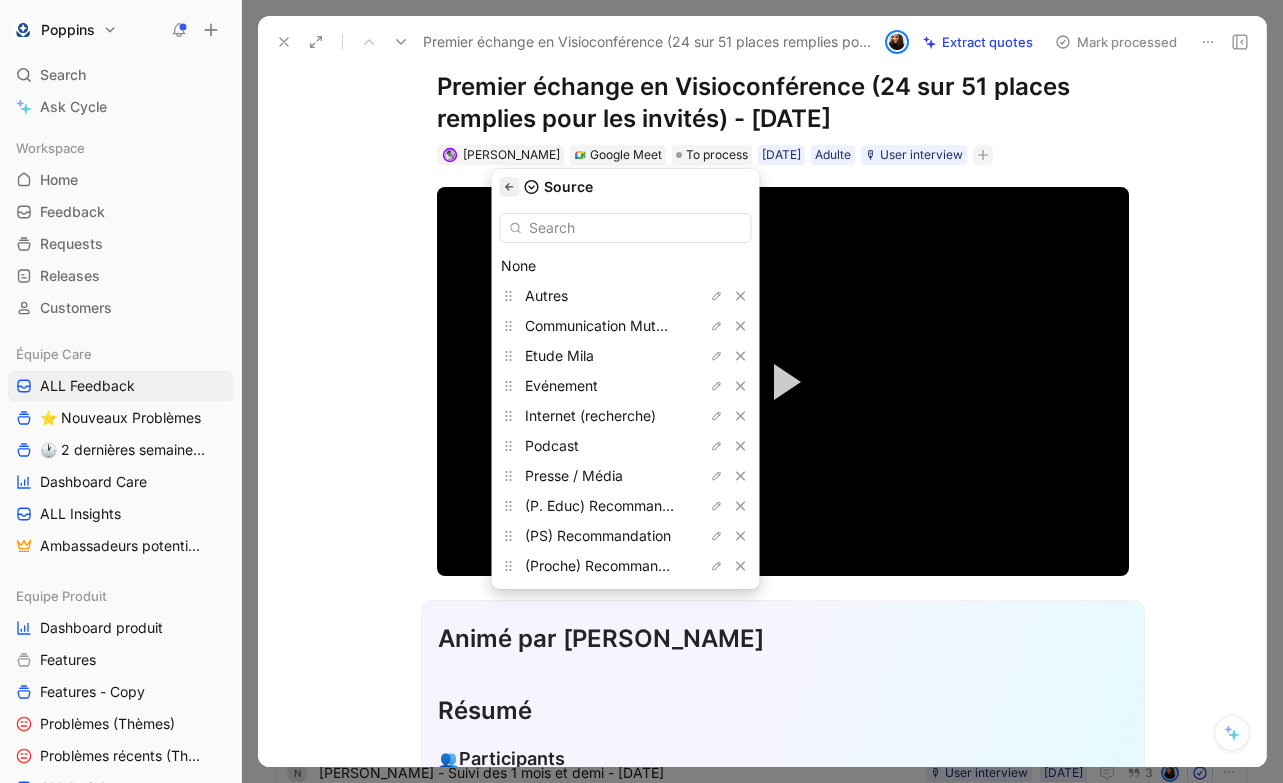 click at bounding box center (510, 187) 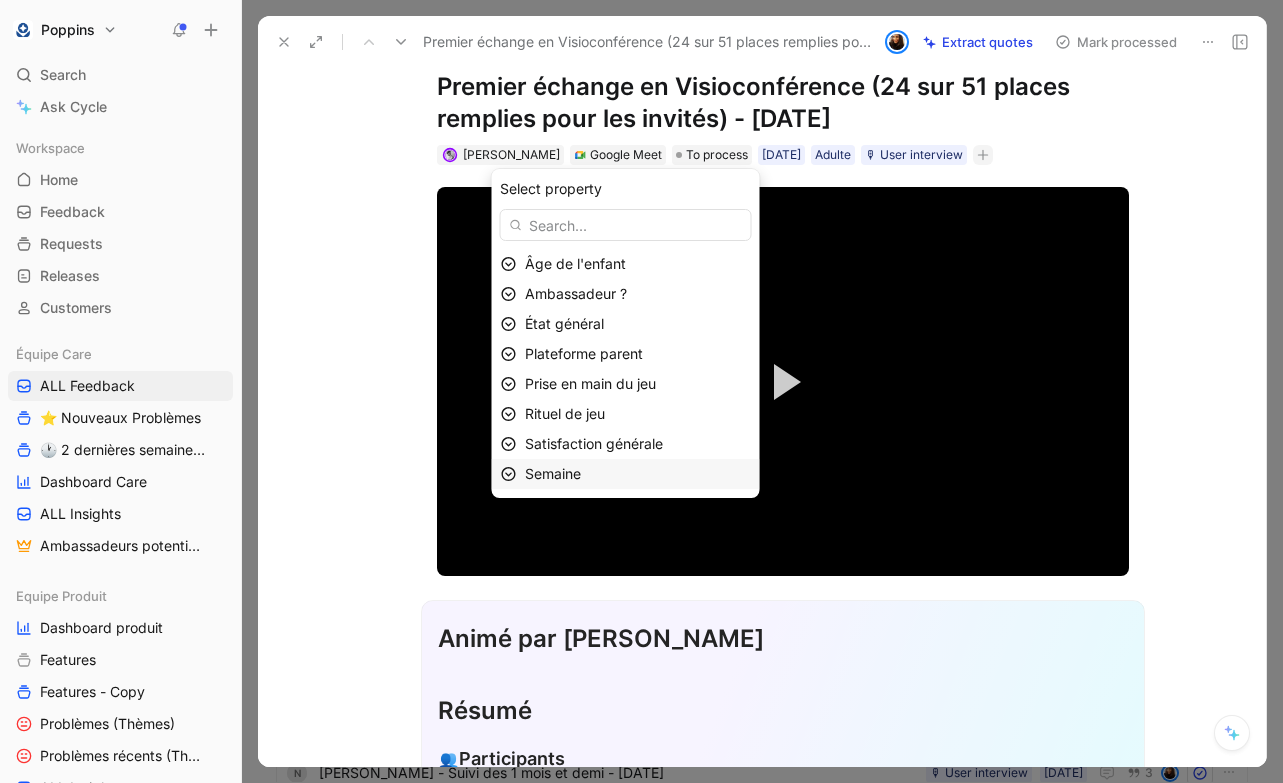click on "Semaine" at bounding box center [638, 474] 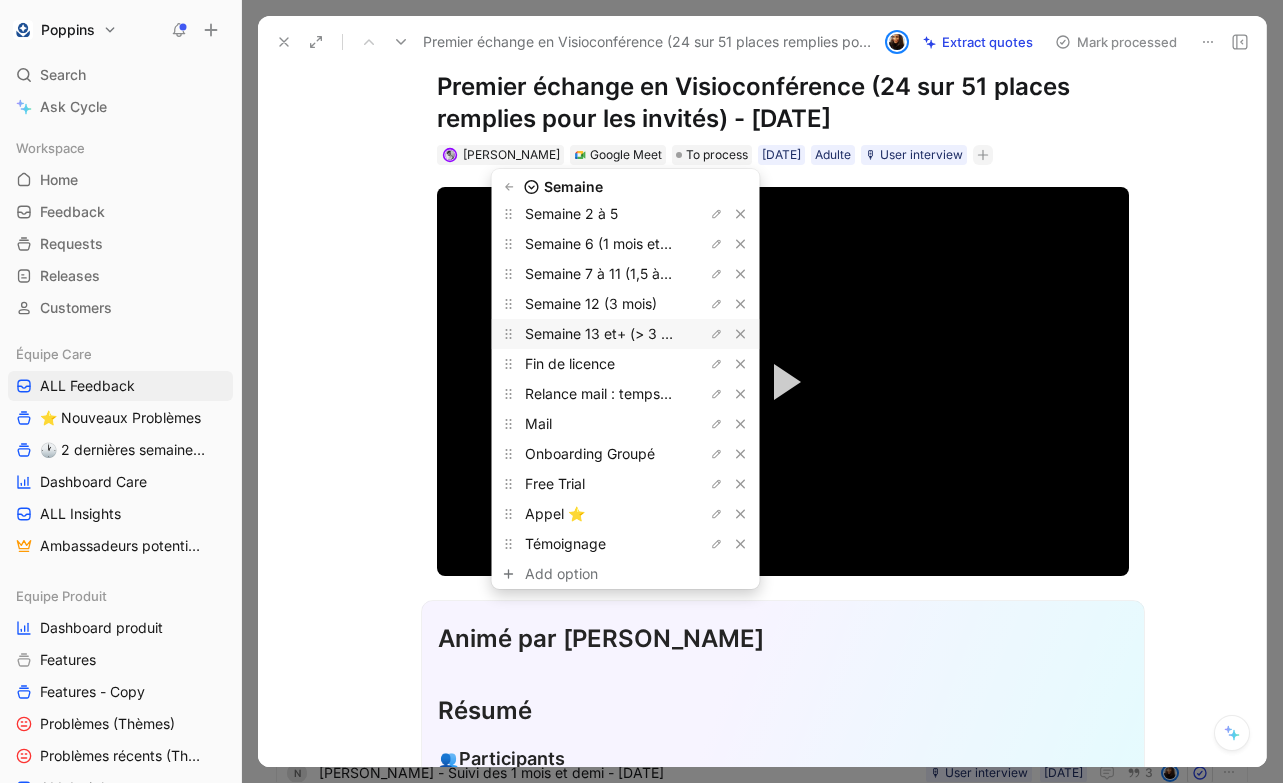 scroll, scrollTop: 120, scrollLeft: 0, axis: vertical 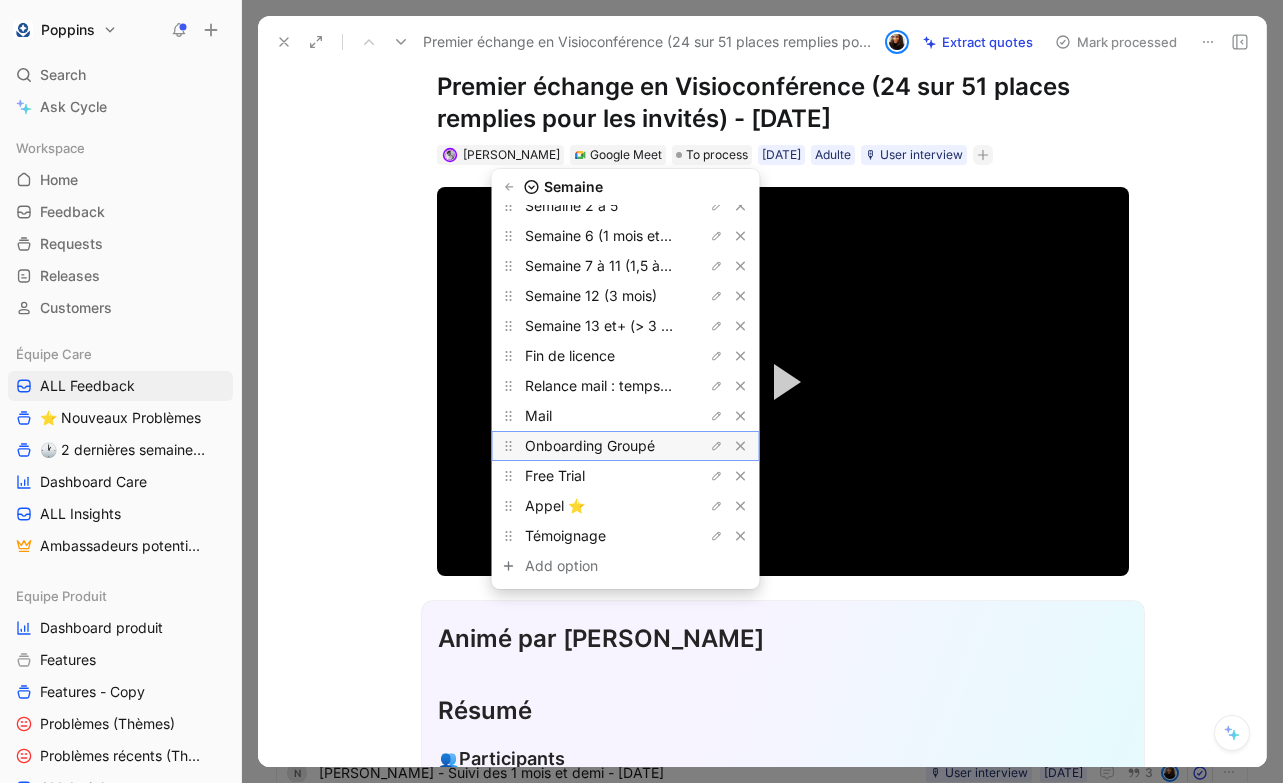 click on "Onboarding Groupé" at bounding box center (590, 445) 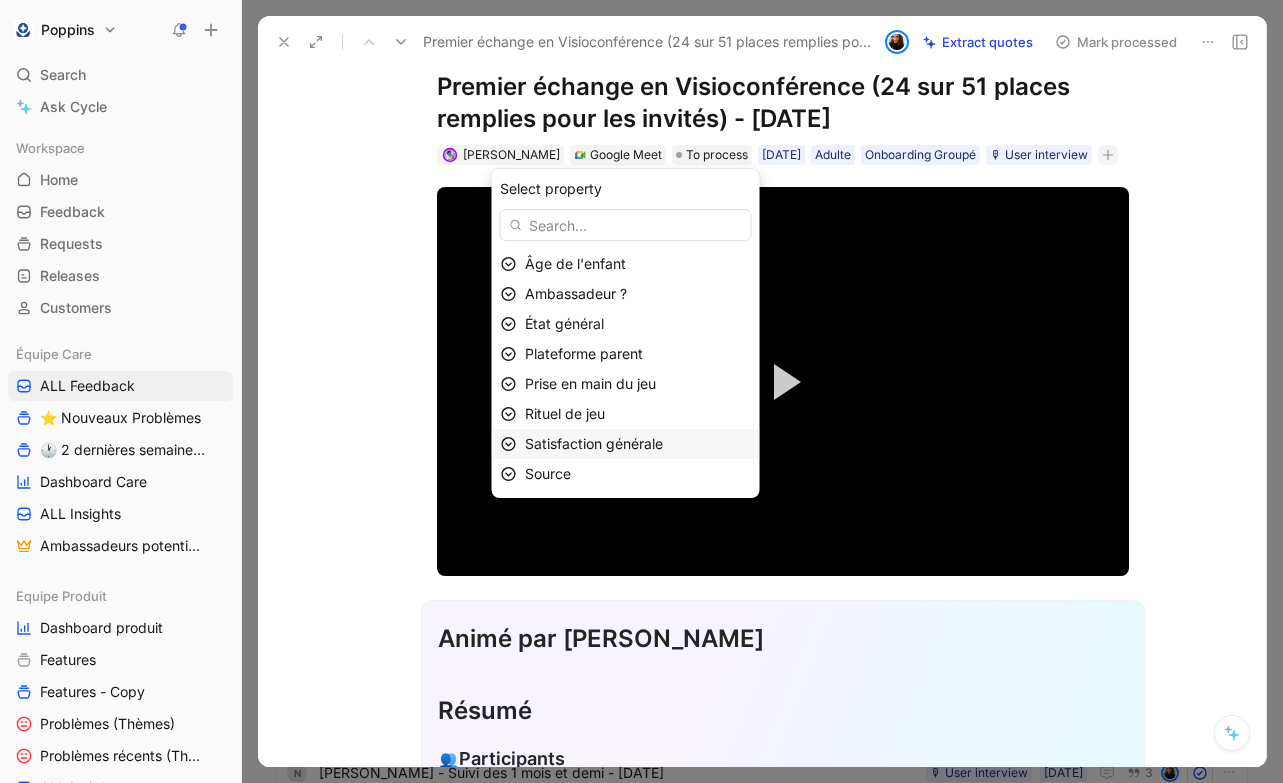 scroll, scrollTop: 29, scrollLeft: 0, axis: vertical 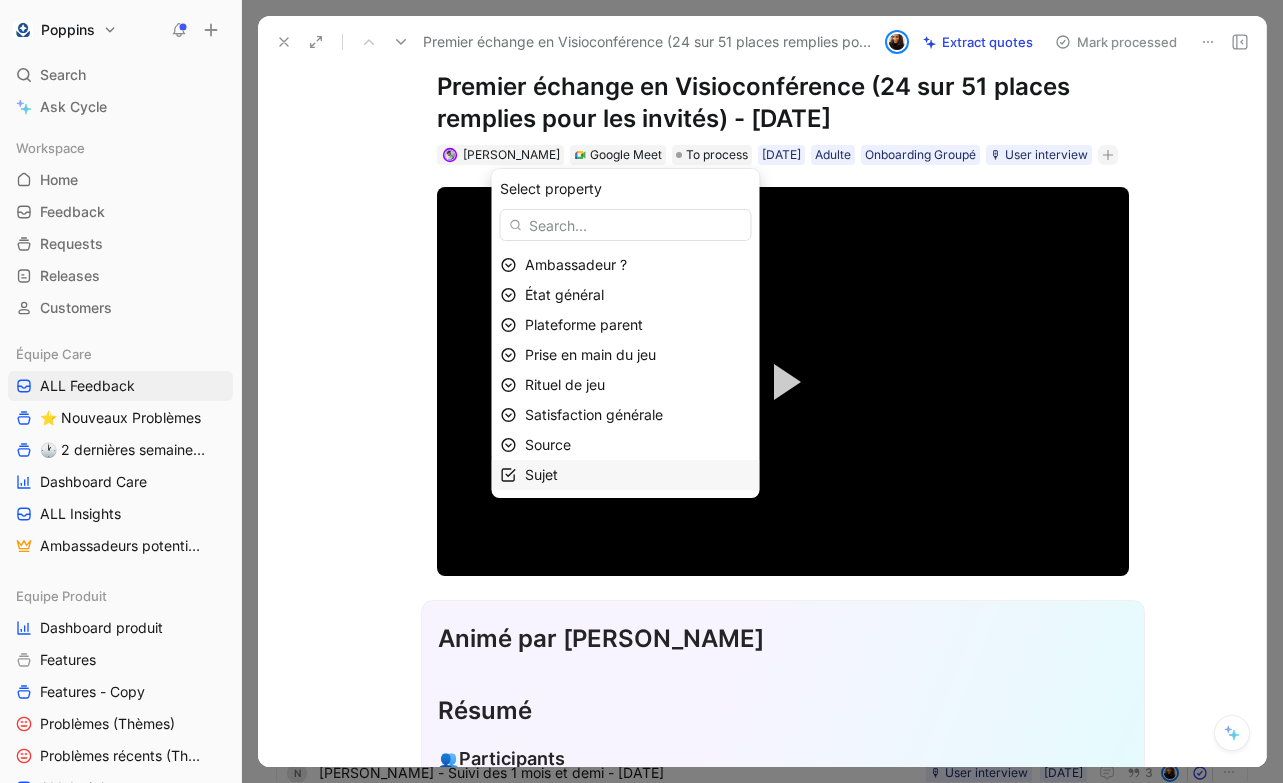 click on "Sujet" at bounding box center (638, 475) 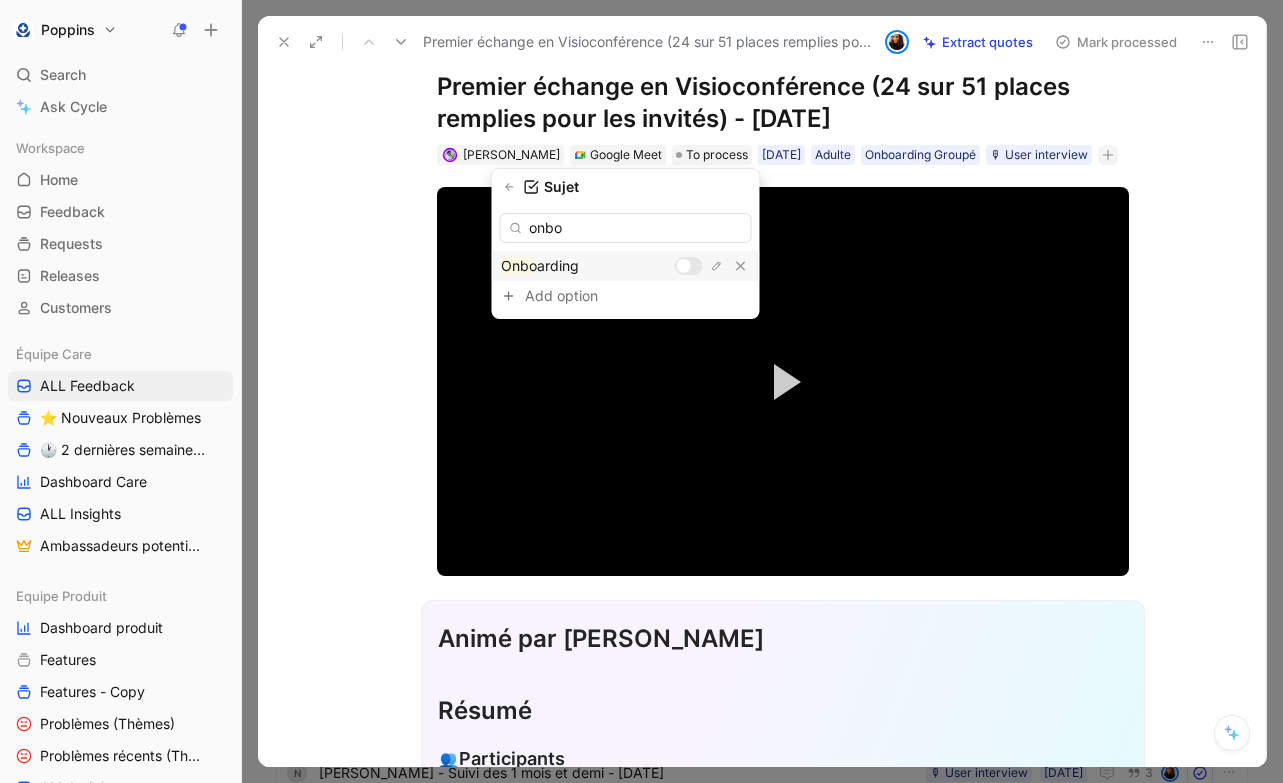 type on "onbo" 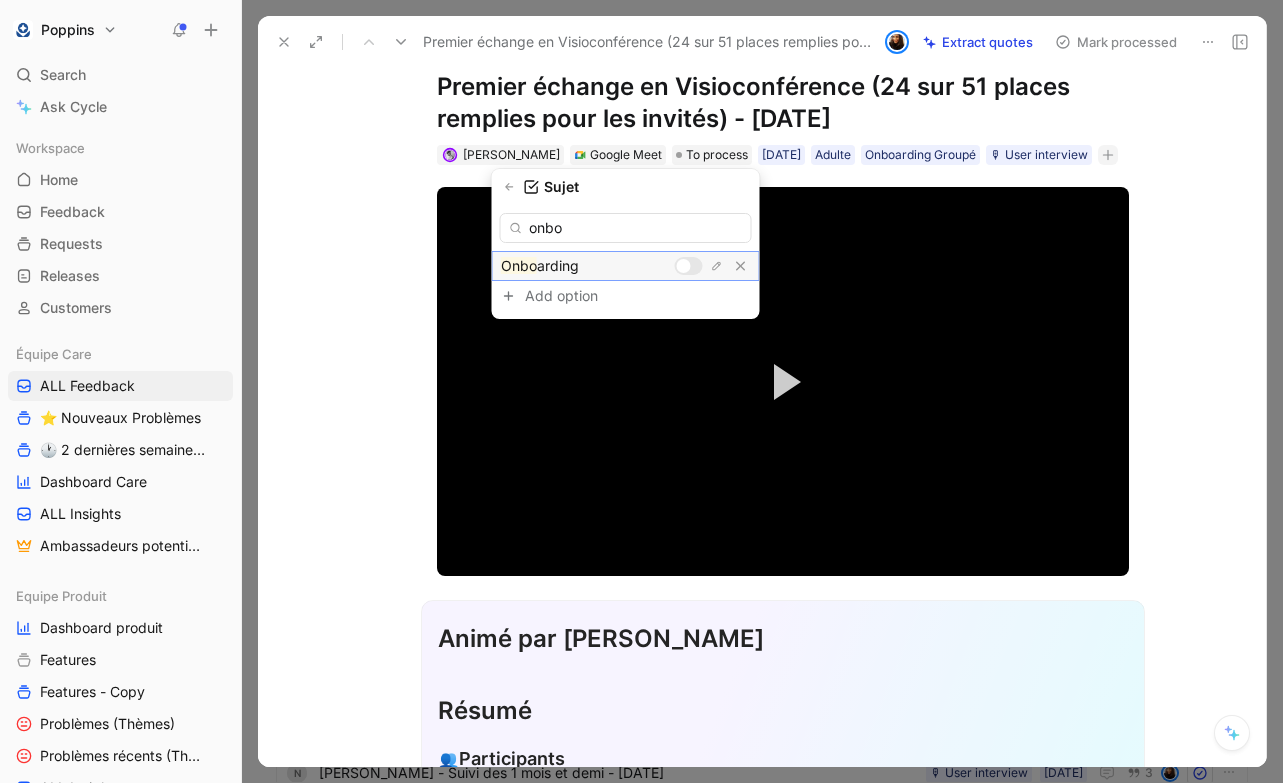 click at bounding box center (689, 266) 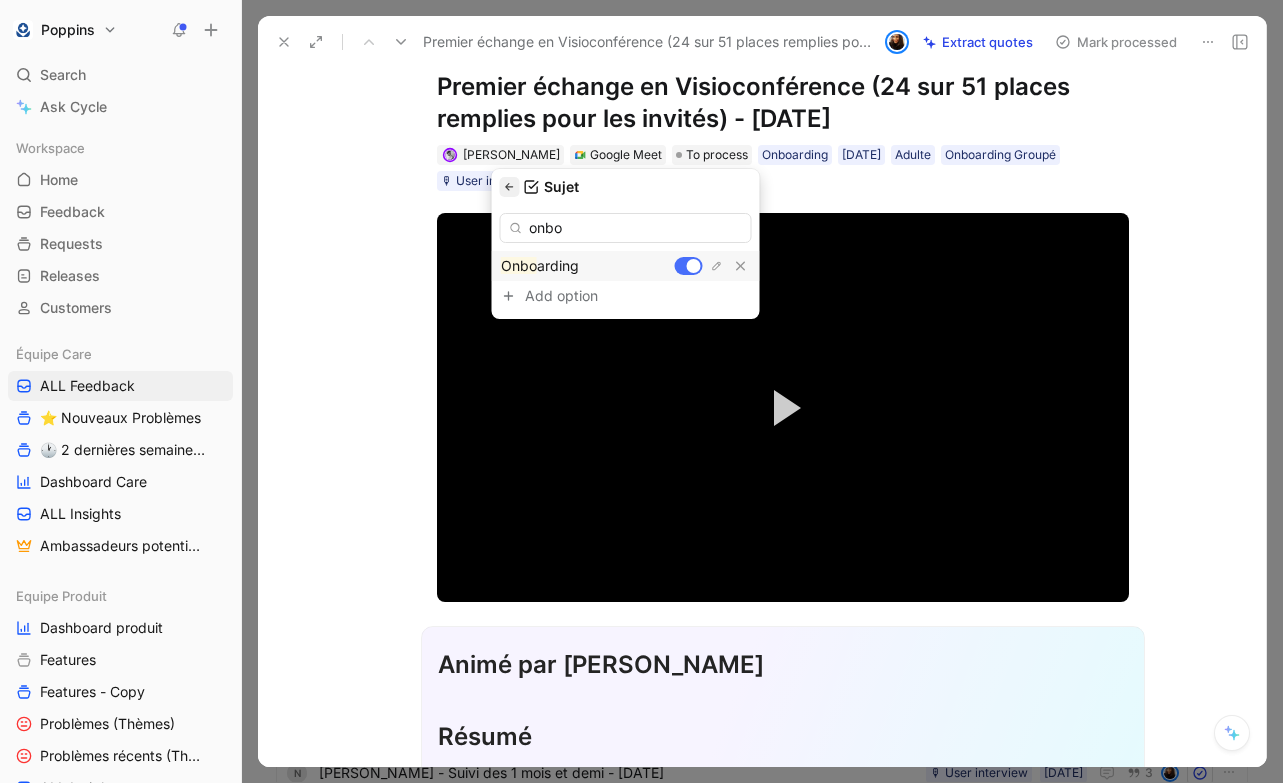 click 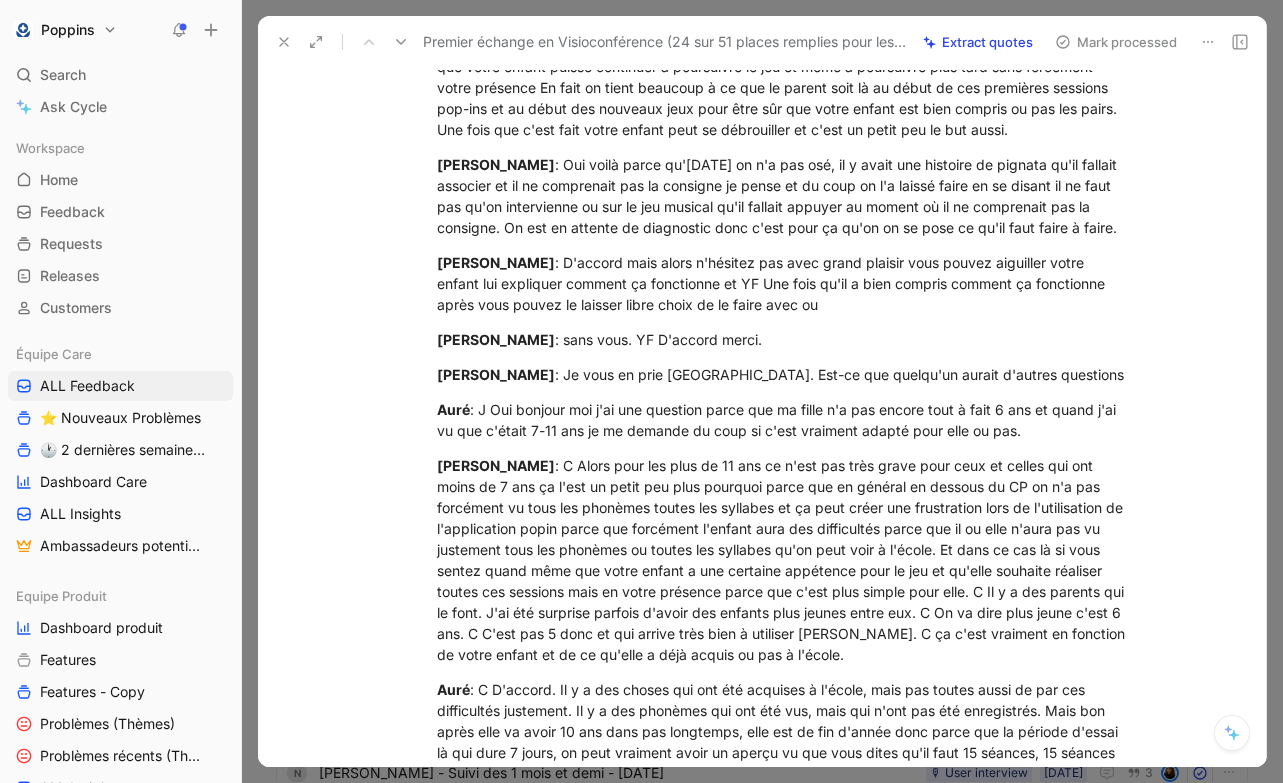 scroll, scrollTop: 7097, scrollLeft: 0, axis: vertical 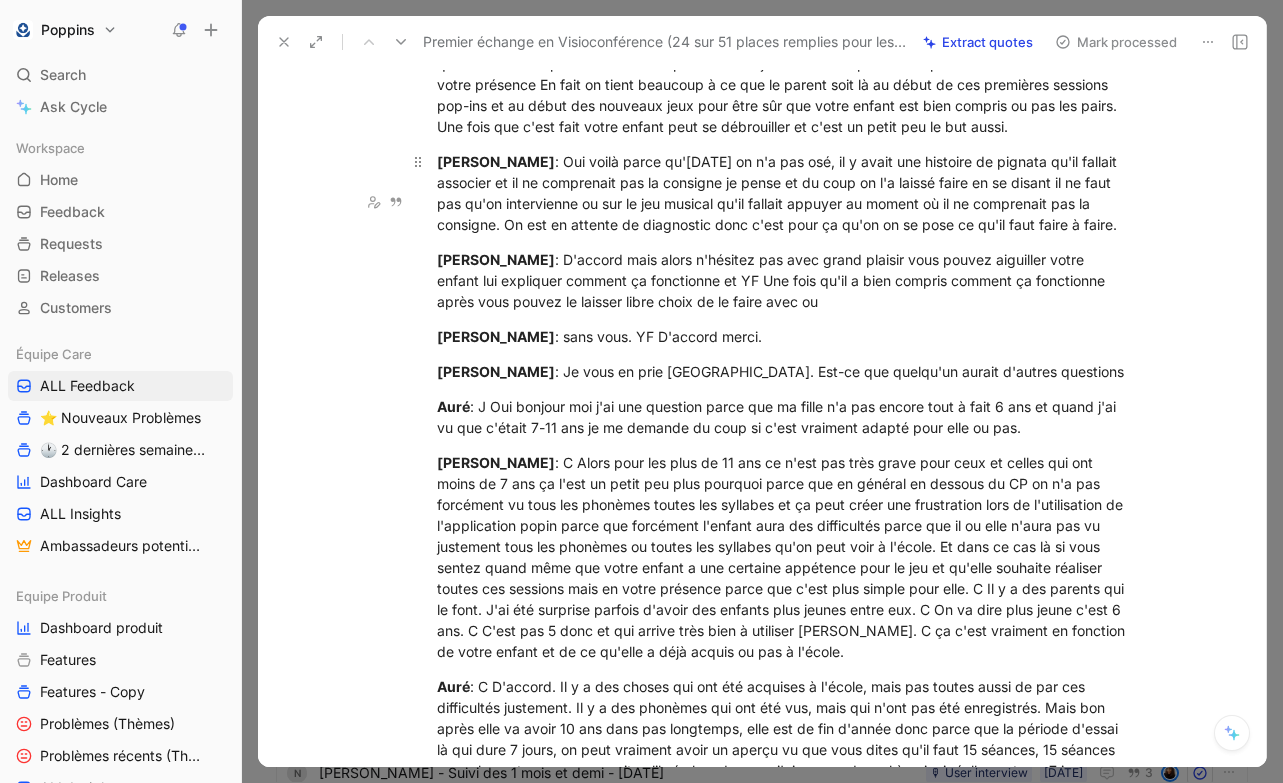 click on "[PERSON_NAME] : Oui voilà parce qu'[DATE] on n'a pas osé, il y avait une histoire de pignata qu'il fallait associer et il ne comprenait pas la consigne je pense et du coup on l'a laissé faire en se disant il ne faut pas qu'on intervienne ou sur le jeu musical qu'il fallait appuyer au moment où il ne comprenait pas la consigne. On est en attente de diagnostic donc c'est pour ça qu'on on se pose ce qu'il faut faire à faire." at bounding box center [783, 193] 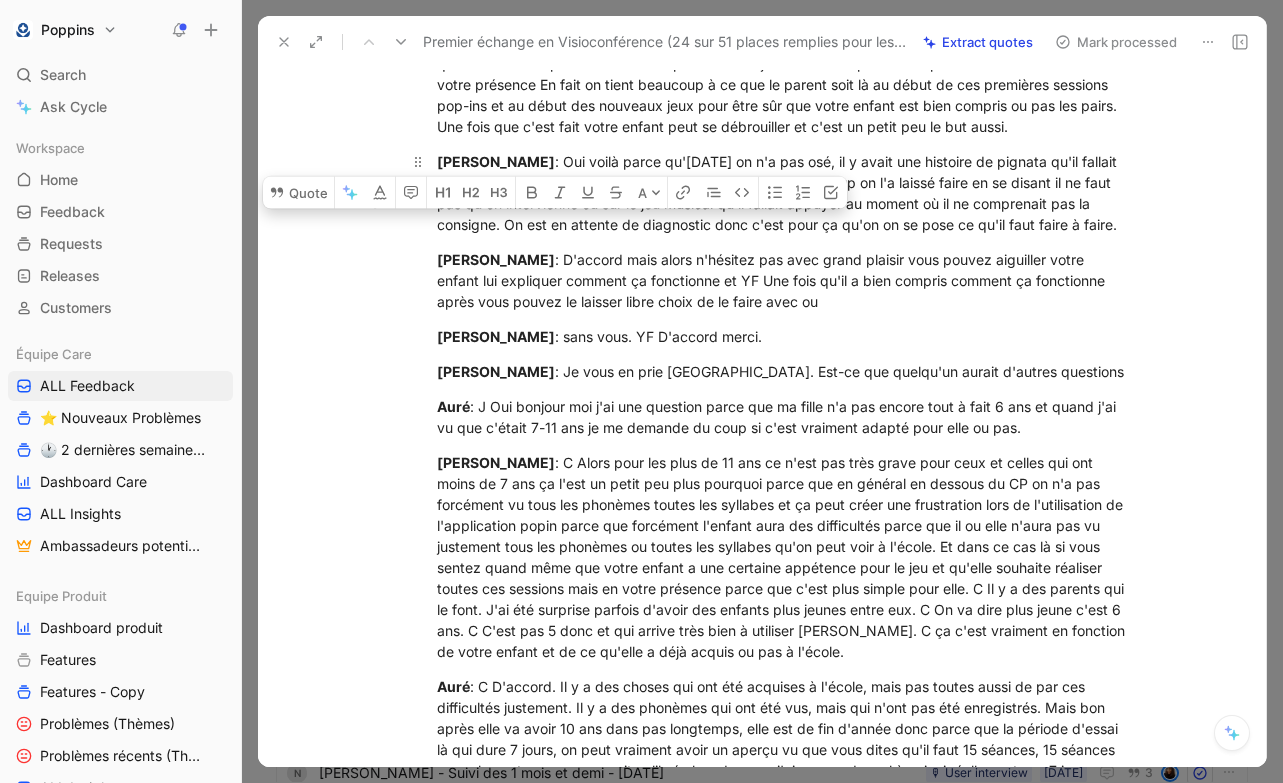 drag, startPoint x: 543, startPoint y: 191, endPoint x: 513, endPoint y: 256, distance: 71.5891 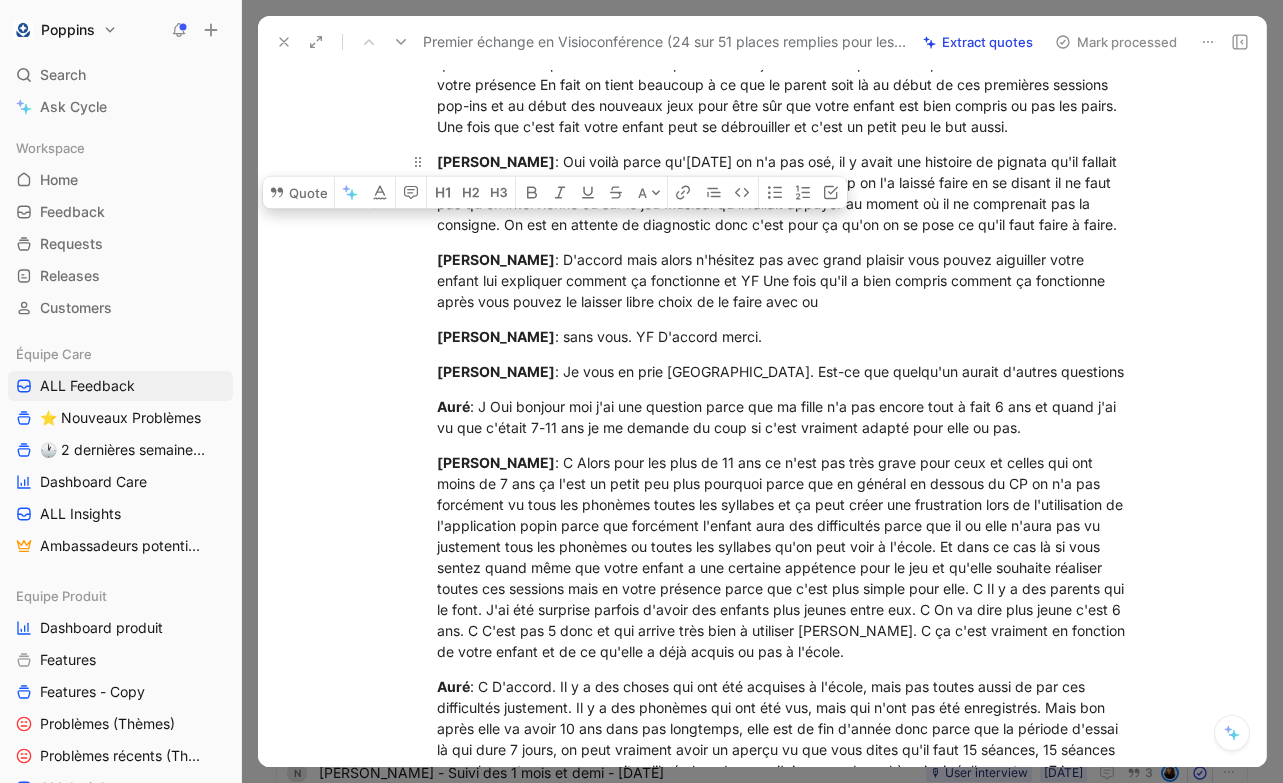 click on "[PERSON_NAME] : Oui voilà parce qu'[DATE] on n'a pas osé, il y avait une histoire de pignata qu'il fallait associer et il ne comprenait pas la consigne je pense et du coup on l'a laissé faire en se disant il ne faut pas qu'on intervienne ou sur le jeu musical qu'il fallait appuyer au moment où il ne comprenait pas la consigne. On est en attente de diagnostic donc c'est pour ça qu'on on se pose ce qu'il faut faire à faire." at bounding box center (783, 193) 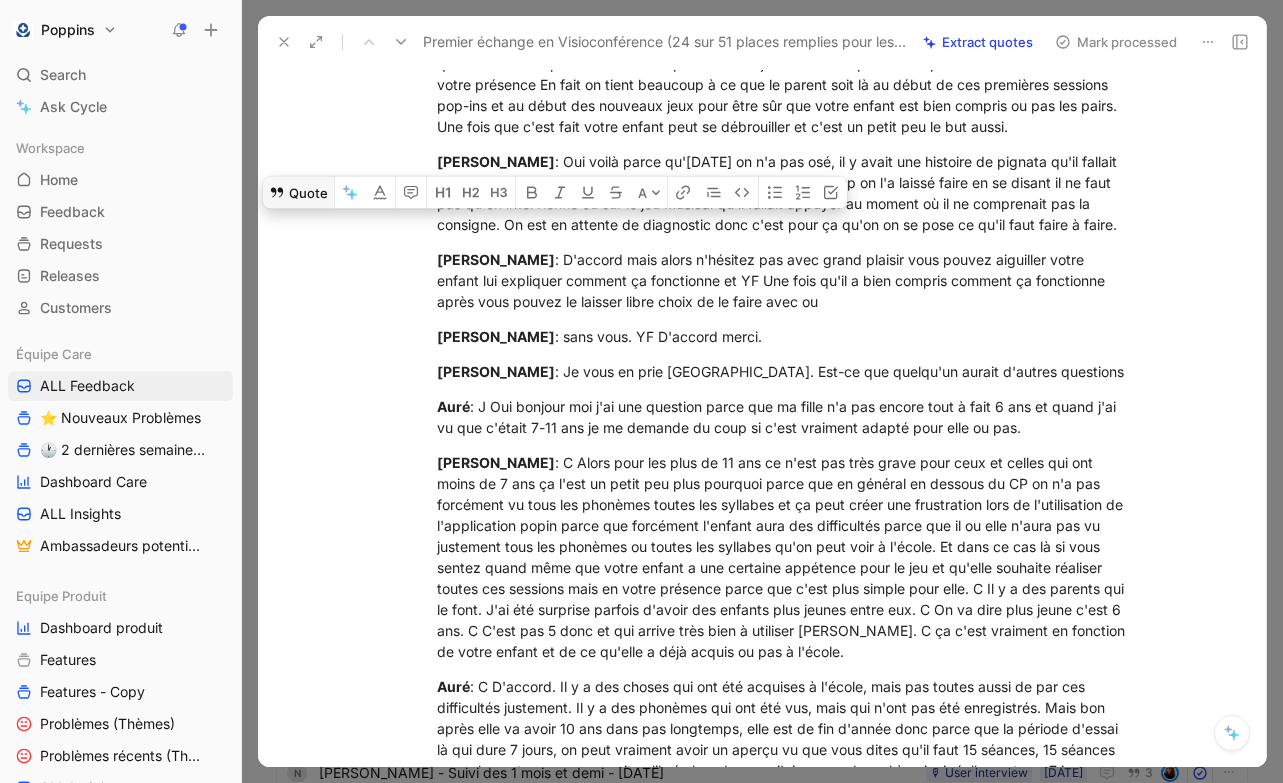 click on "Quote" at bounding box center [298, 193] 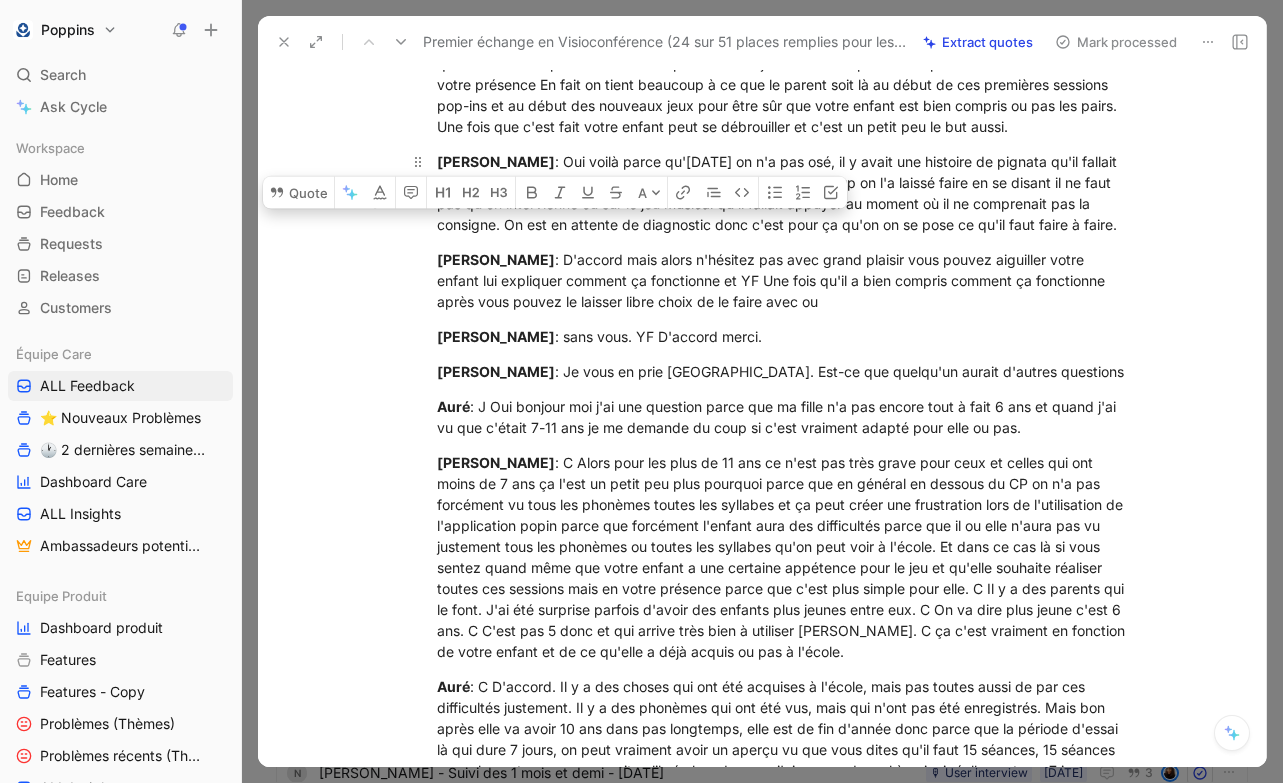 drag, startPoint x: 536, startPoint y: 203, endPoint x: 499, endPoint y: 257, distance: 65.459915 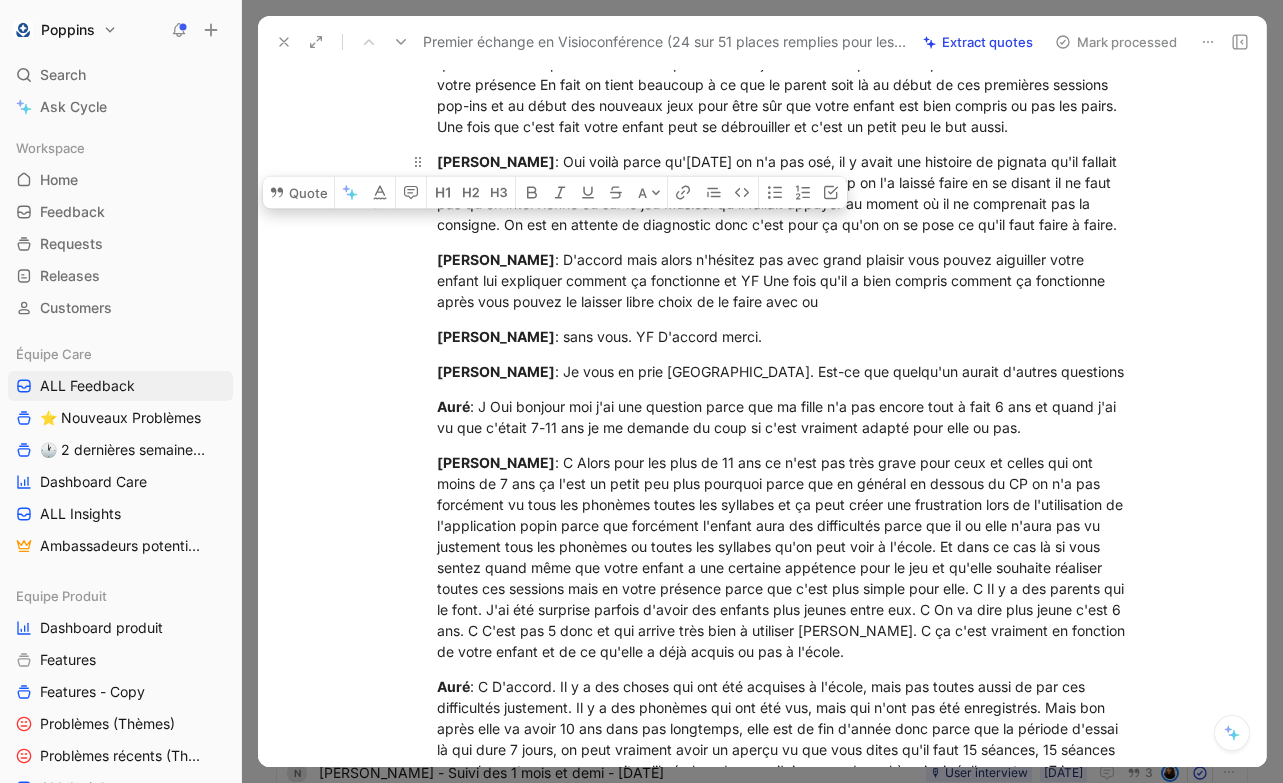 click on "[PERSON_NAME] : Oui voilà parce qu'[DATE] on n'a pas osé, il y avait une histoire de pignata qu'il fallait associer et il ne comprenait pas la consigne je pense et du coup on l'a laissé faire en se disant il ne faut pas qu'on intervienne ou sur le jeu musical qu'il fallait appuyer au moment où il ne comprenait pas la consigne. On est en attente de diagnostic donc c'est pour ça qu'on on se pose ce qu'il faut faire à faire." at bounding box center [783, 193] 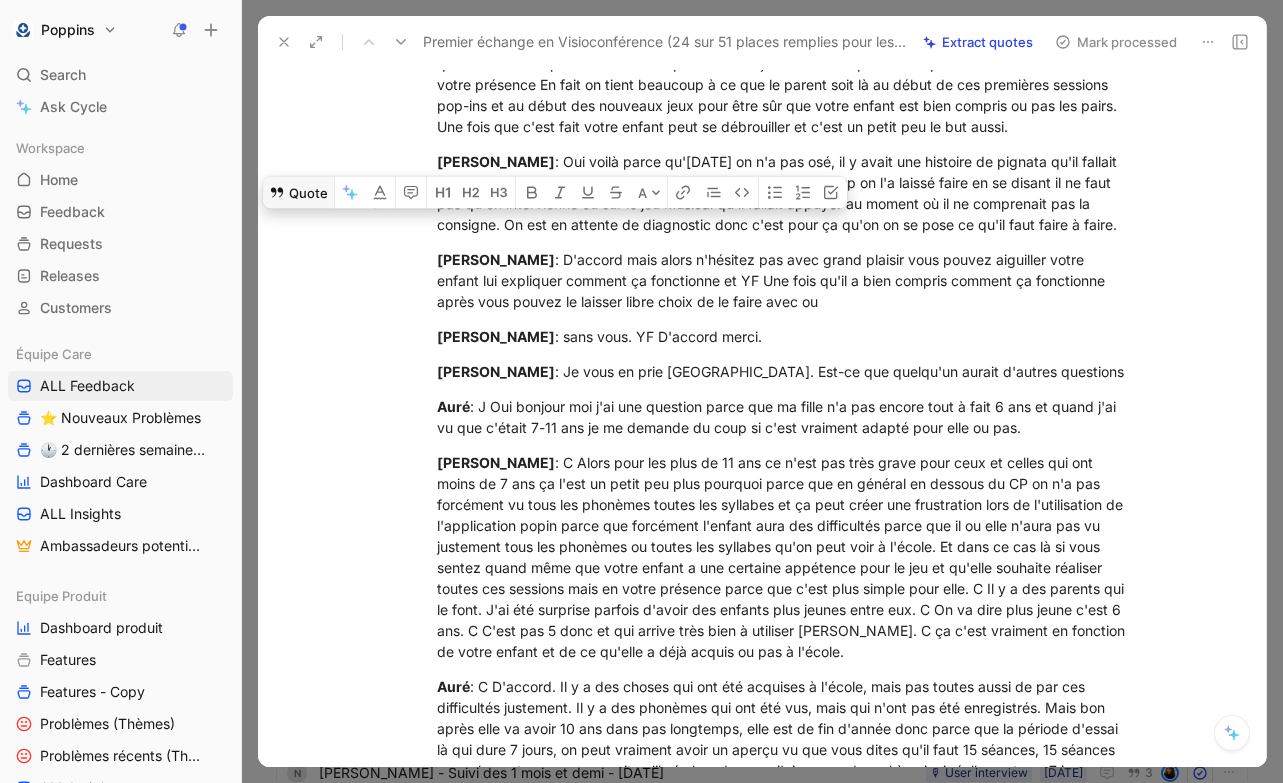 click on "Quote" at bounding box center [298, 193] 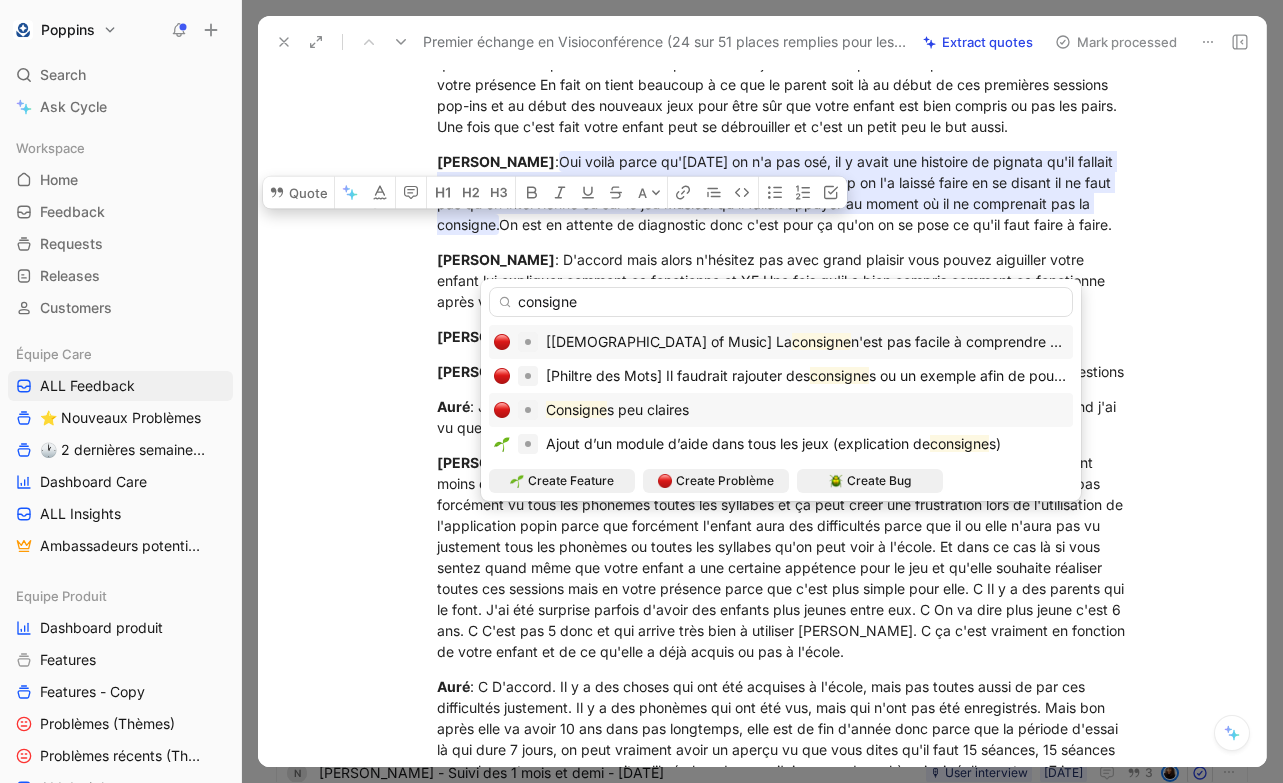 type on "consigne" 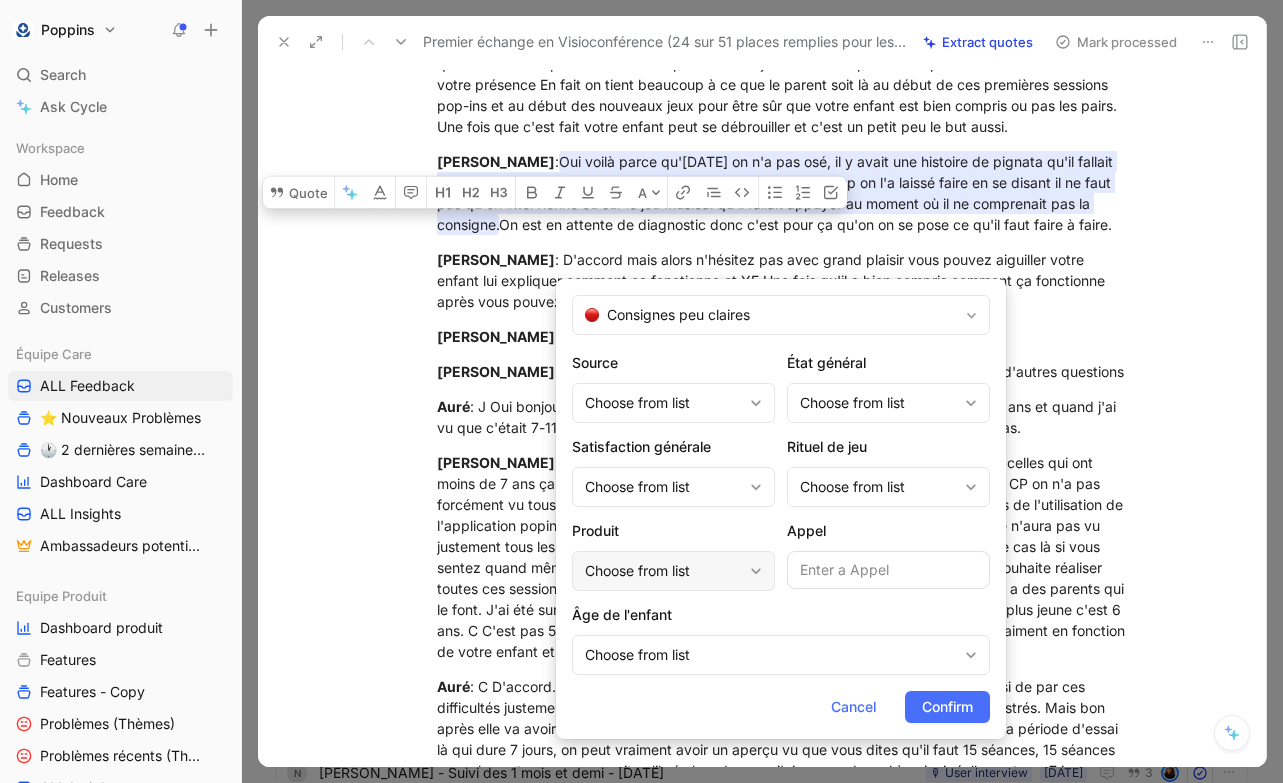 click on "Choose from list" at bounding box center [663, 571] 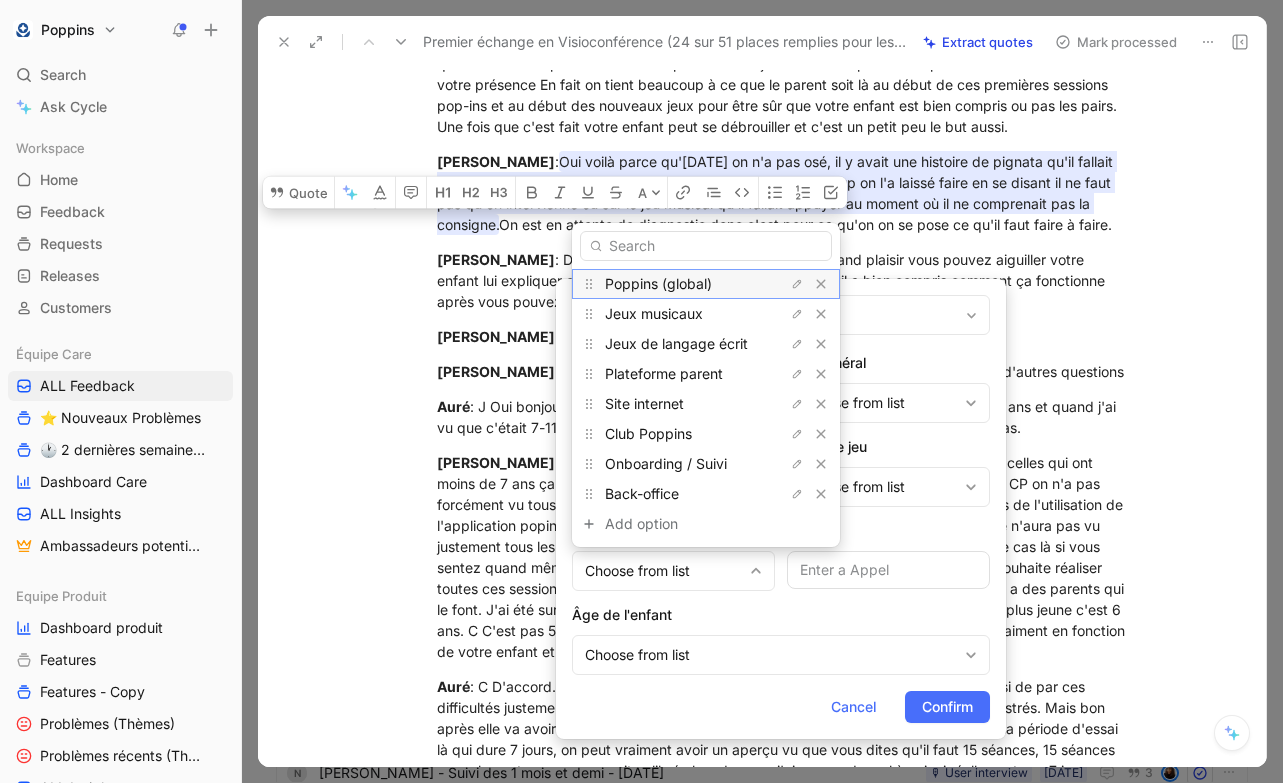 click on "Poppins (global)" at bounding box center [658, 283] 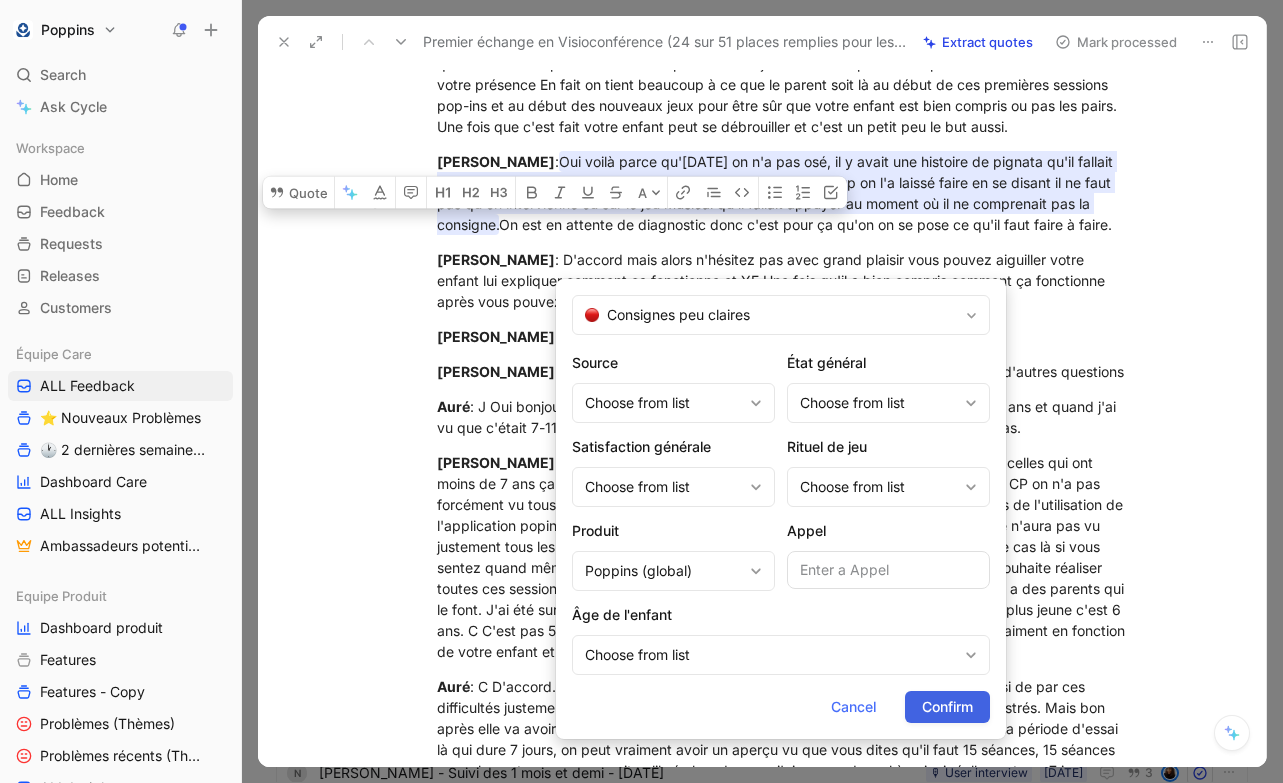 click on "Confirm" at bounding box center (947, 707) 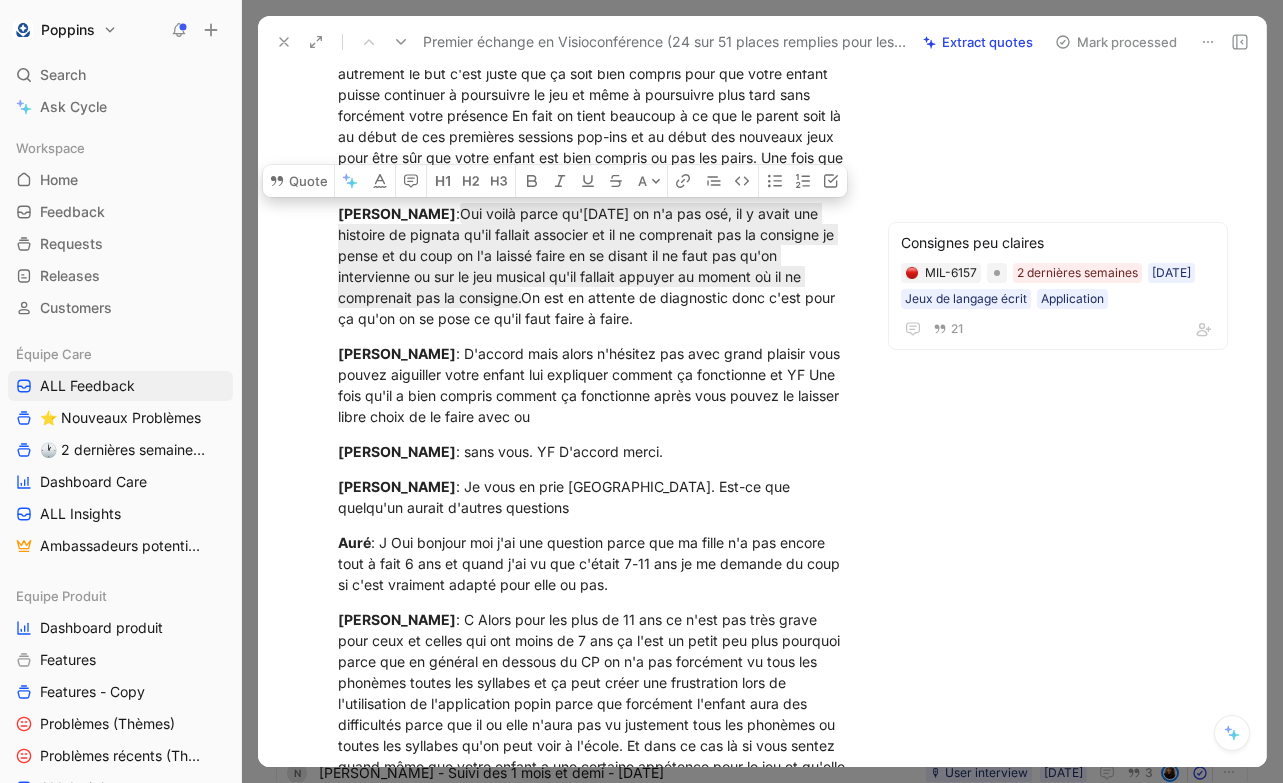 scroll, scrollTop: 8956, scrollLeft: 0, axis: vertical 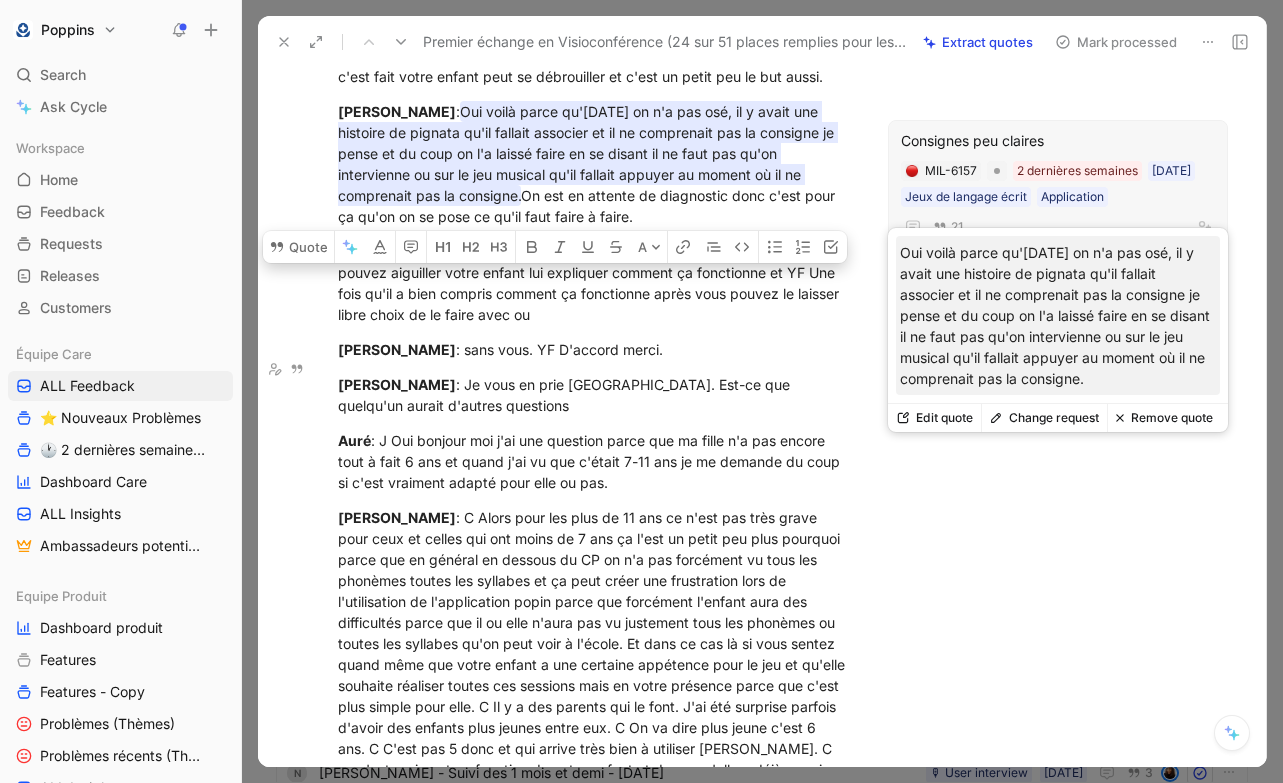 click on "Edit quote" at bounding box center [934, 418] 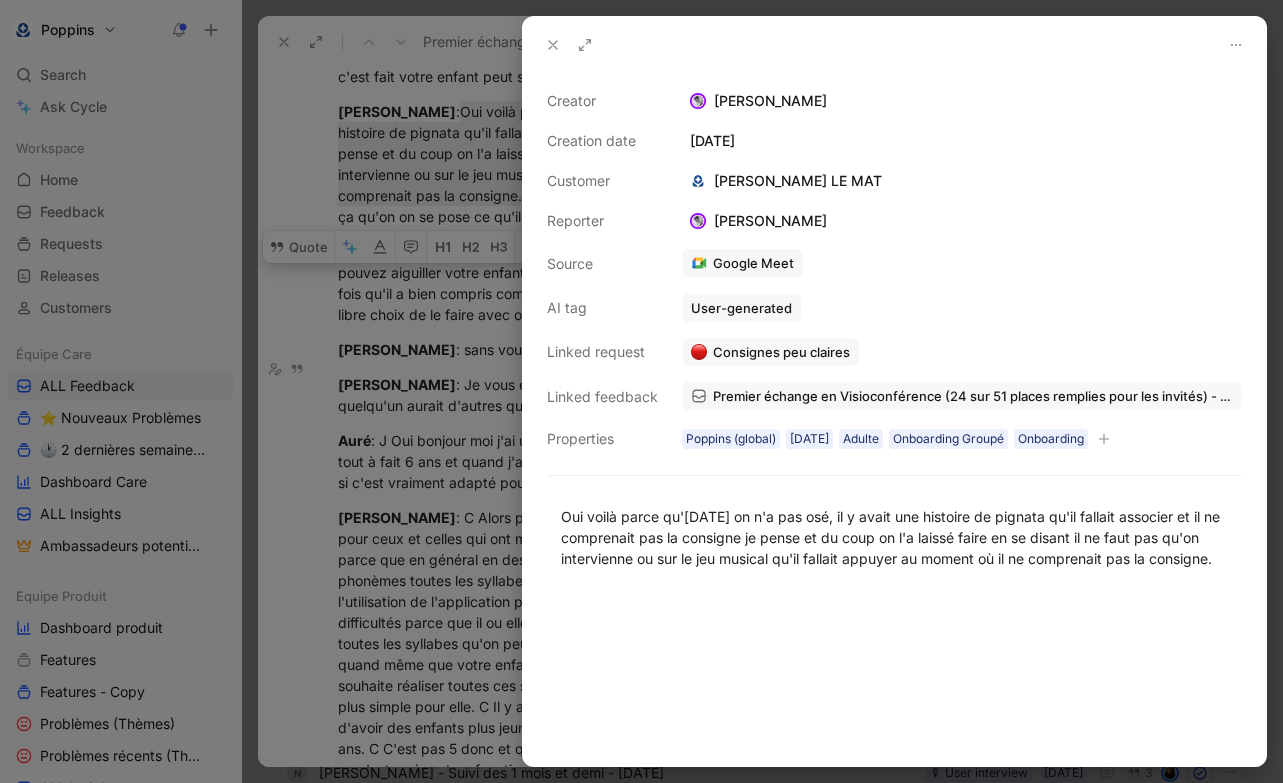 click at bounding box center [1104, 439] 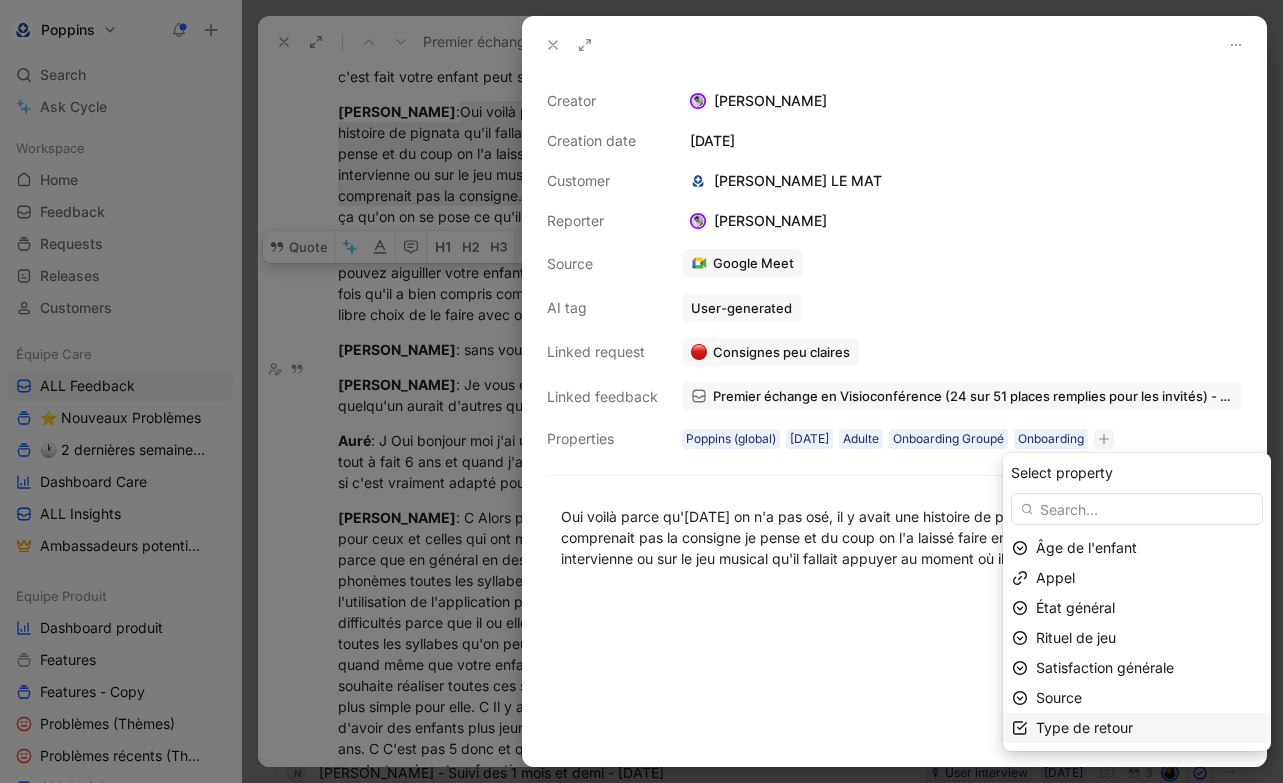 click on "Type de retour" at bounding box center (1084, 727) 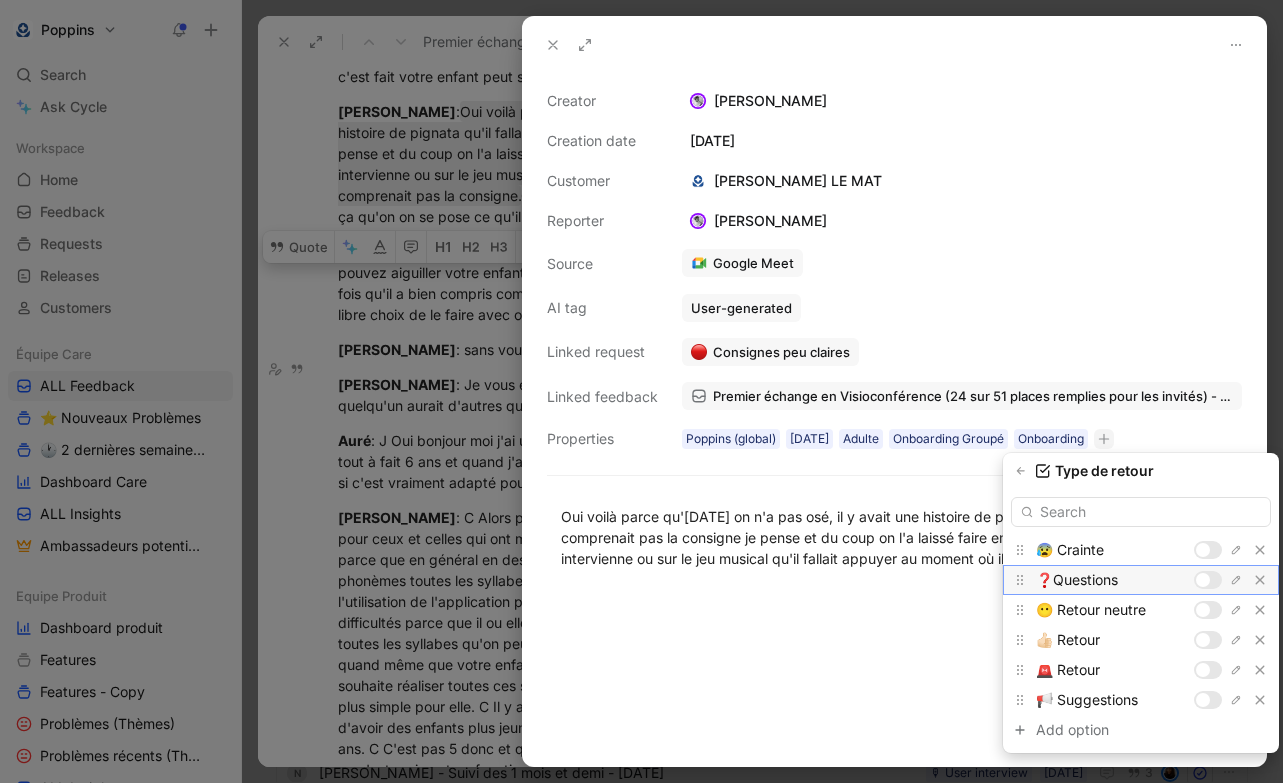 click at bounding box center (1203, 580) 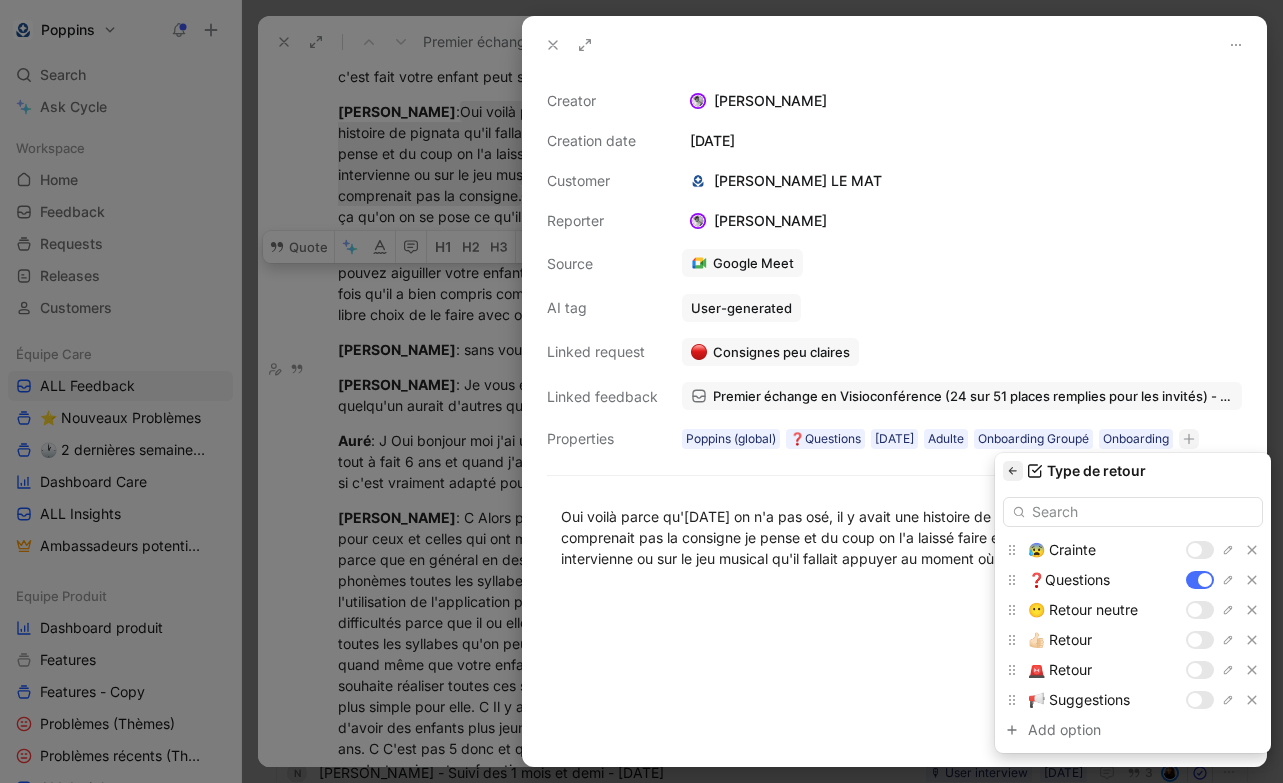 click 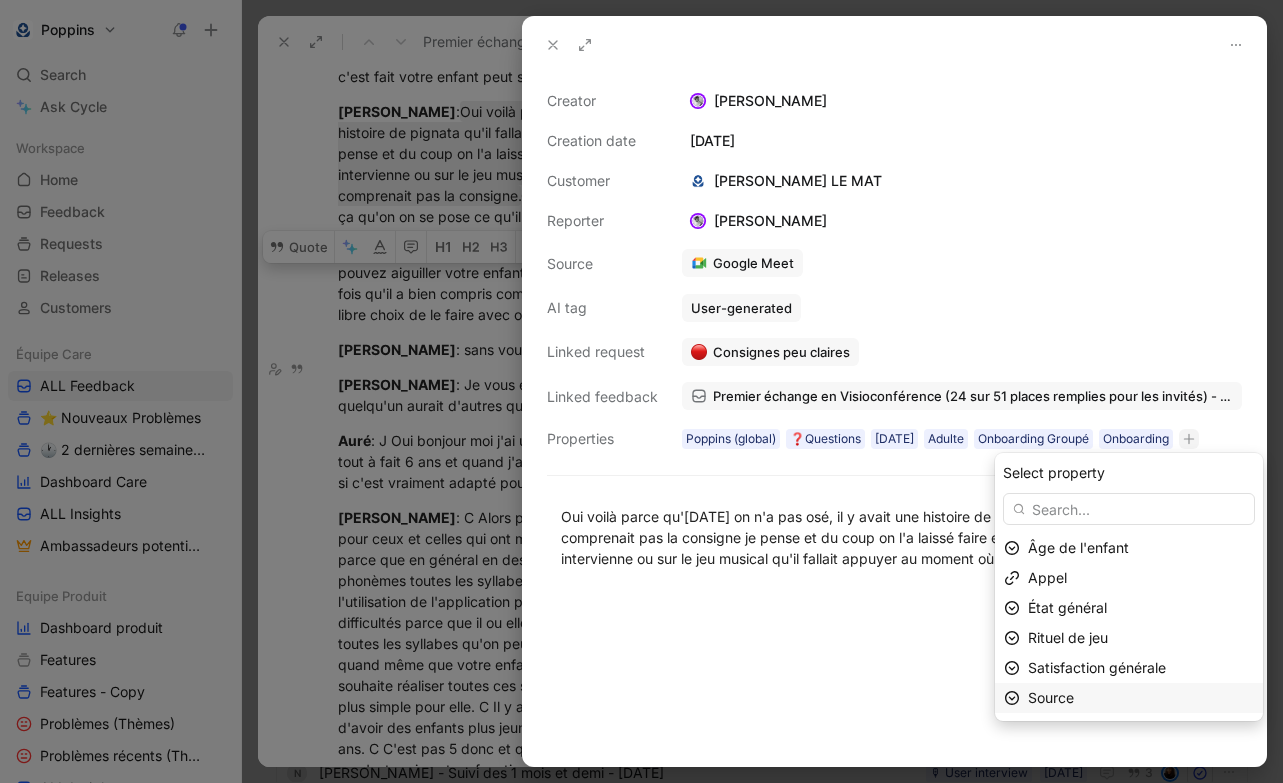 click on "Source" at bounding box center (1141, 698) 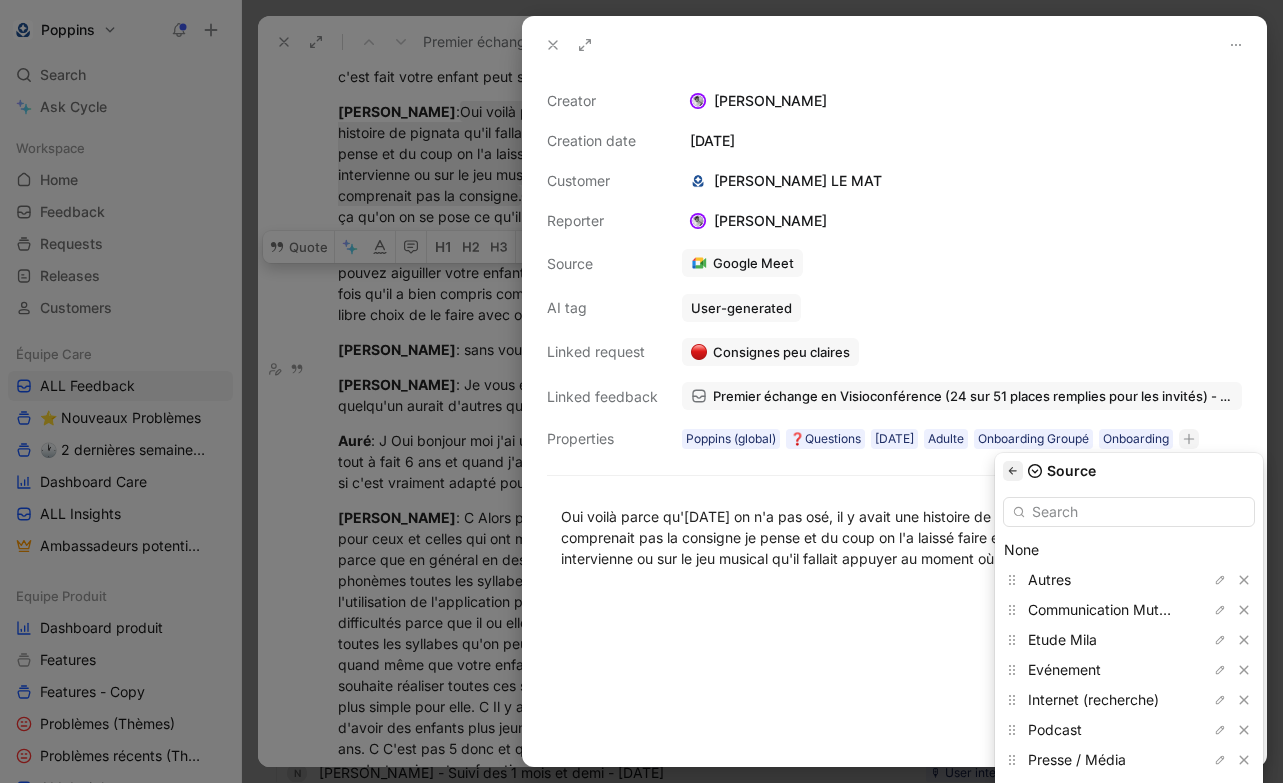 click at bounding box center (1013, 471) 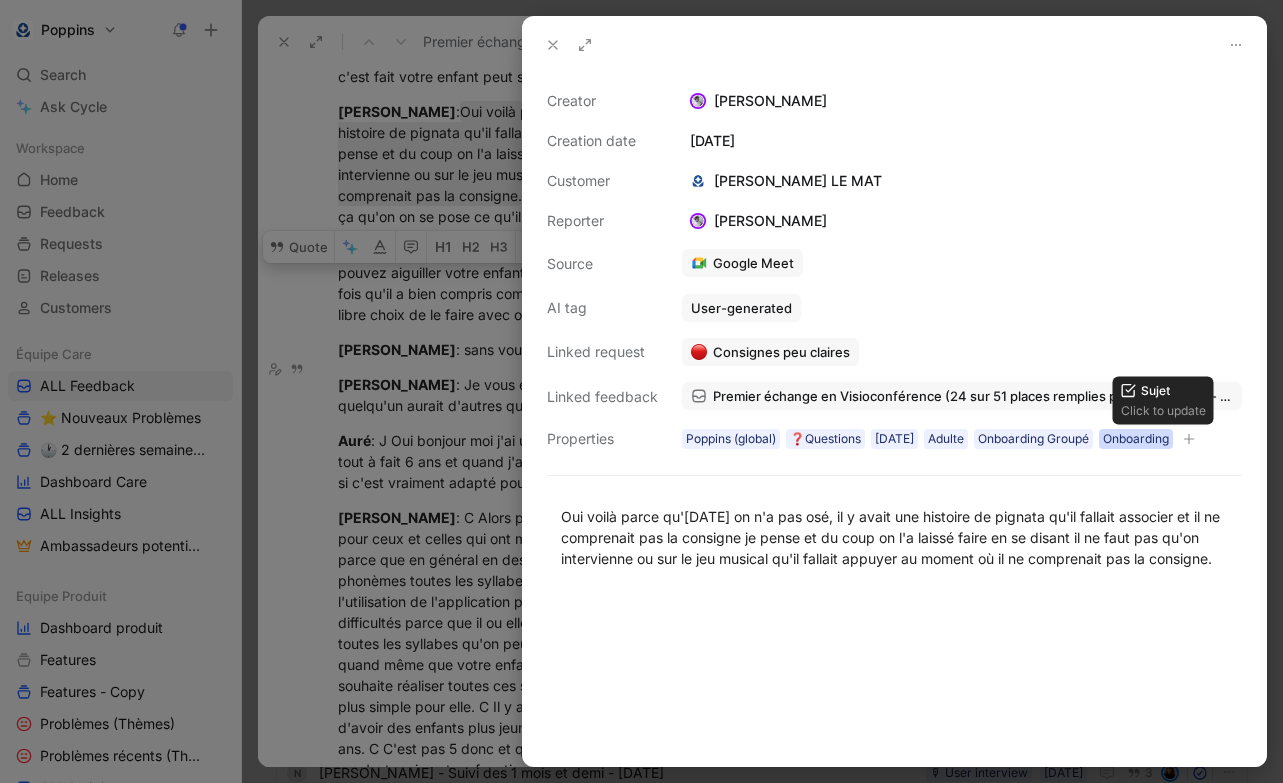 click on "Onboarding" at bounding box center [1136, 439] 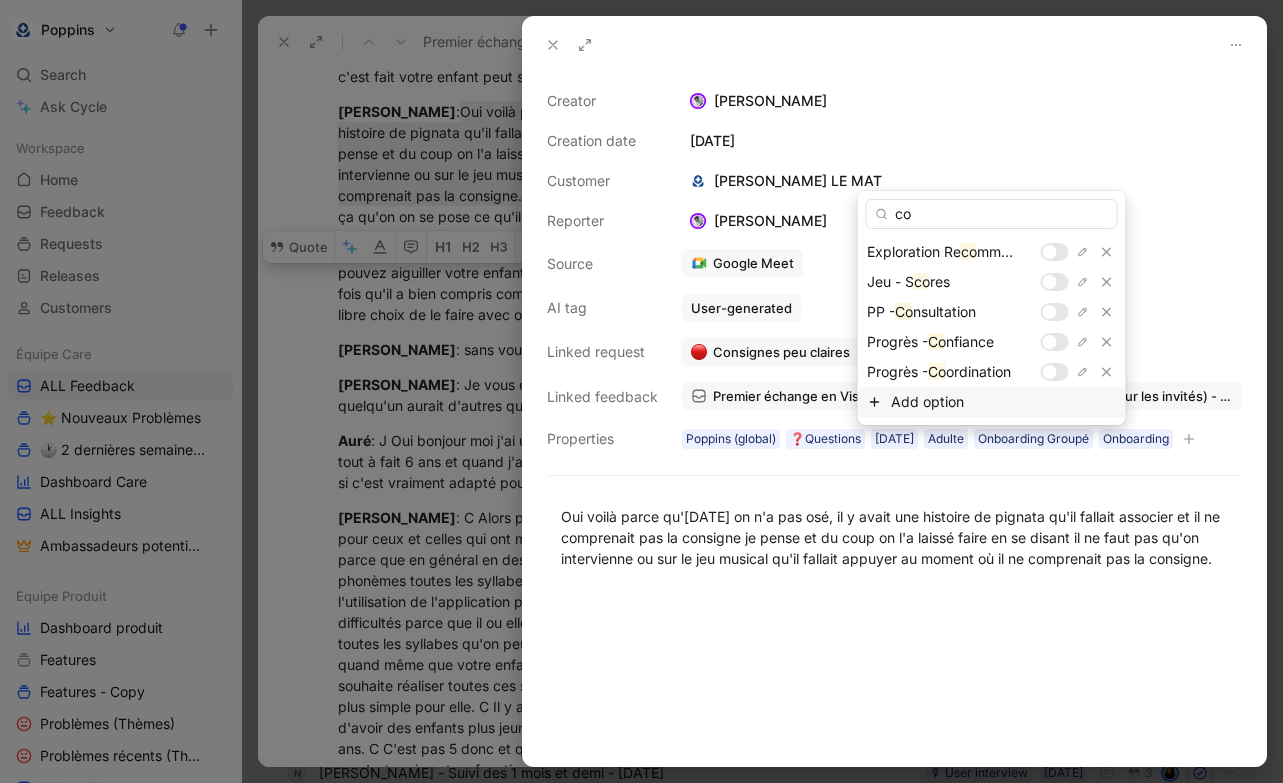 type on "c" 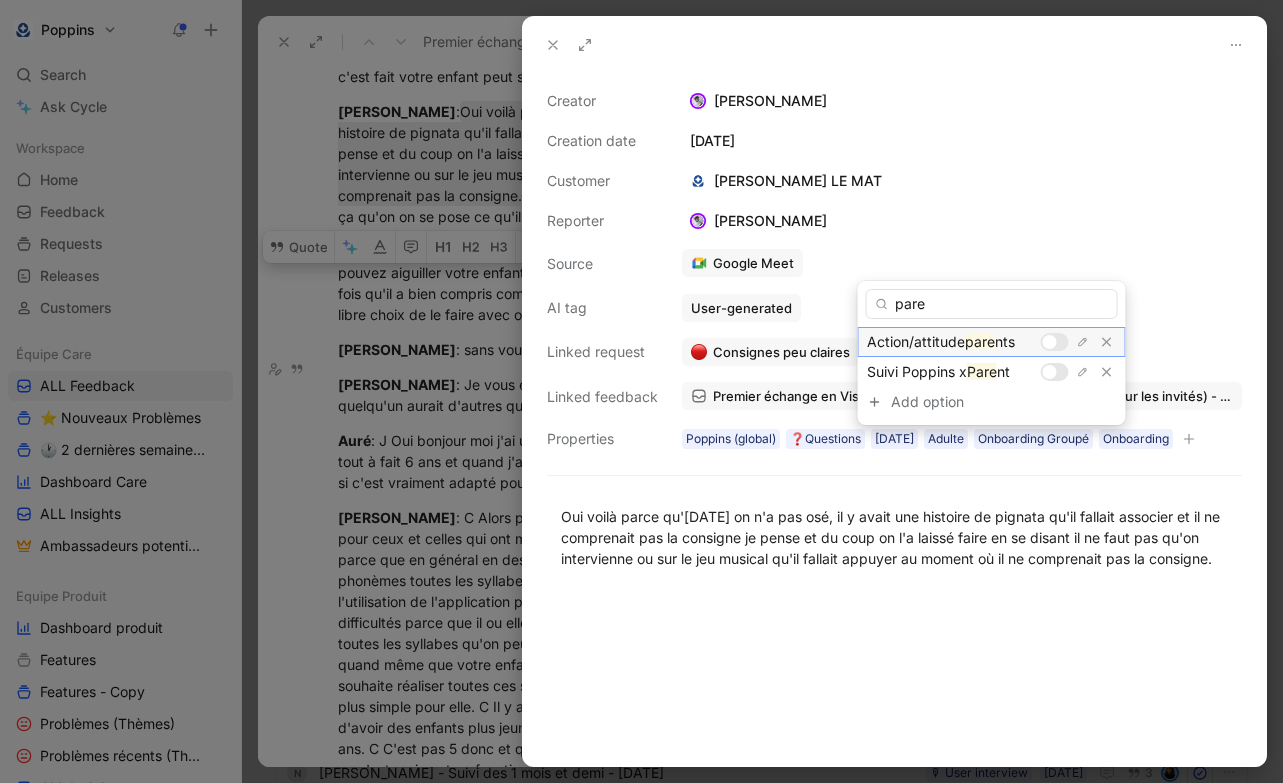 click at bounding box center [1050, 342] 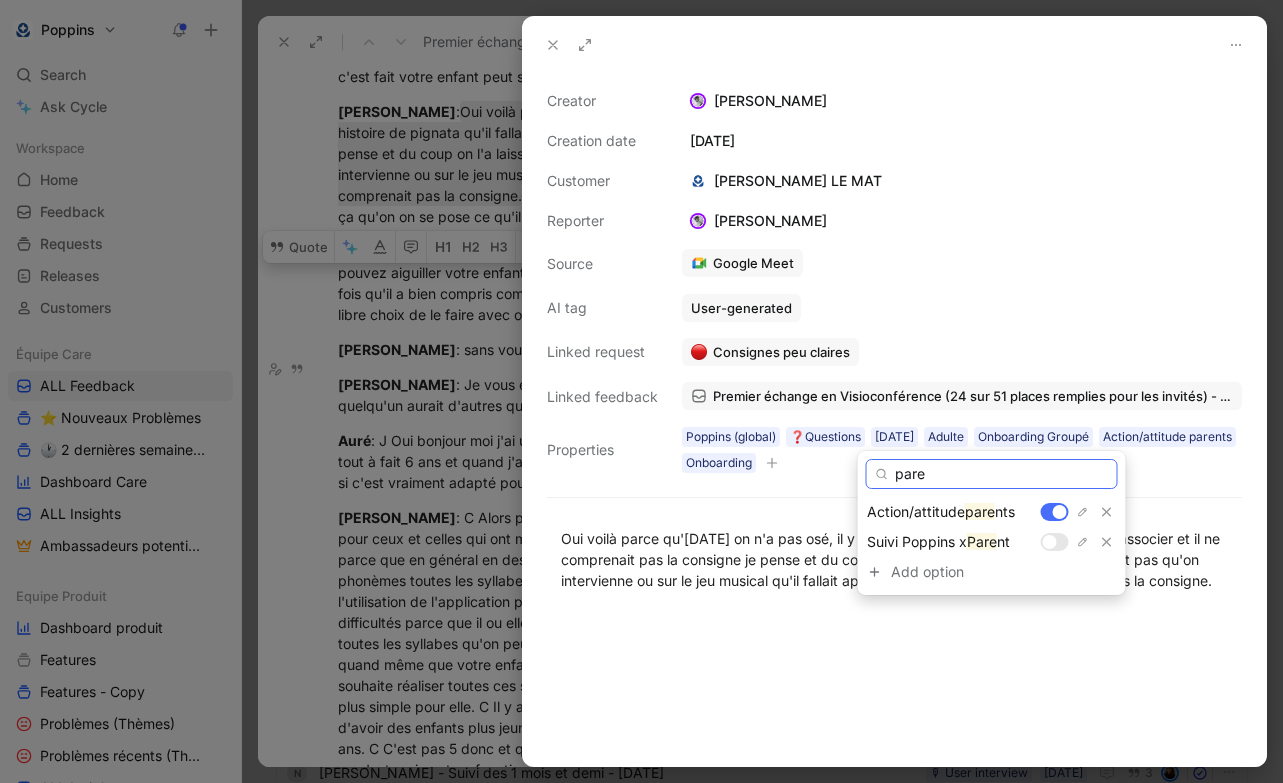click on "pare" at bounding box center (992, 474) 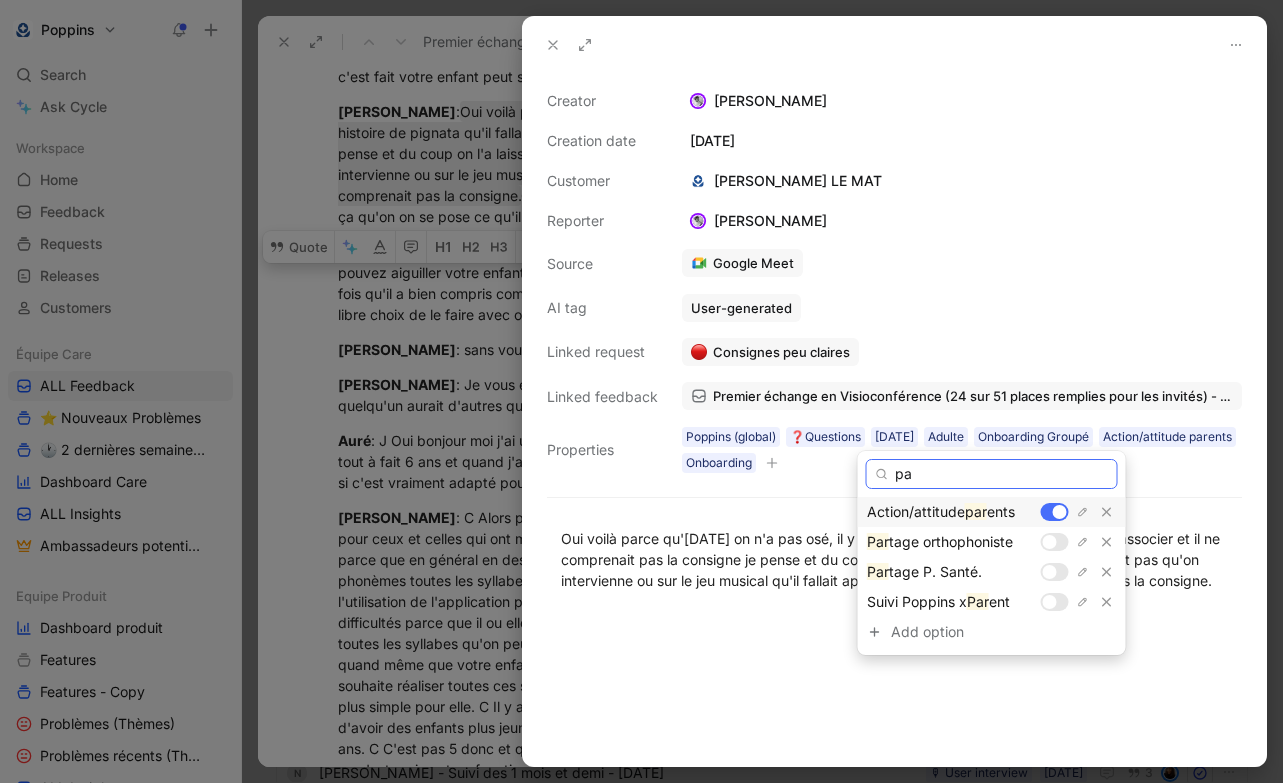 type on "p" 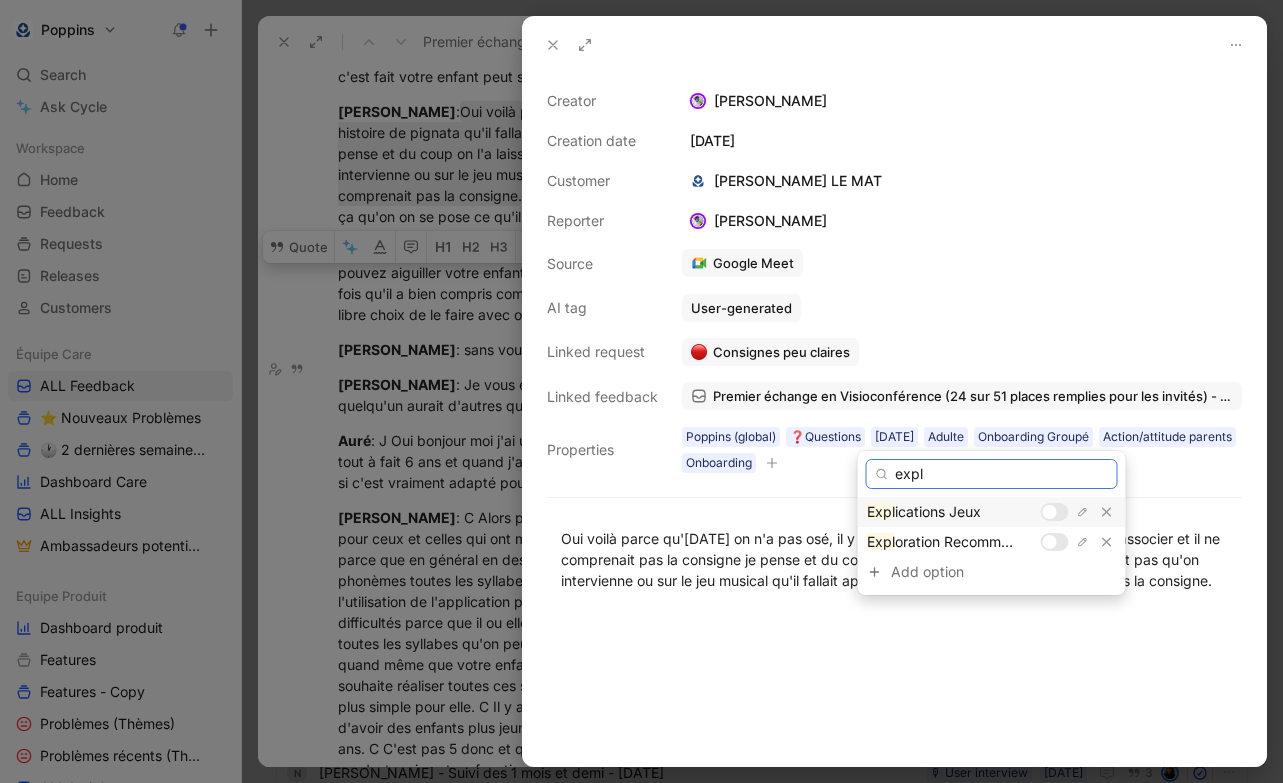 type on "expl" 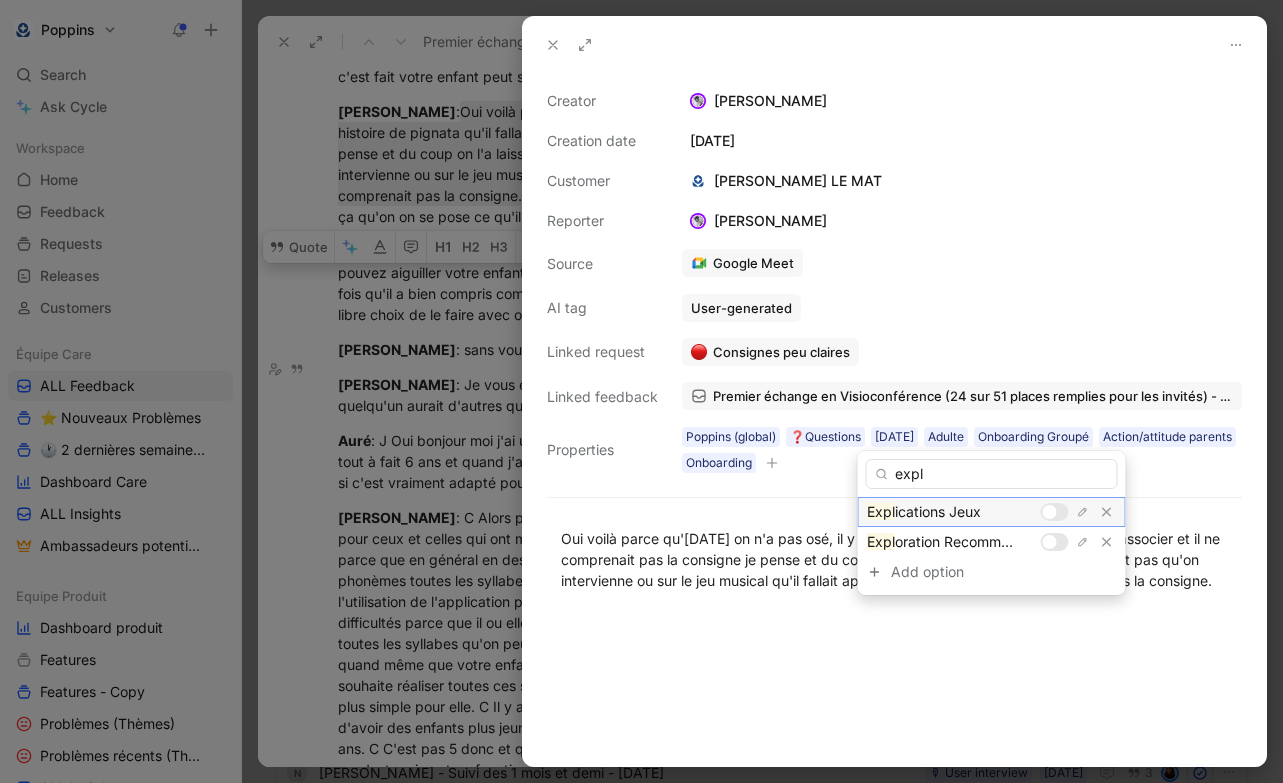 click at bounding box center [1050, 512] 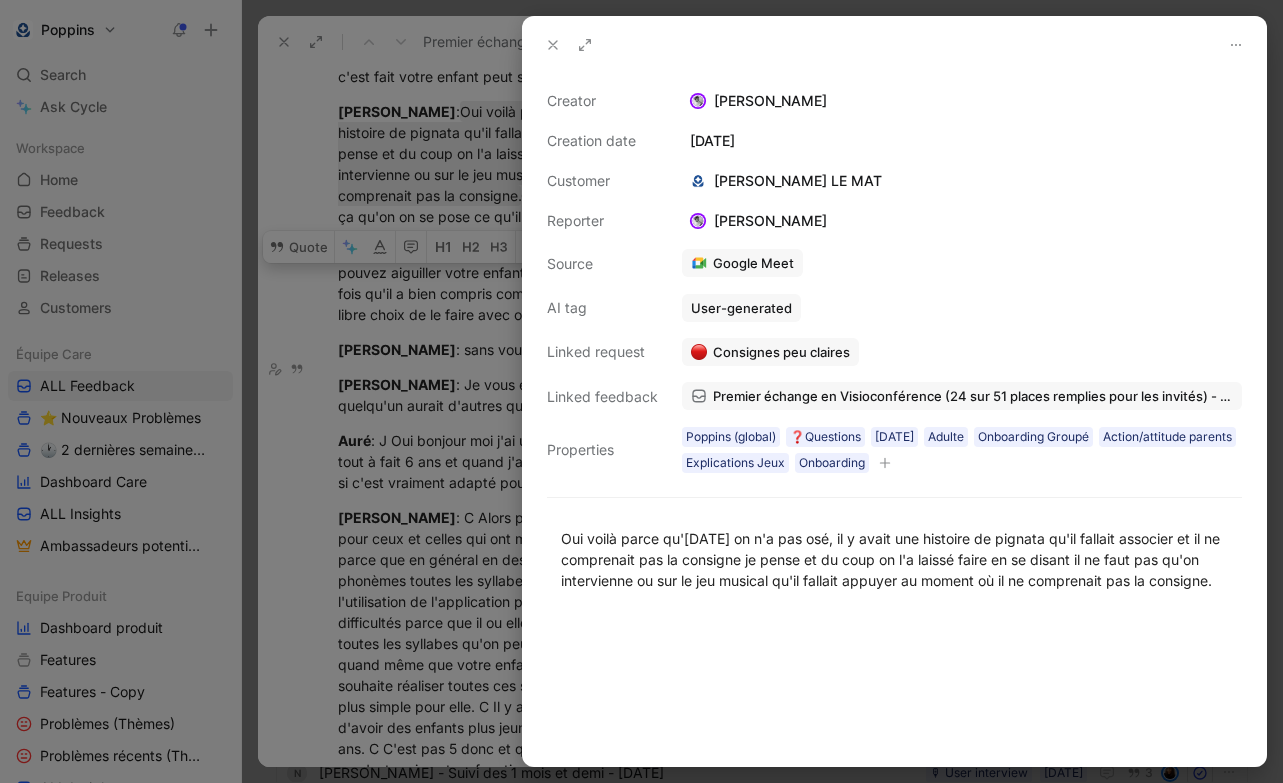 click 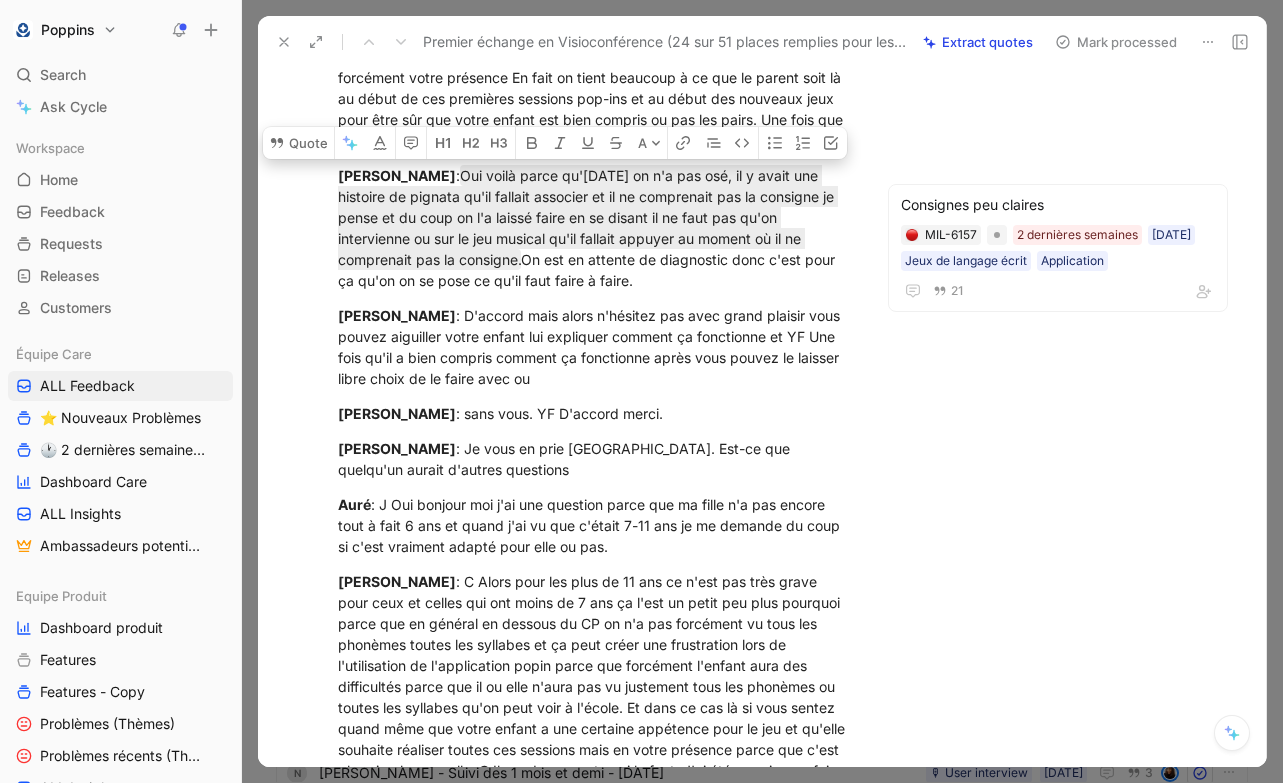 scroll, scrollTop: 8872, scrollLeft: 0, axis: vertical 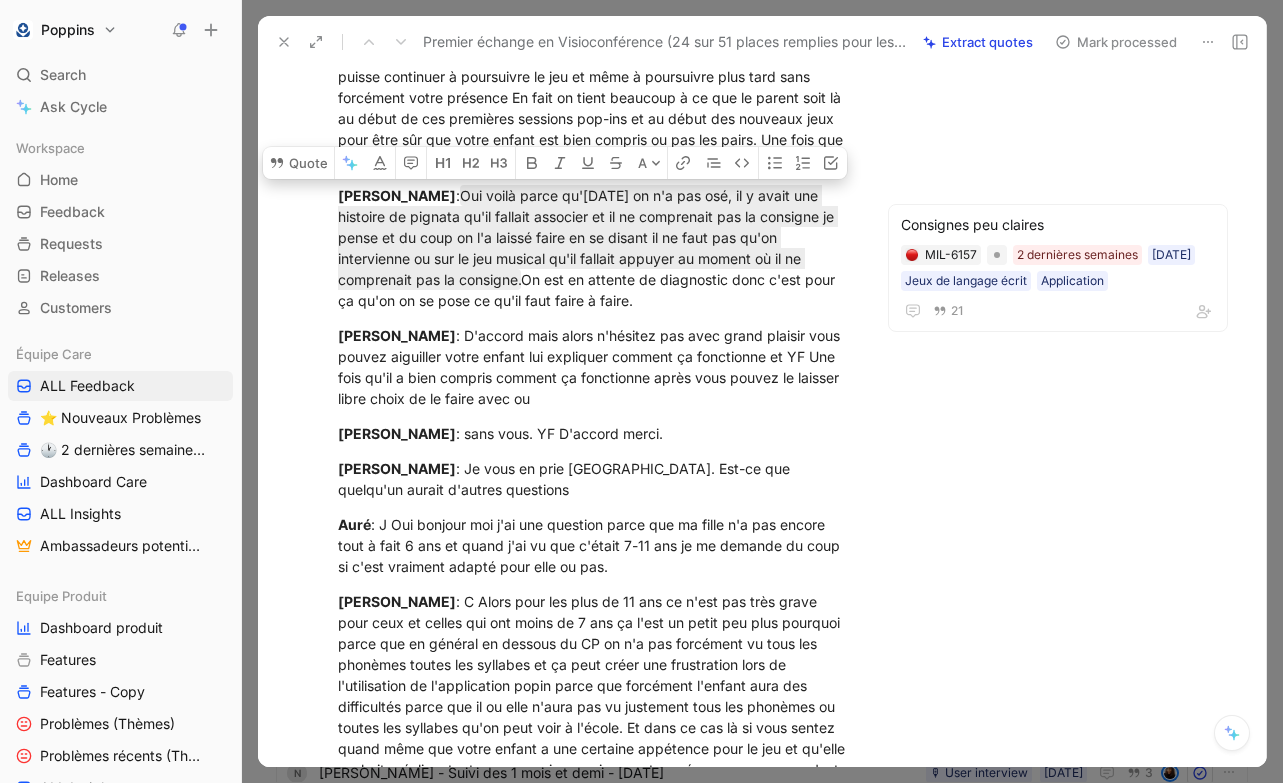 click on "[PERSON_NAME] : D'accord mais alors n'hésitez pas avec grand plaisir vous pouvez aiguiller votre enfant lui expliquer comment ça fonctionne et YF Une fois qu'il a bien compris comment ça fonctionne après vous pouvez le laisser libre choix de le faire avec ou" at bounding box center [594, 367] 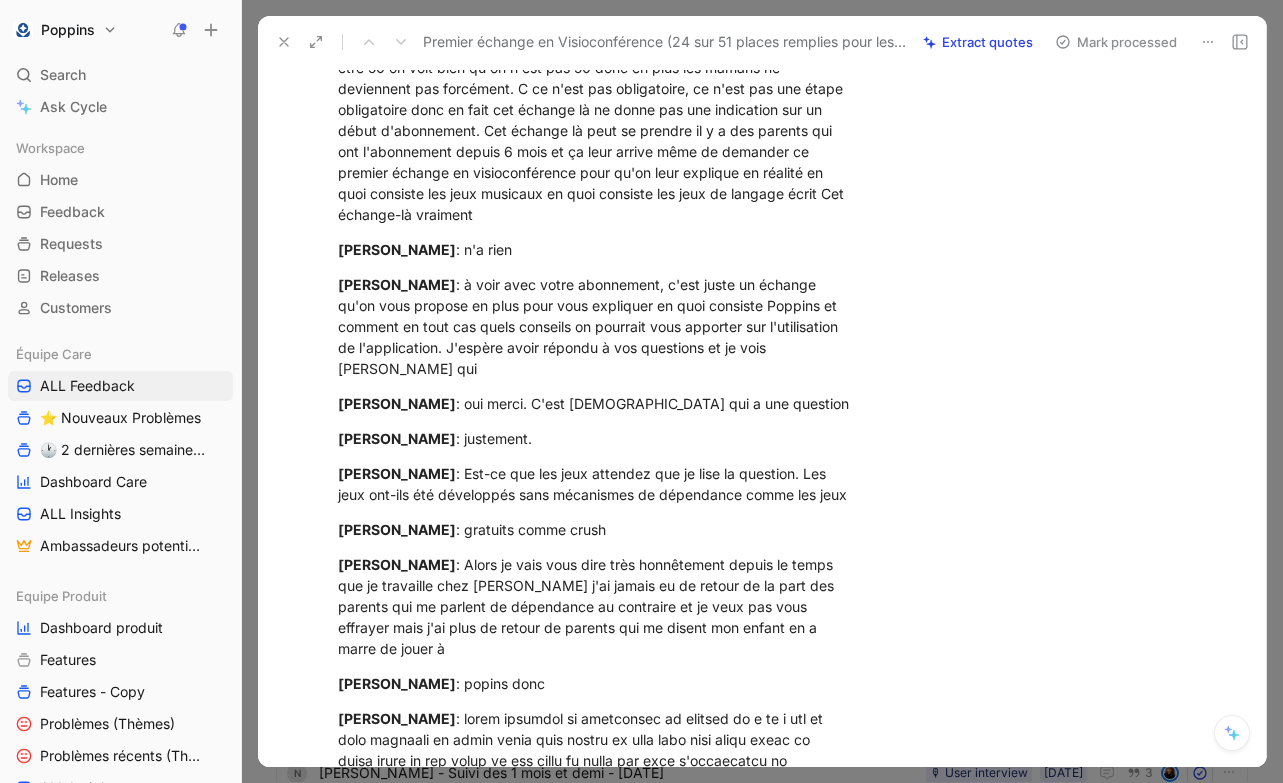 scroll, scrollTop: 12277, scrollLeft: 0, axis: vertical 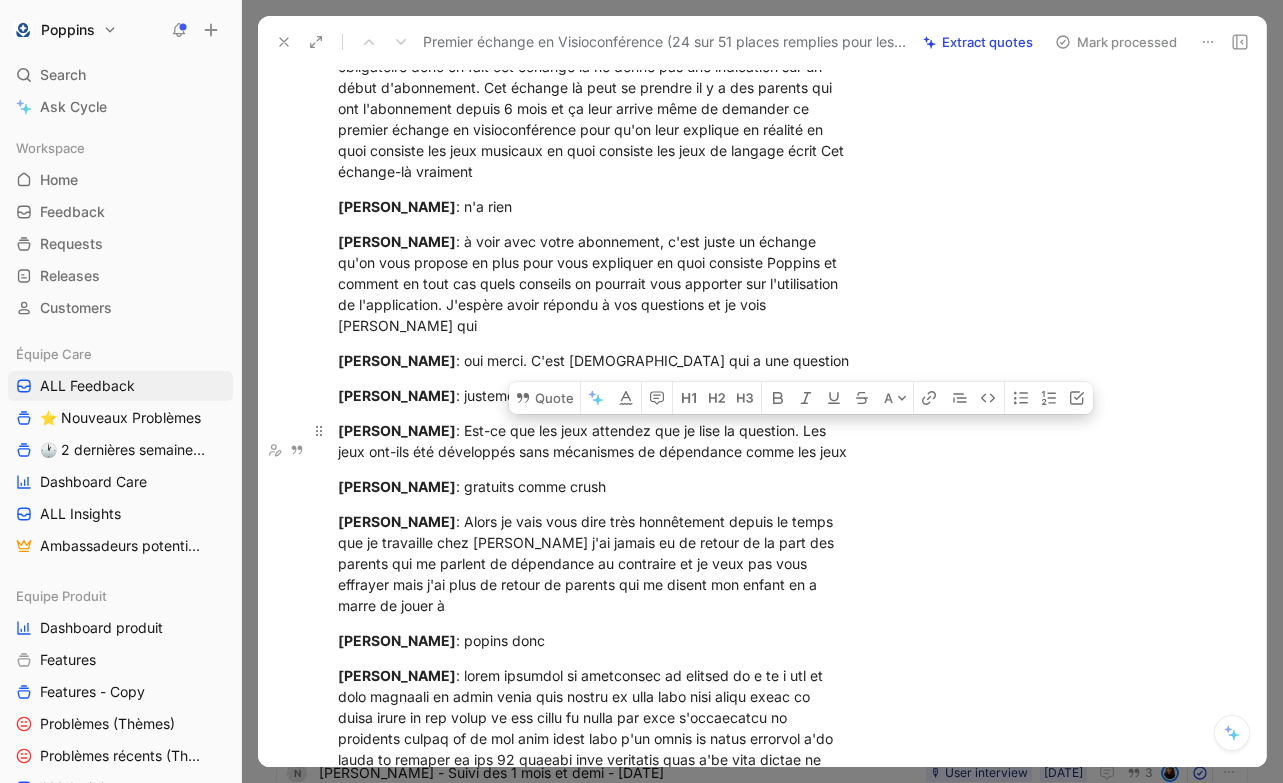 drag, startPoint x: 779, startPoint y: 417, endPoint x: 846, endPoint y: 454, distance: 76.537575 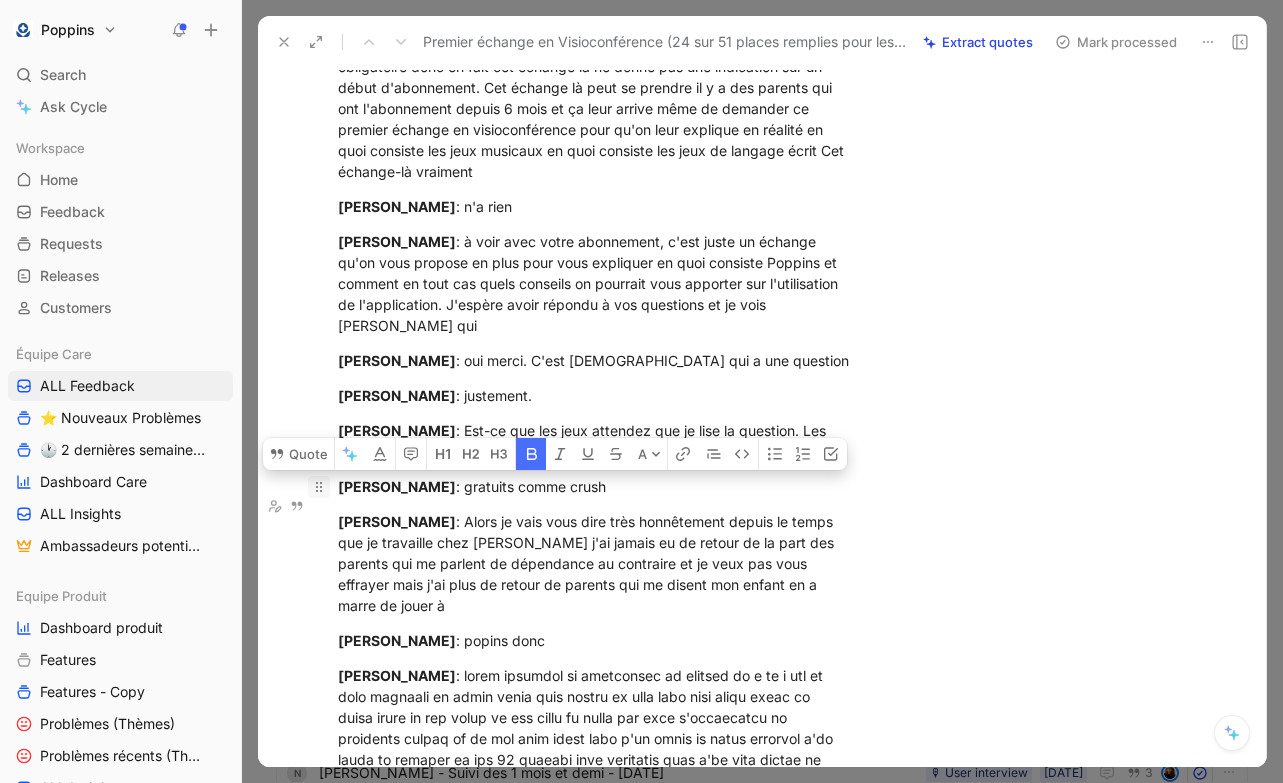 drag, startPoint x: 464, startPoint y: 477, endPoint x: 329, endPoint y: 479, distance: 135.01482 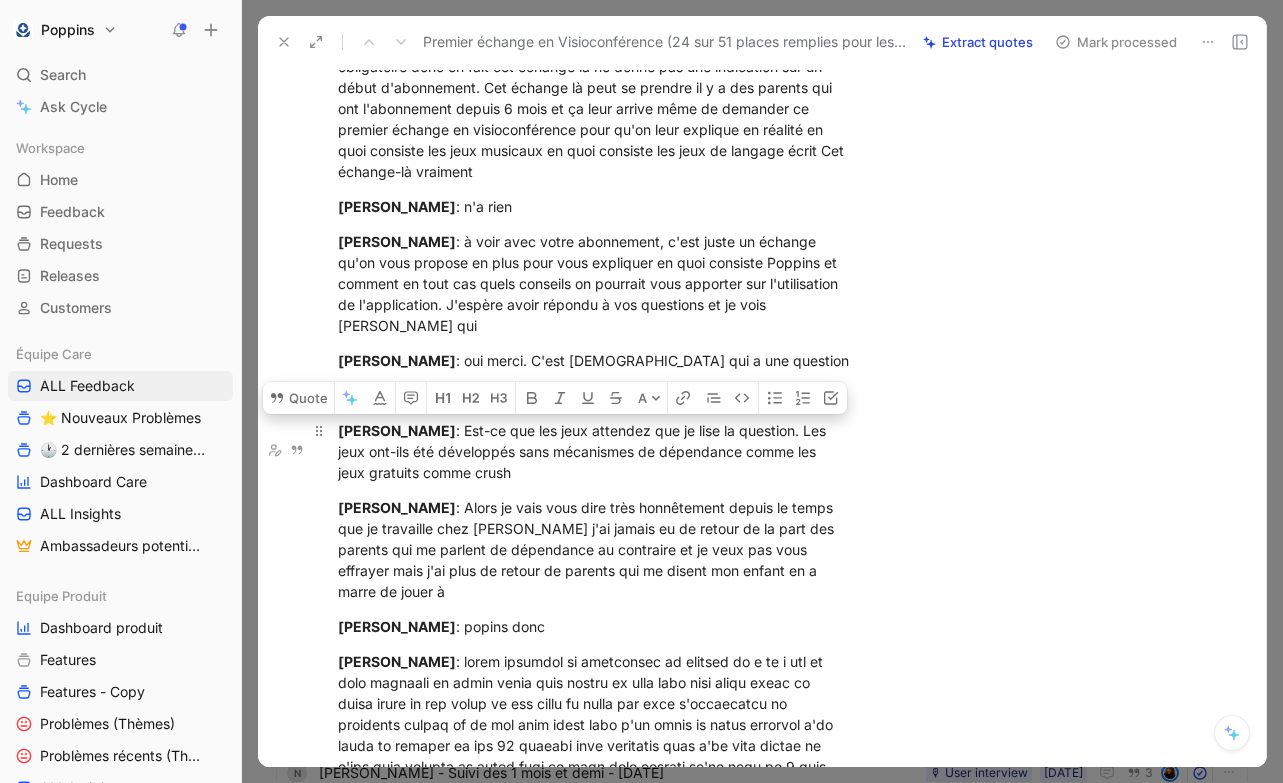 drag, startPoint x: 508, startPoint y: 470, endPoint x: 439, endPoint y: 413, distance: 89.498604 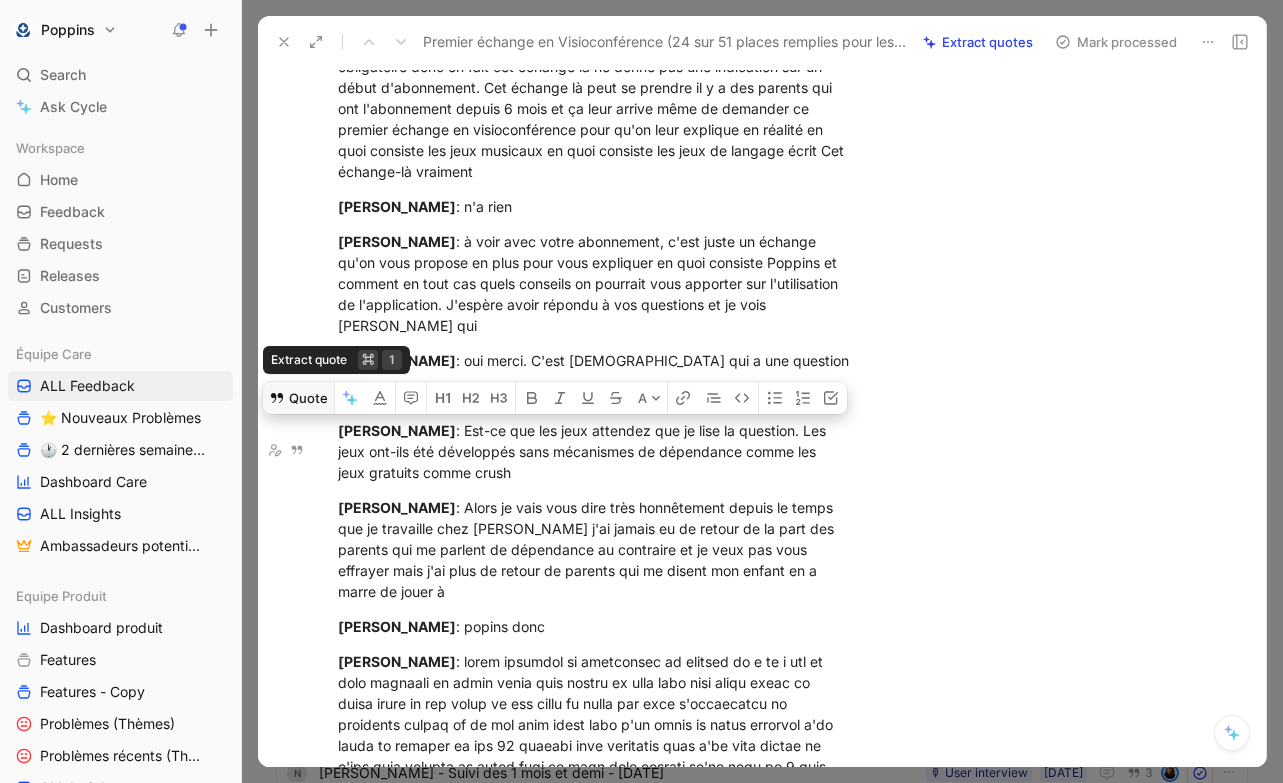 click on "Quote" at bounding box center [298, 398] 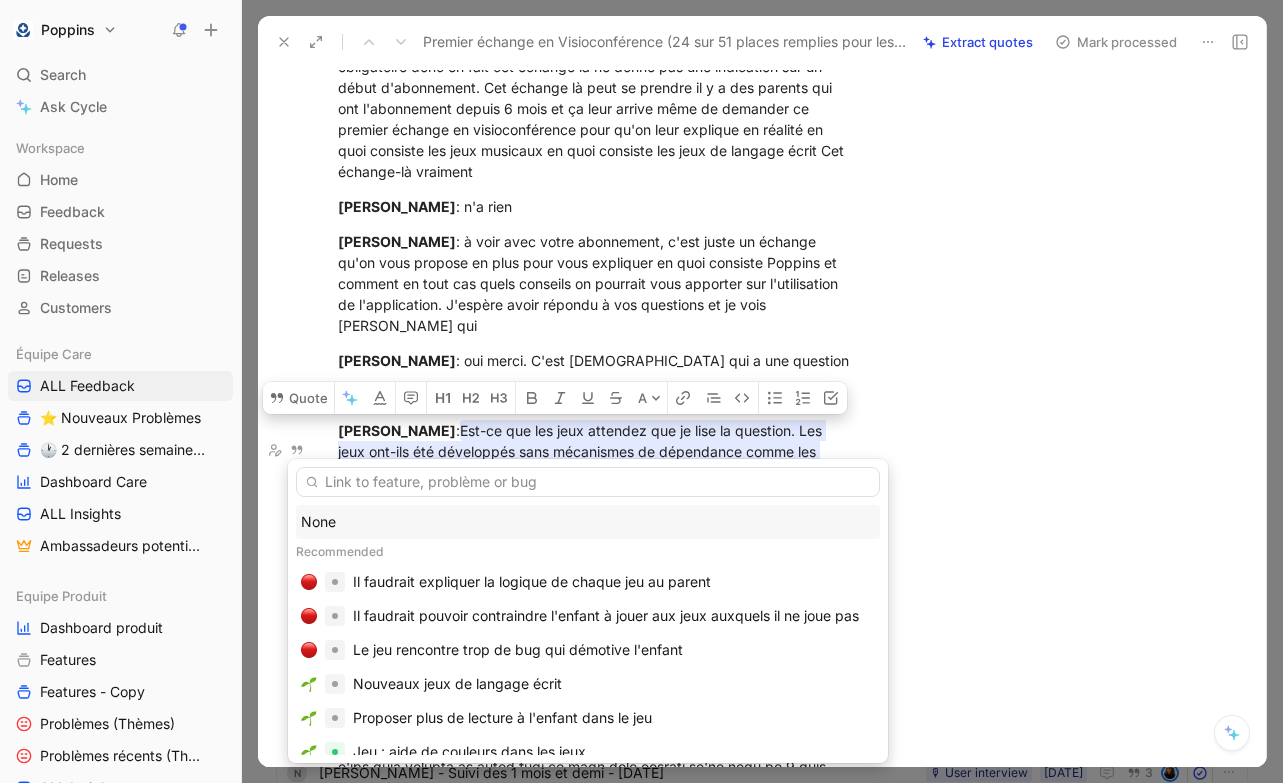 click on "None" at bounding box center (588, 522) 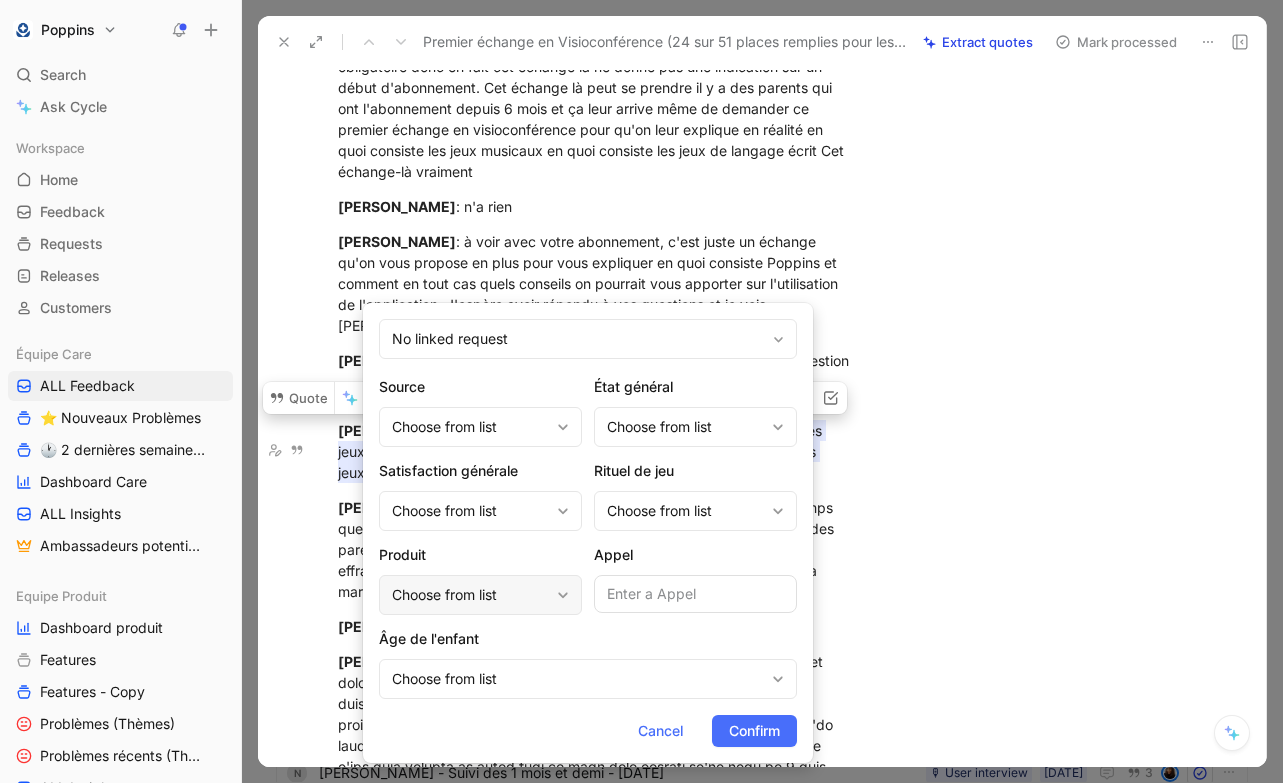 click on "Choose from list" at bounding box center (470, 595) 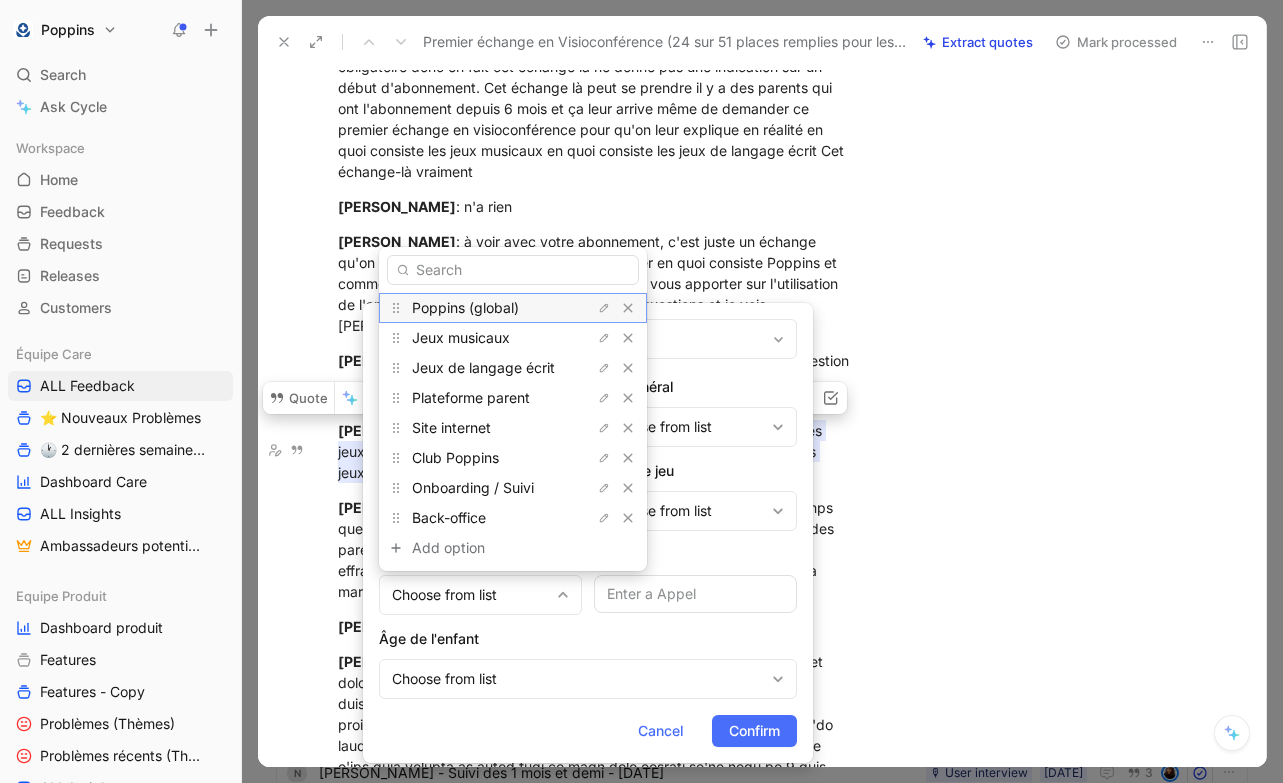 click on "Poppins (global)" at bounding box center (487, 308) 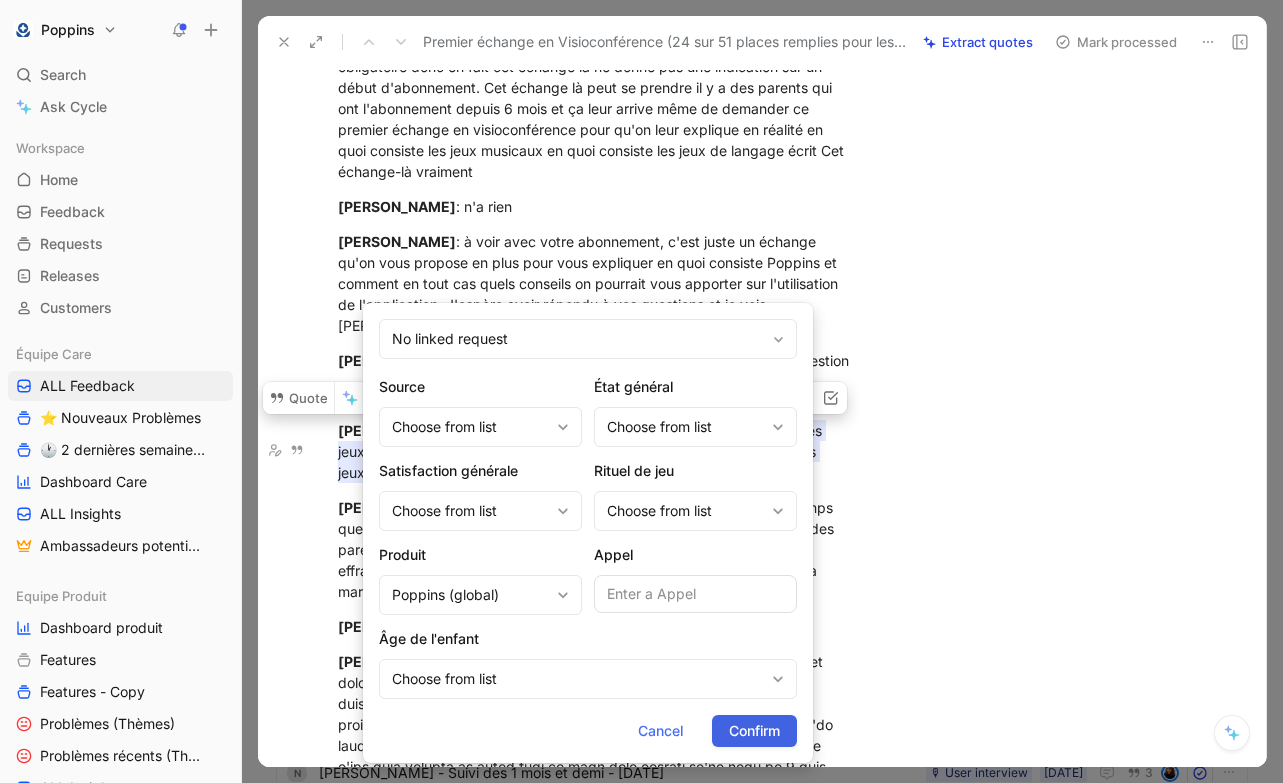 click on "Confirm" at bounding box center [754, 731] 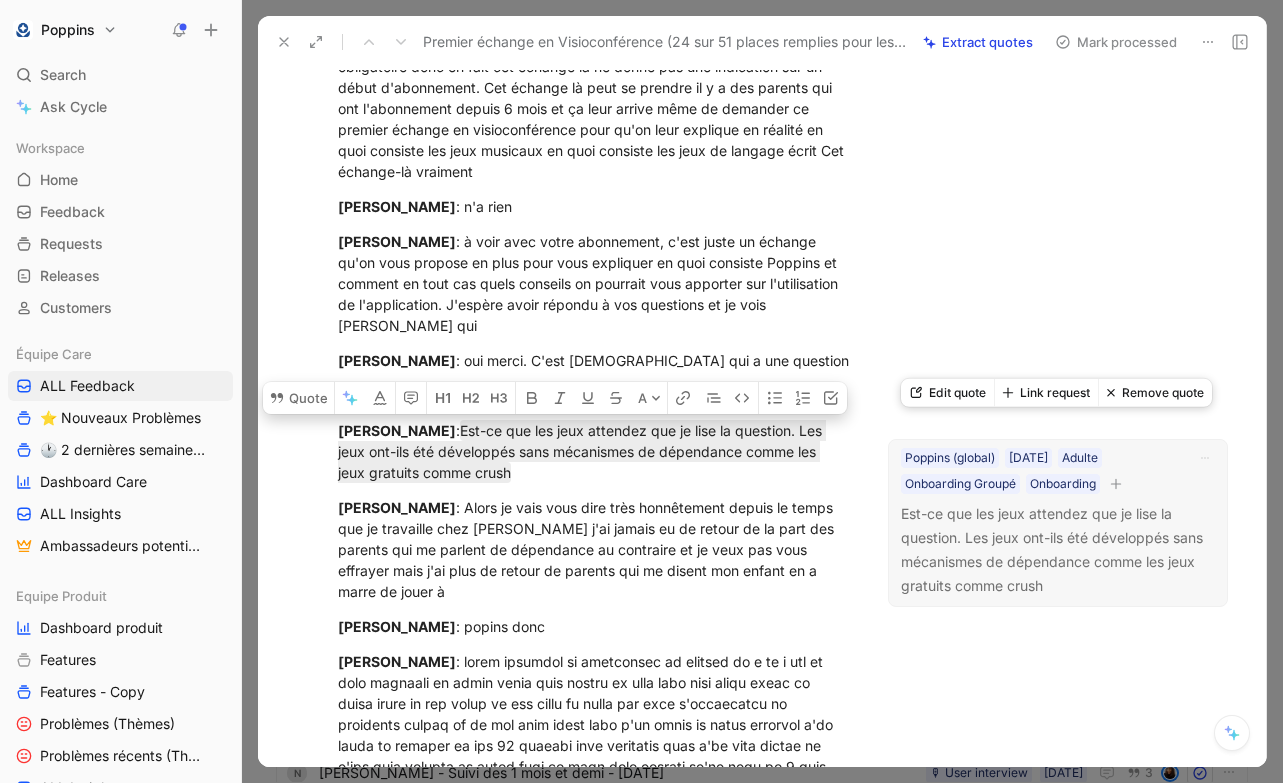 click 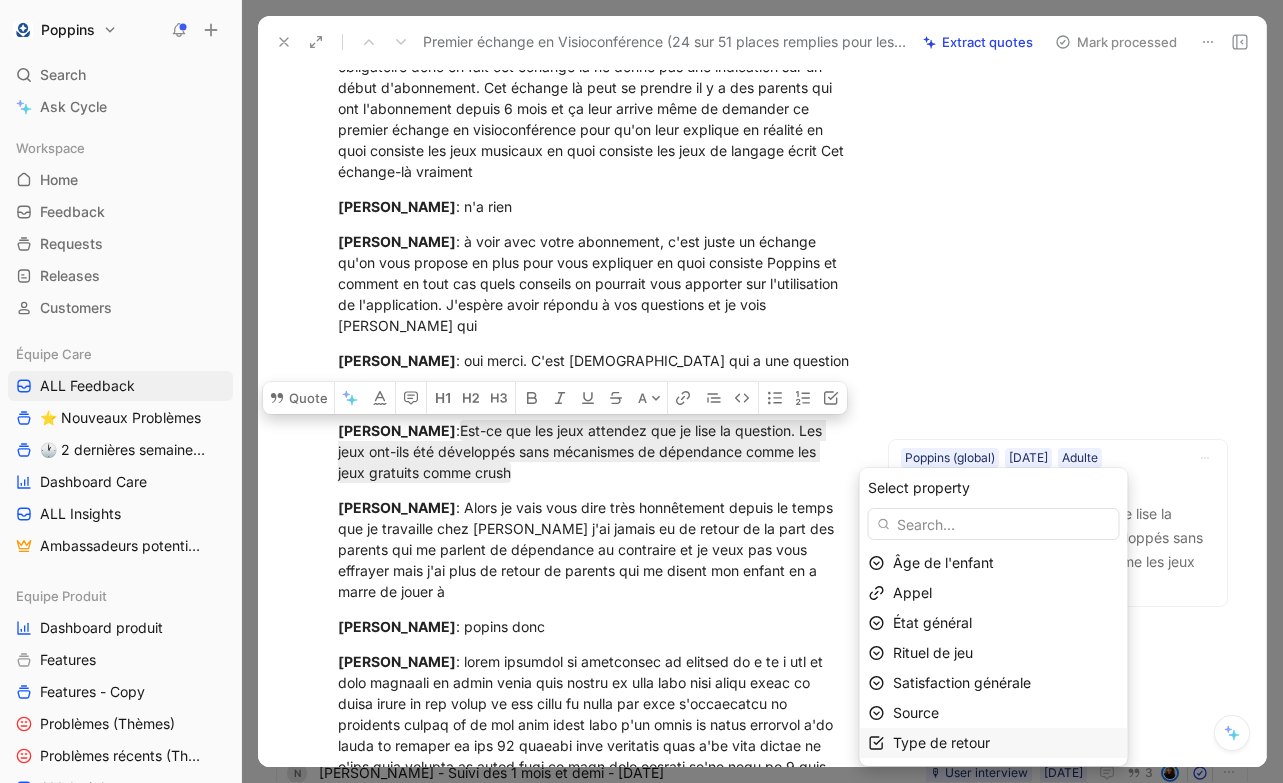 click on "Type de retour" at bounding box center (941, 742) 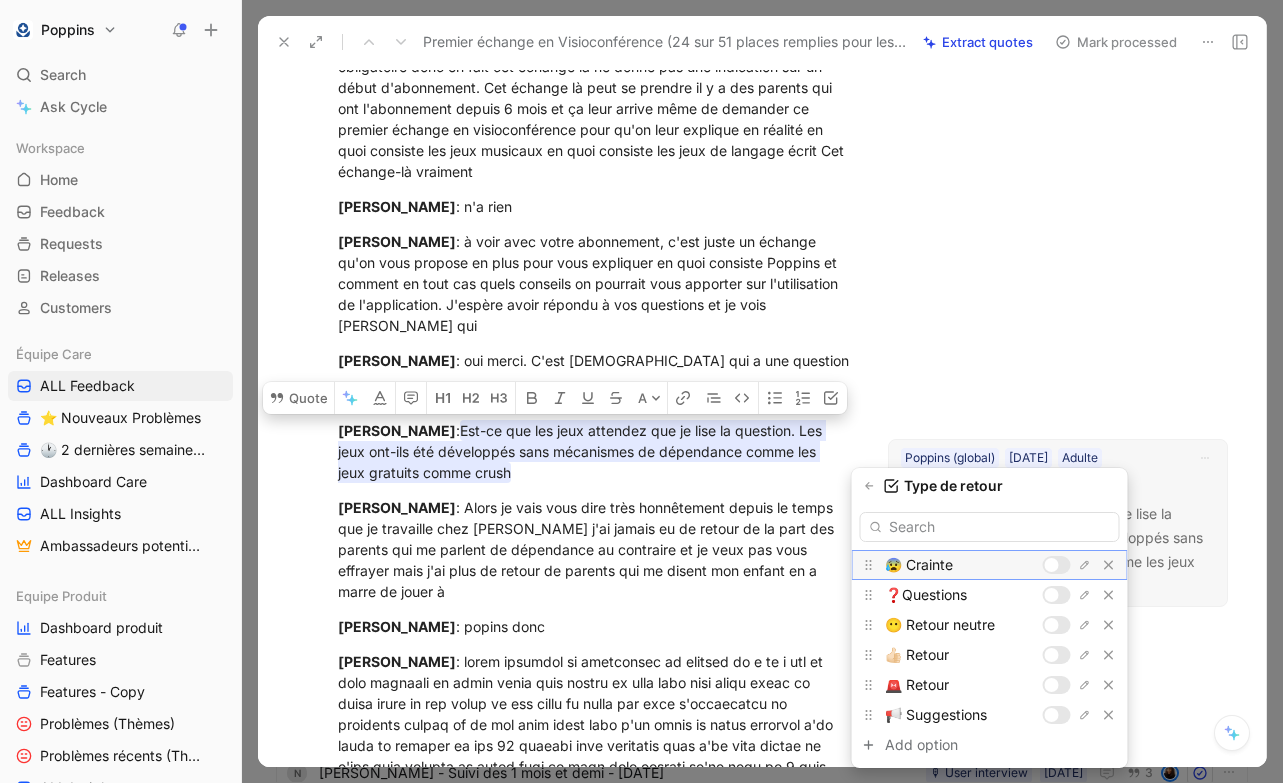 click at bounding box center [1052, 565] 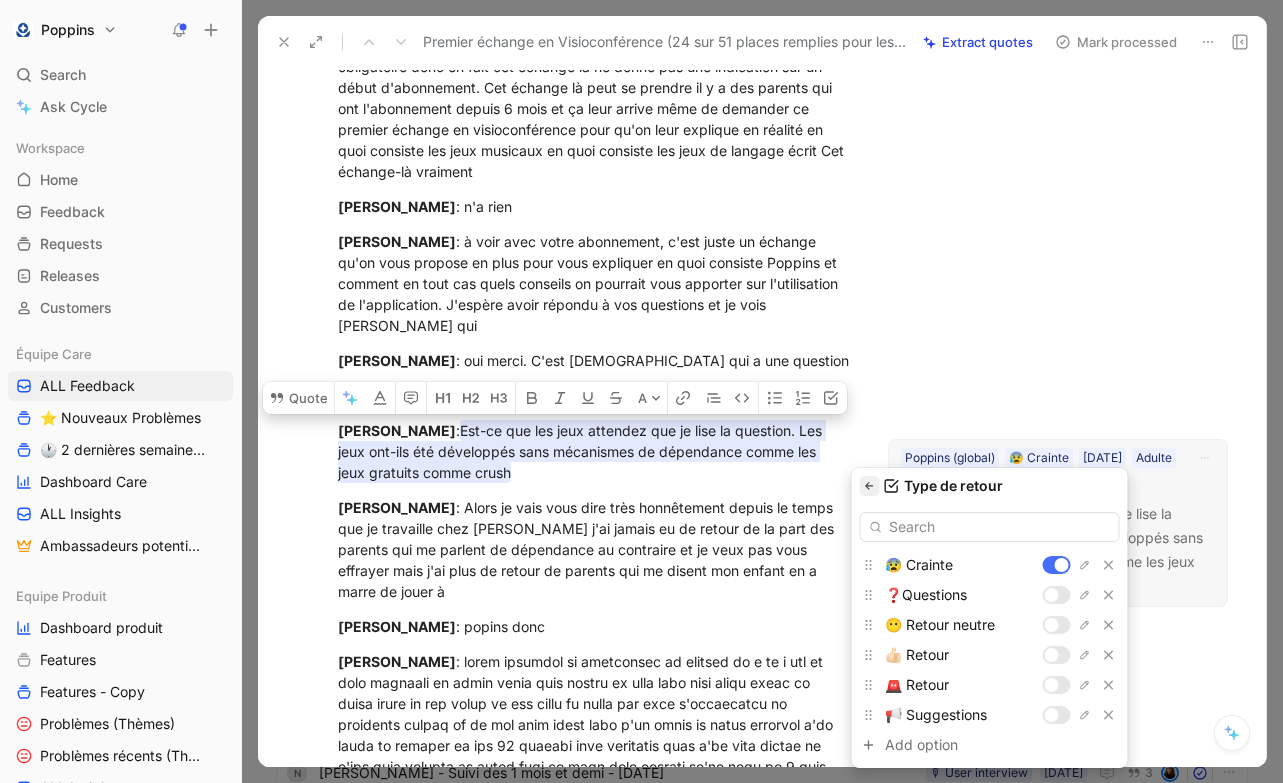 click at bounding box center [870, 486] 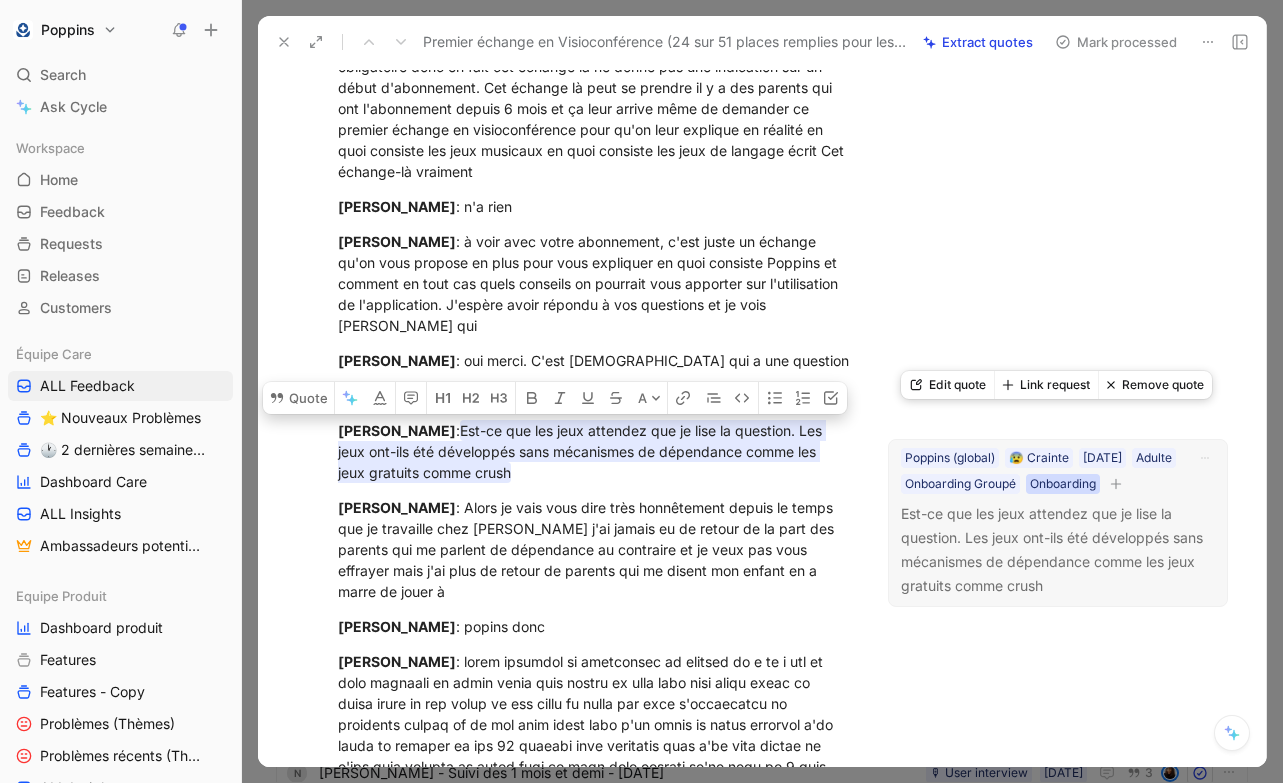 click on "Onboarding" at bounding box center [1063, 484] 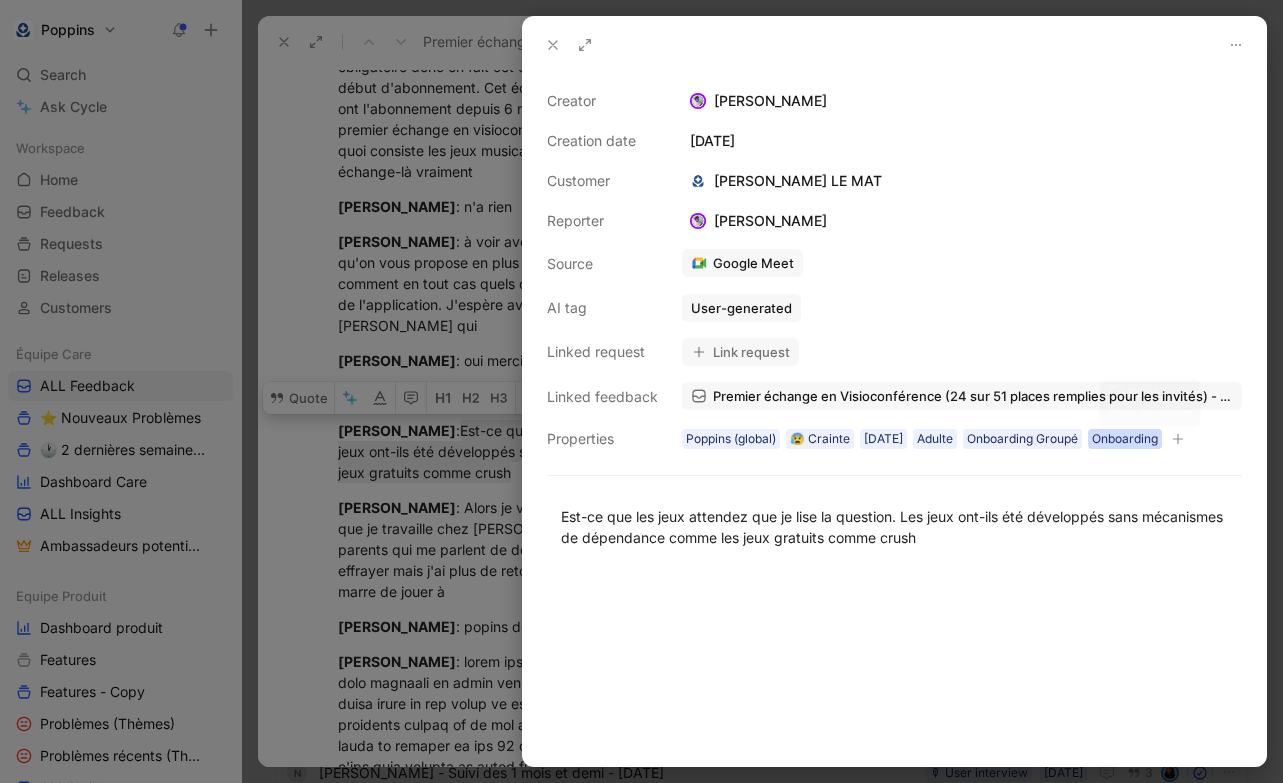 click on "Onboarding" at bounding box center (1125, 439) 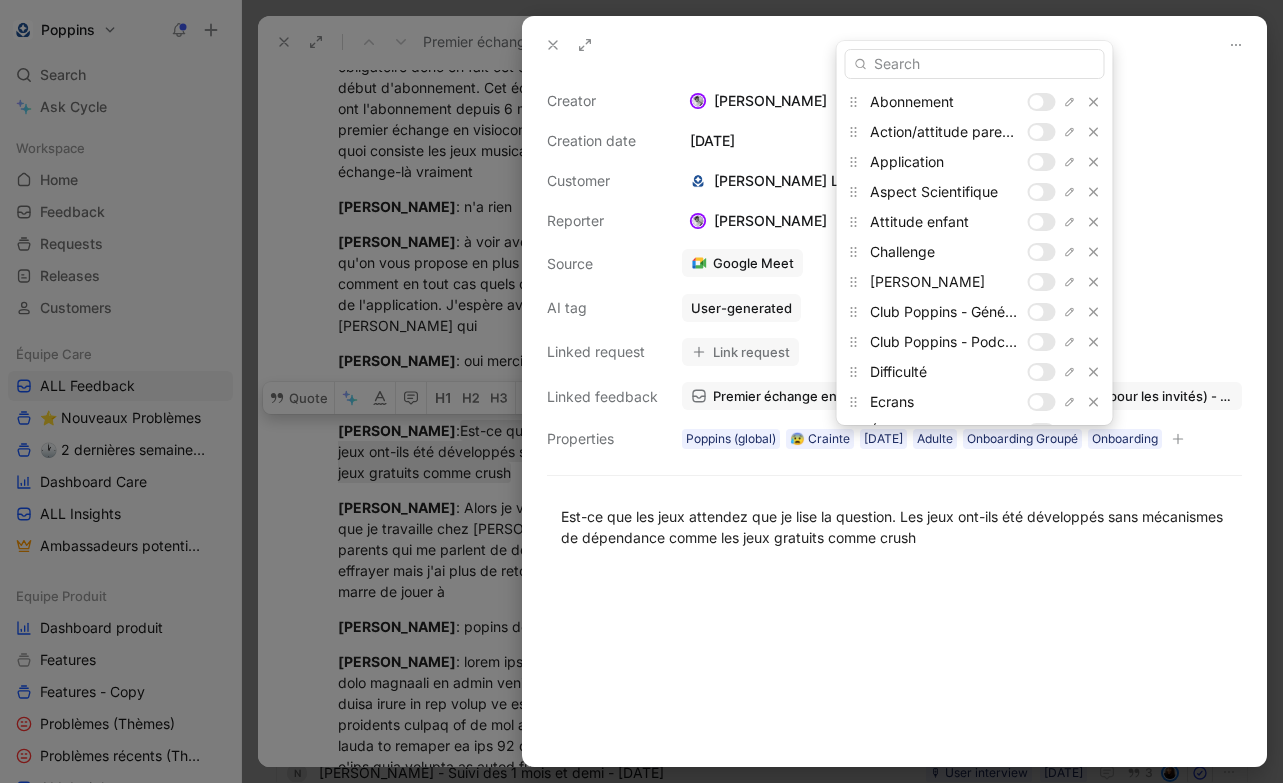 click at bounding box center [975, 64] 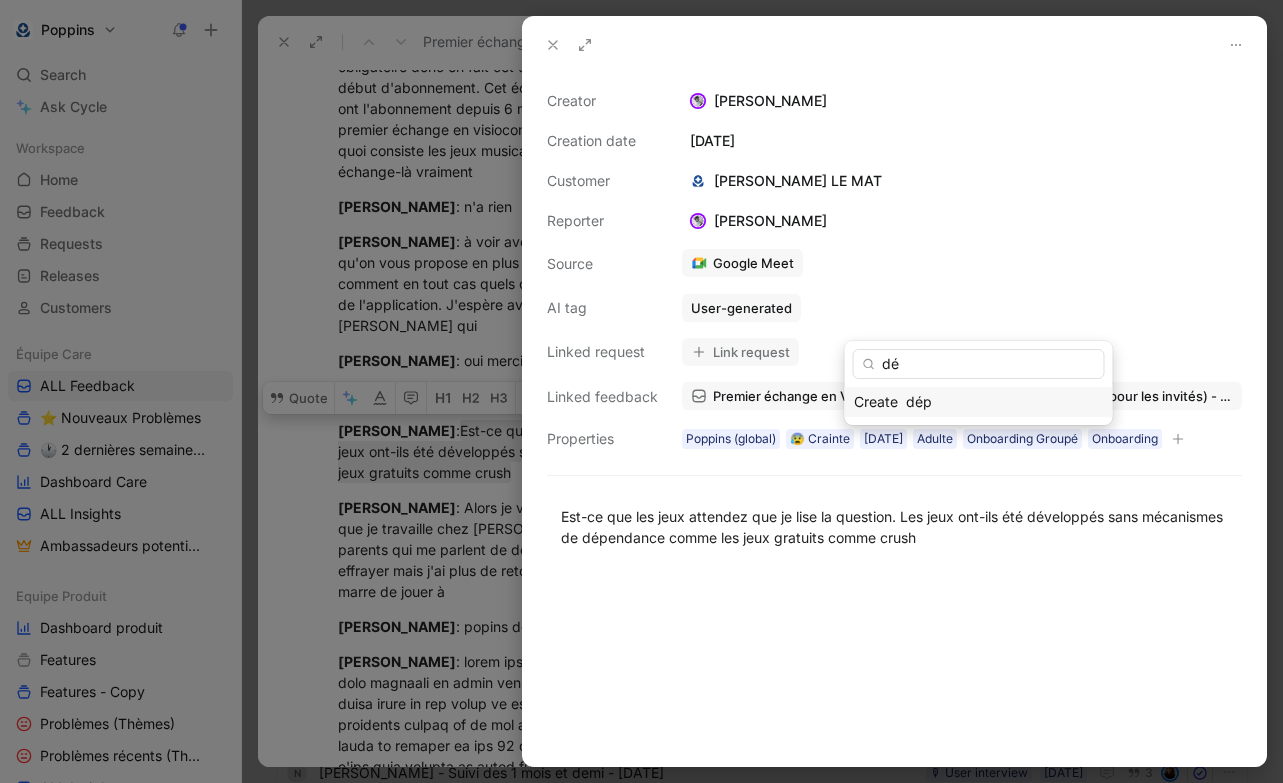 type on "d" 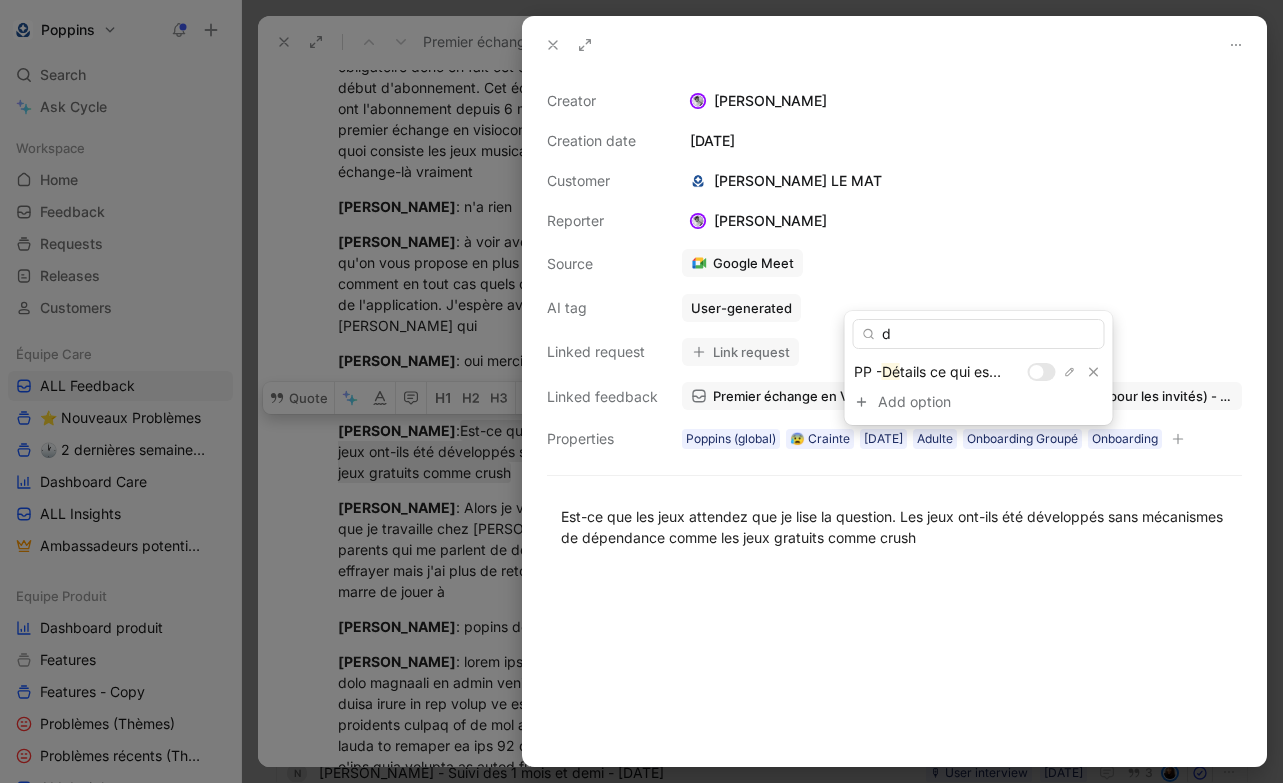 type 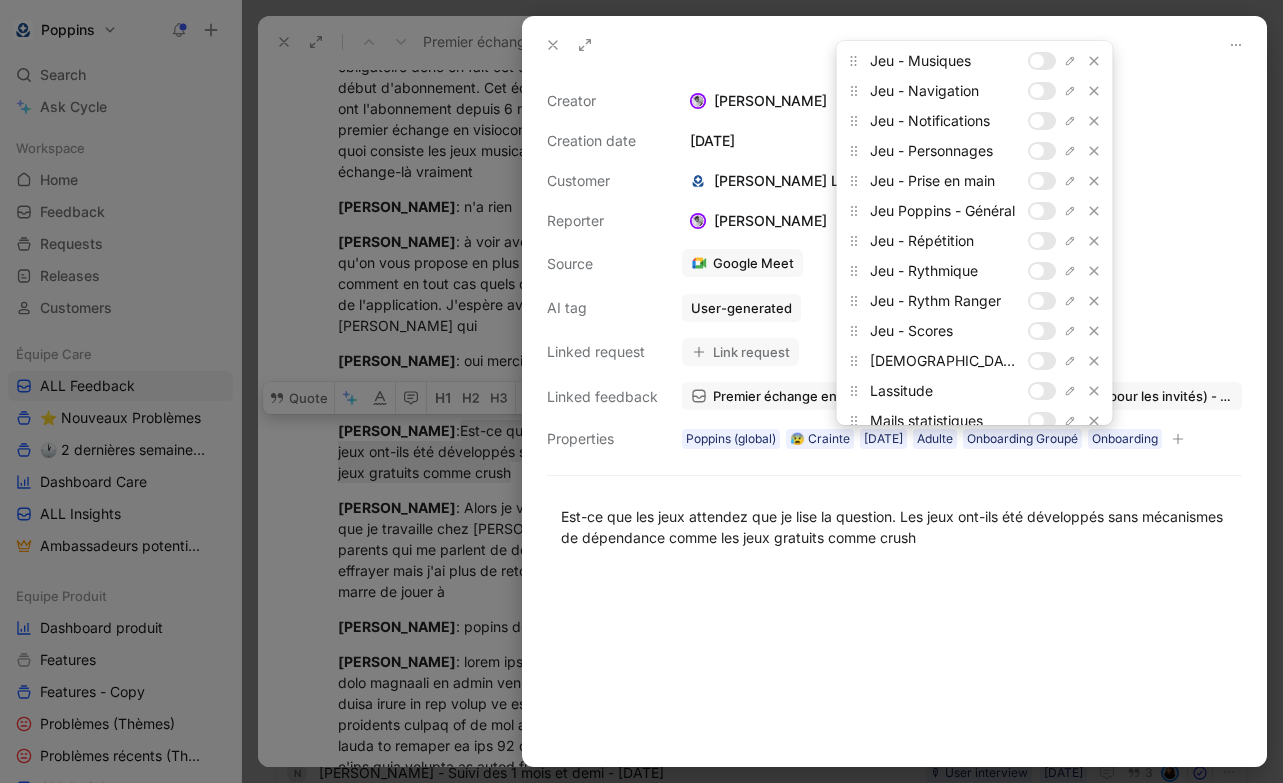 scroll, scrollTop: 942, scrollLeft: 0, axis: vertical 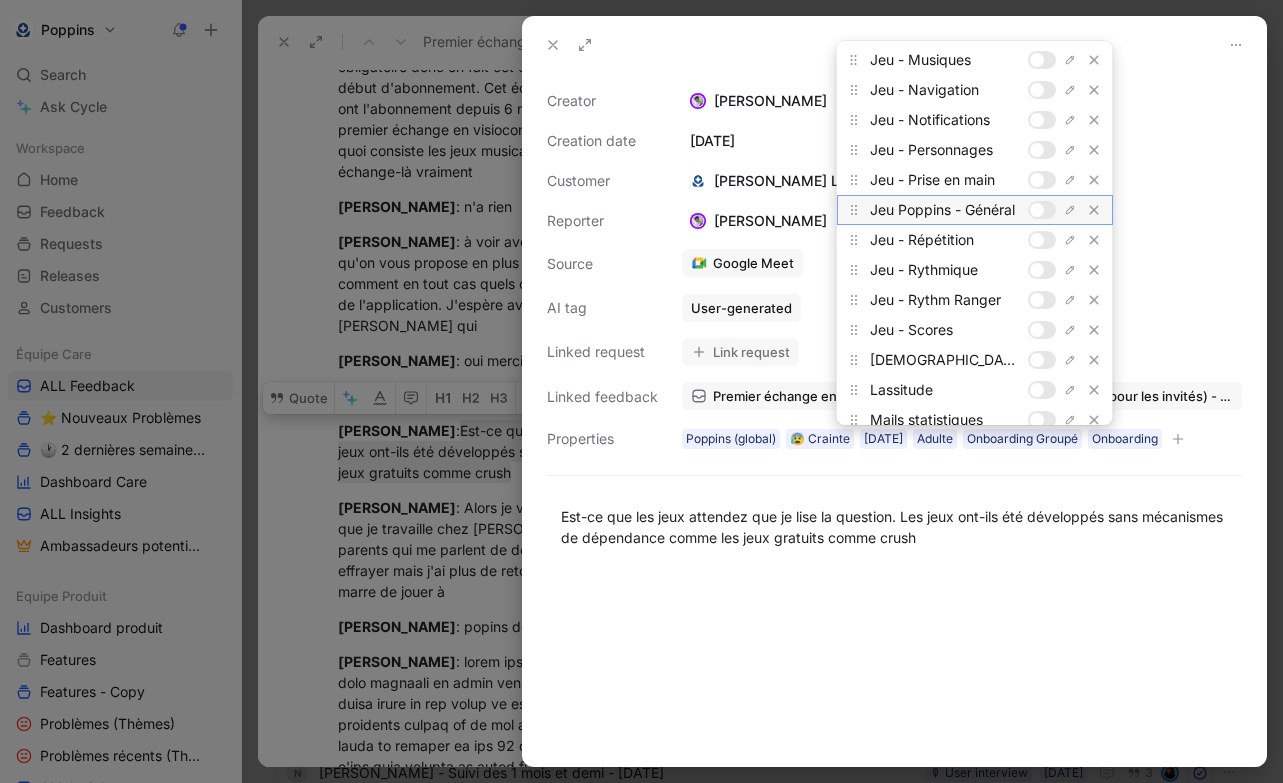 click at bounding box center [1042, 210] 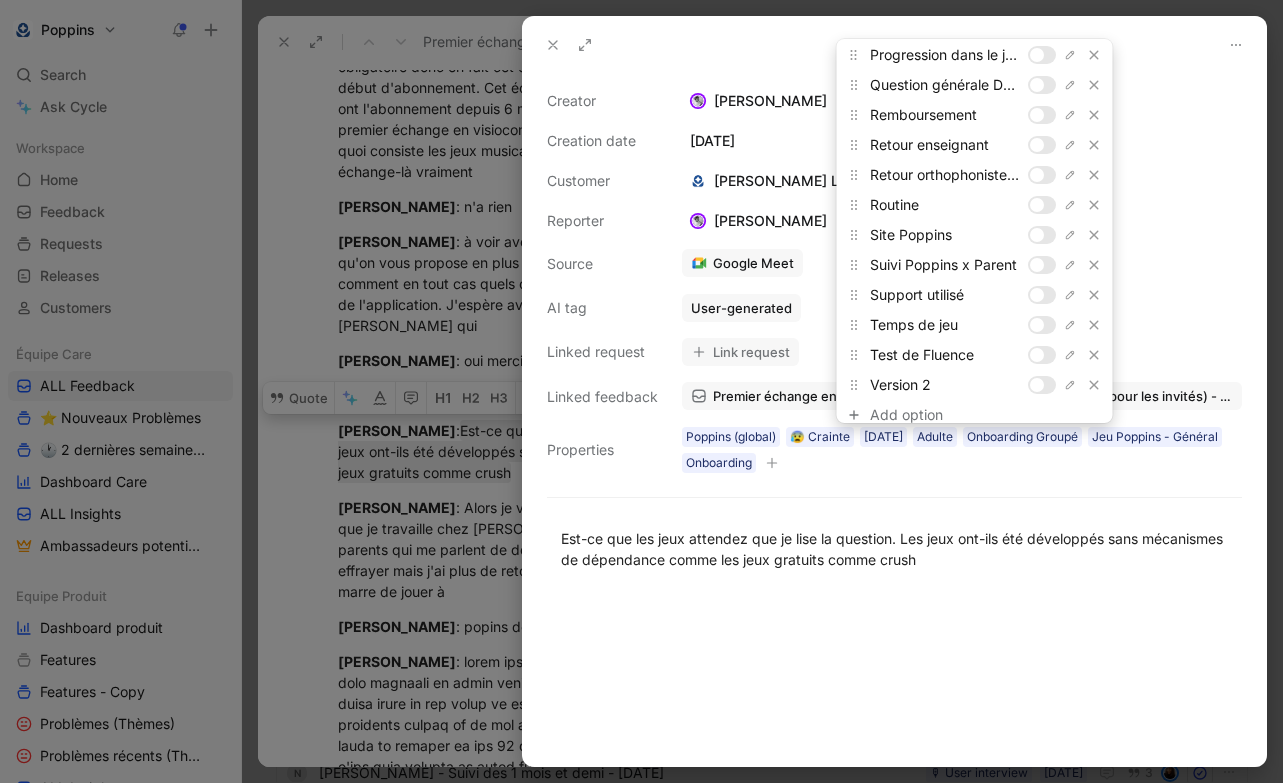scroll, scrollTop: 1980, scrollLeft: 0, axis: vertical 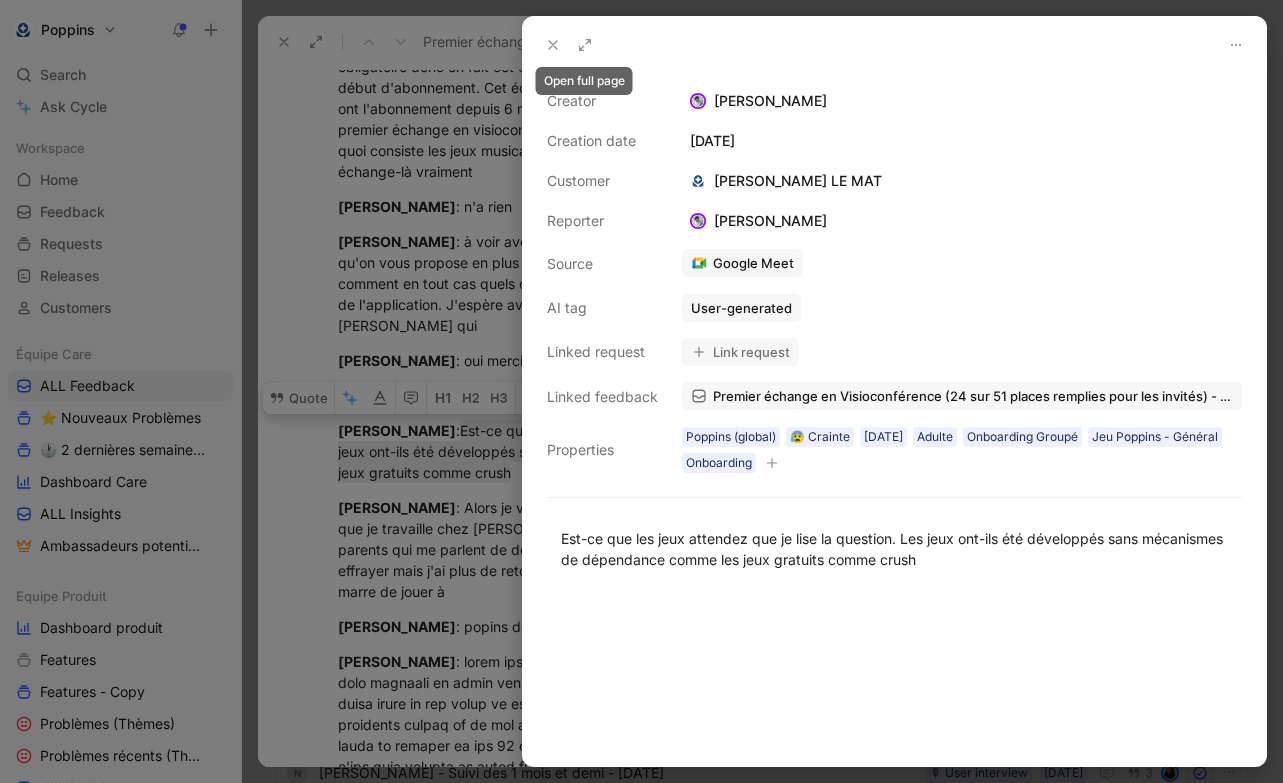 click 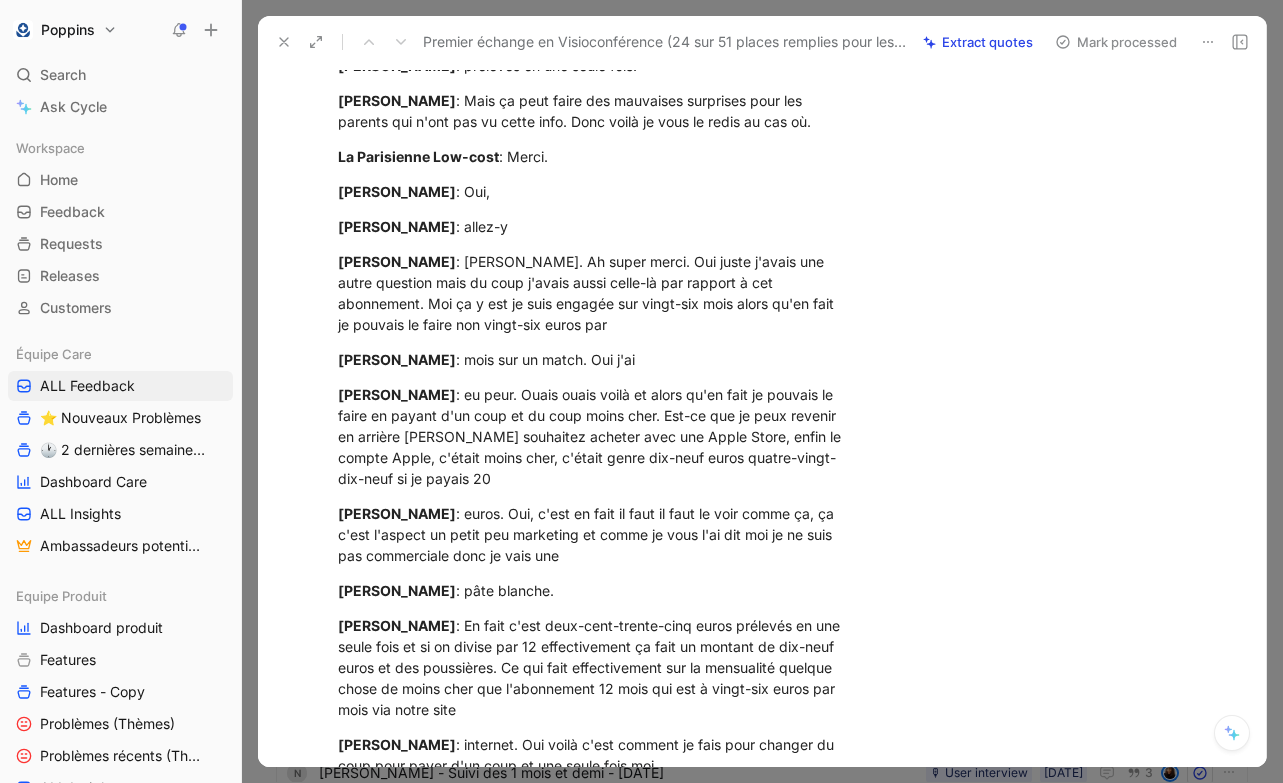 scroll, scrollTop: 14946, scrollLeft: 0, axis: vertical 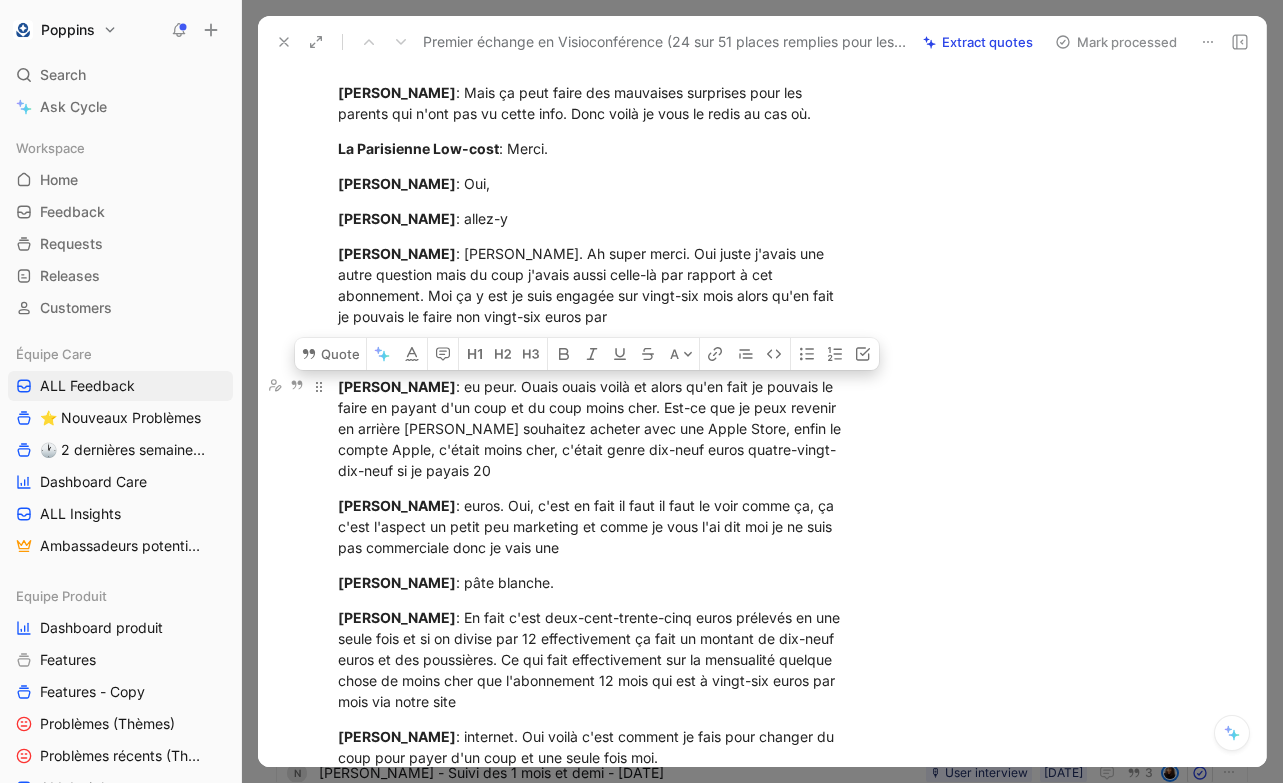 drag, startPoint x: 682, startPoint y: 372, endPoint x: 673, endPoint y: 440, distance: 68.593 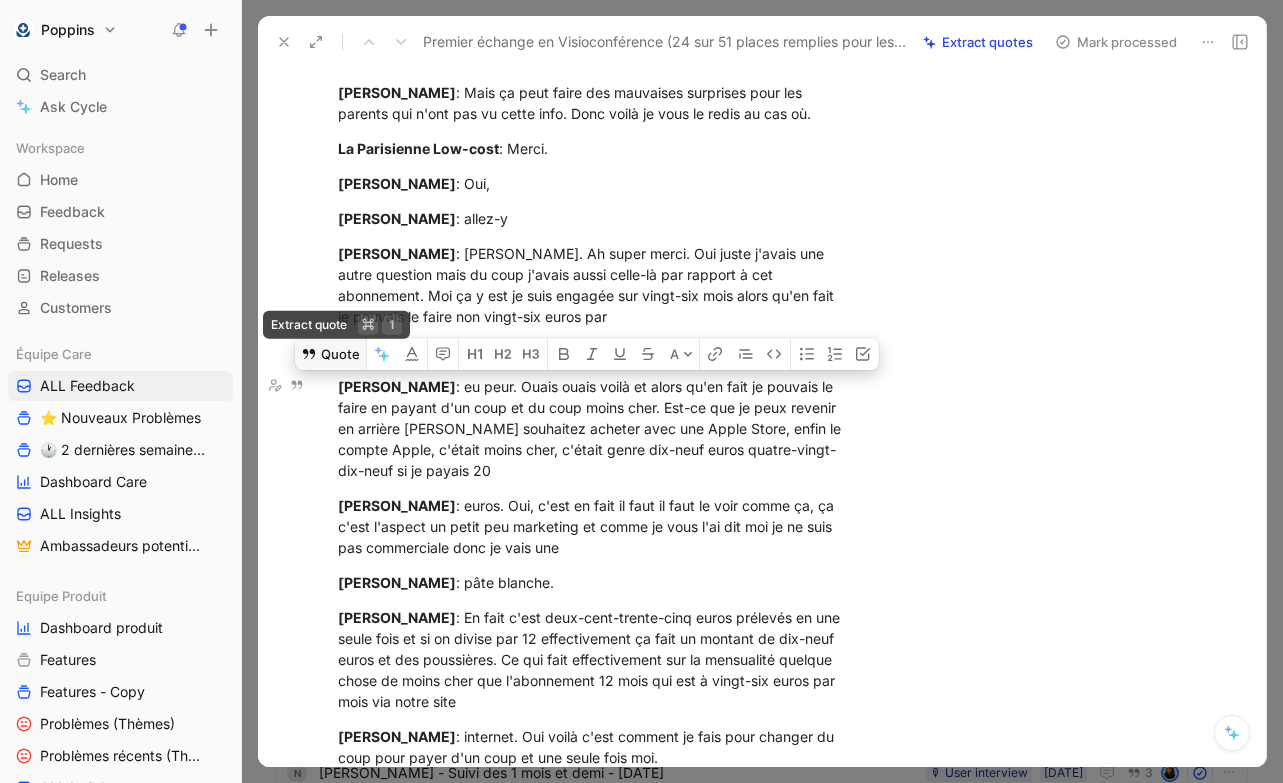 click on "Quote" at bounding box center (330, 354) 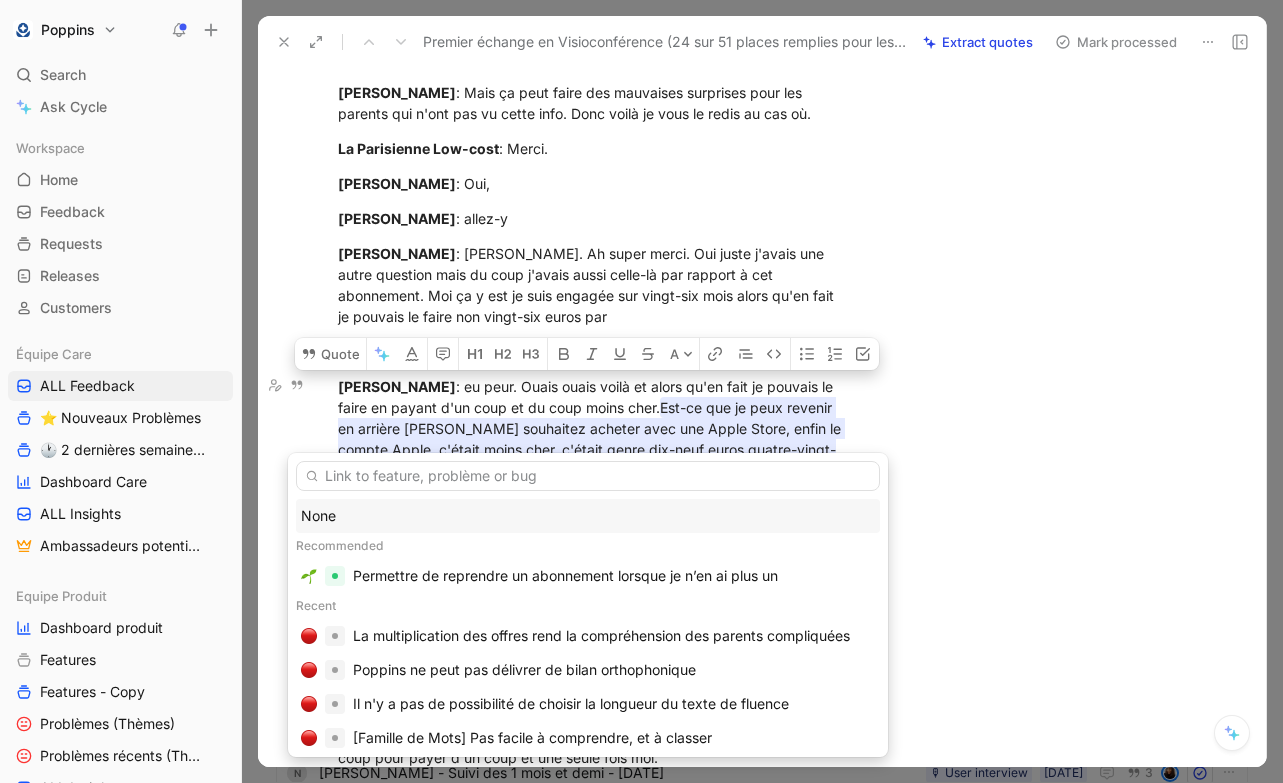 click on "None" at bounding box center [588, 516] 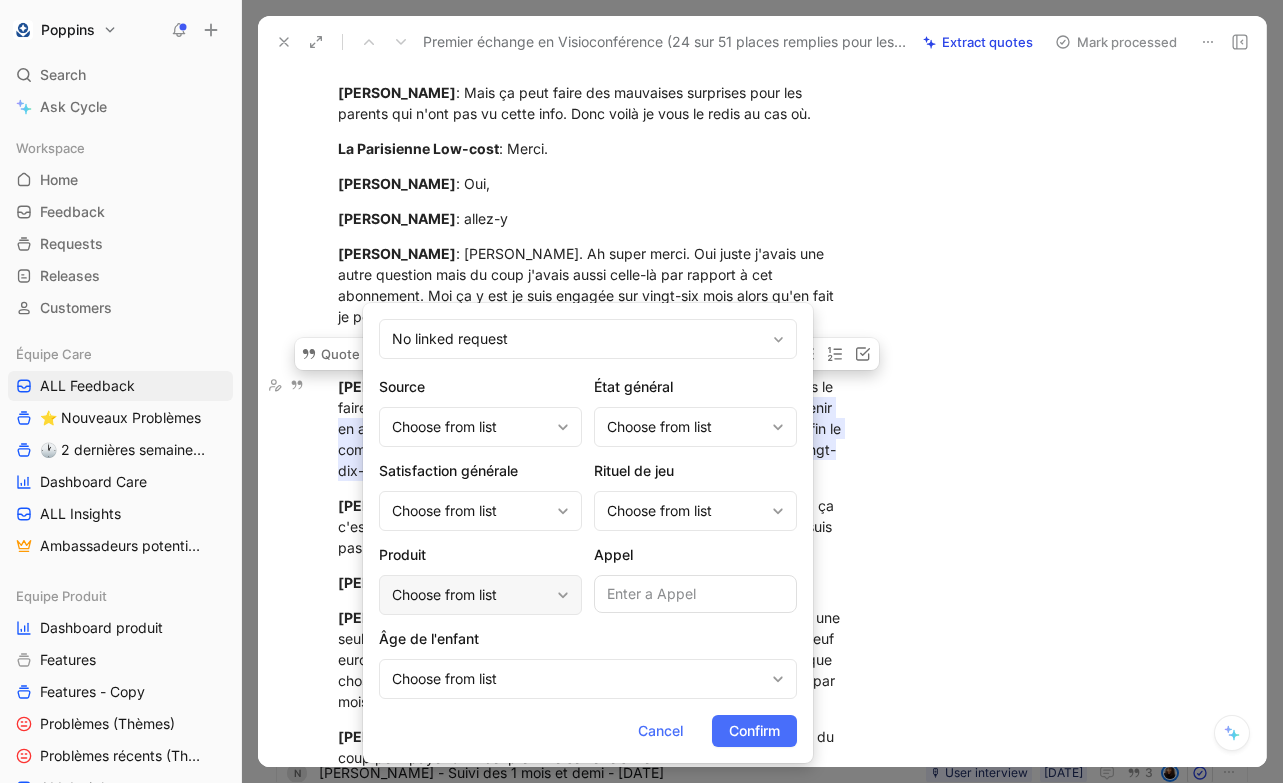 click on "Choose from list" at bounding box center (470, 595) 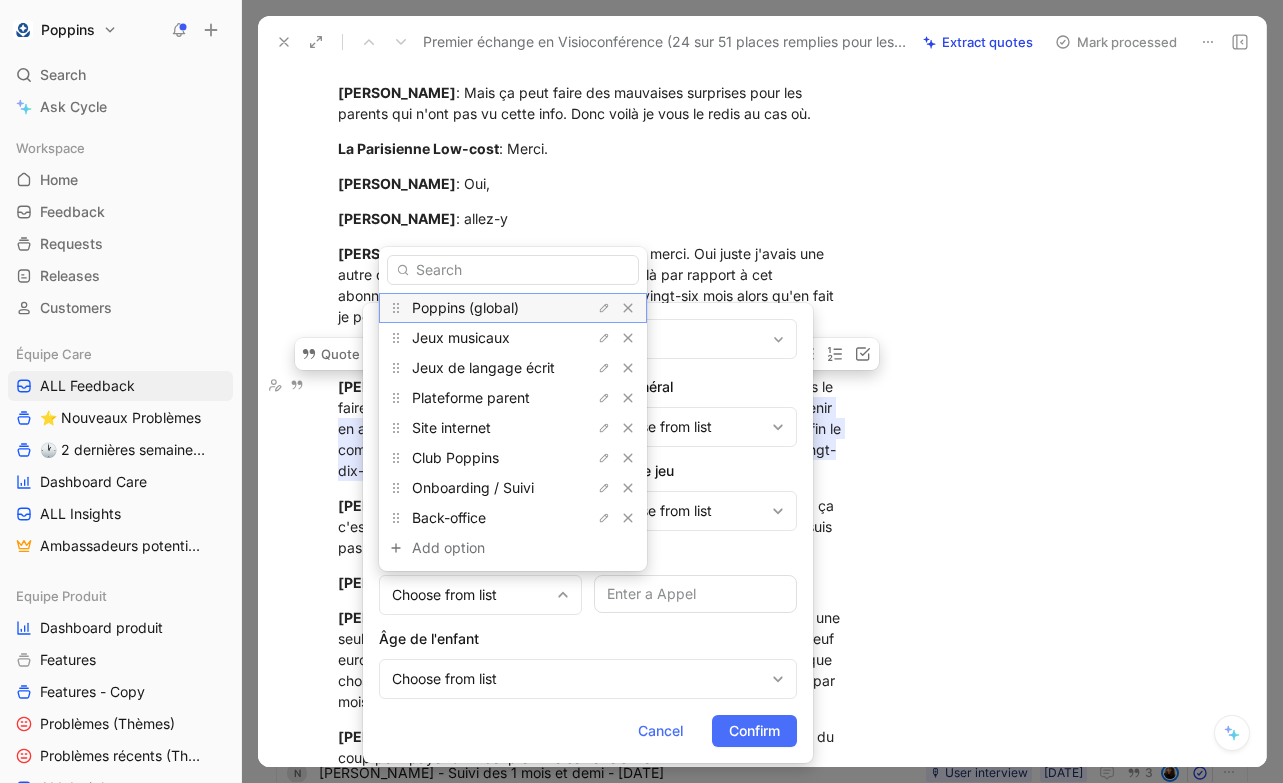 click on "Poppins (global)" at bounding box center [465, 307] 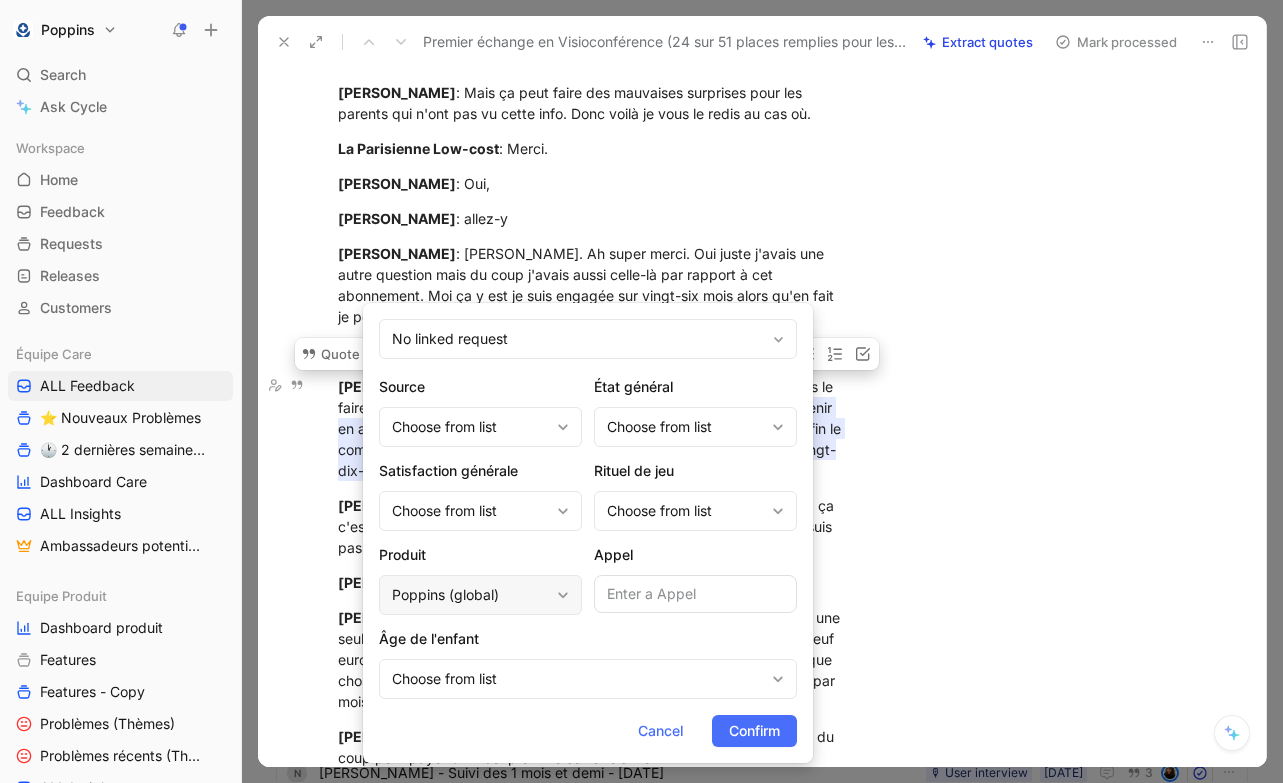 click on "Poppins (global)" at bounding box center [470, 595] 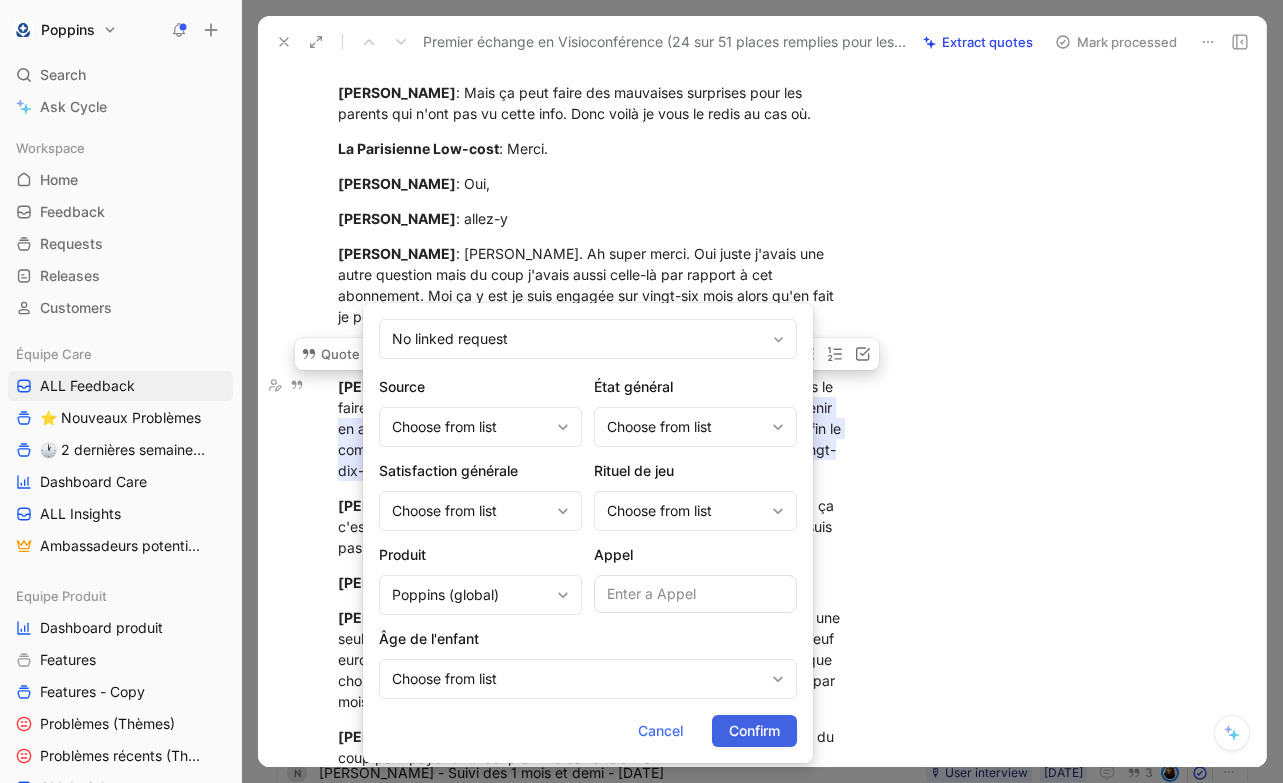 click on "Confirm" at bounding box center [754, 731] 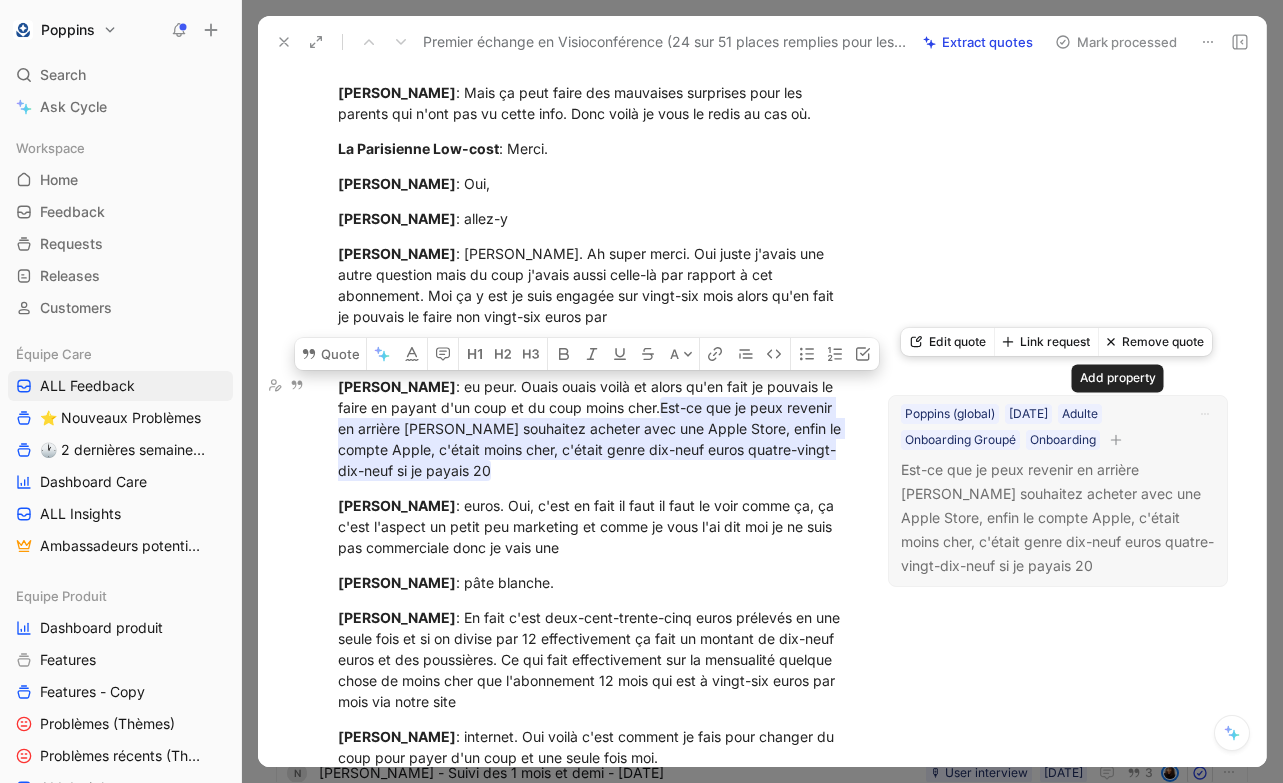 click at bounding box center [1116, 440] 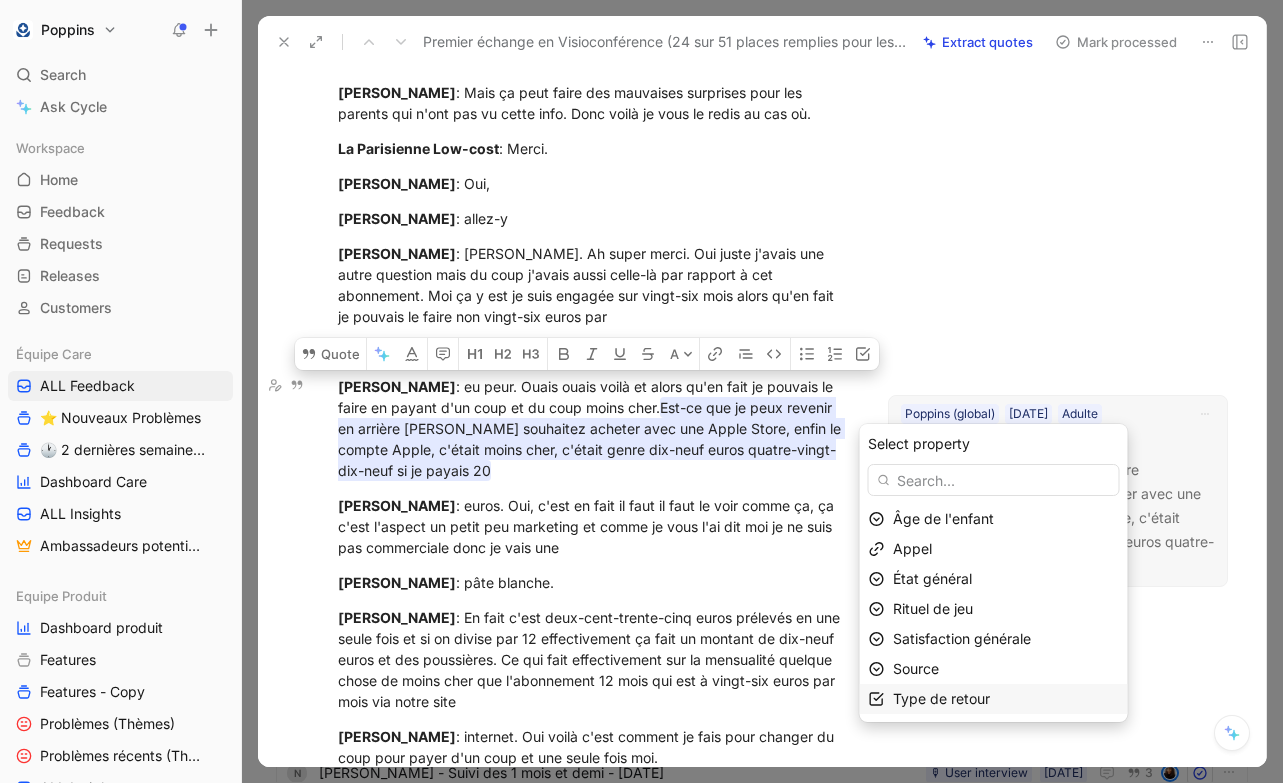 click on "Type de retour" at bounding box center (941, 698) 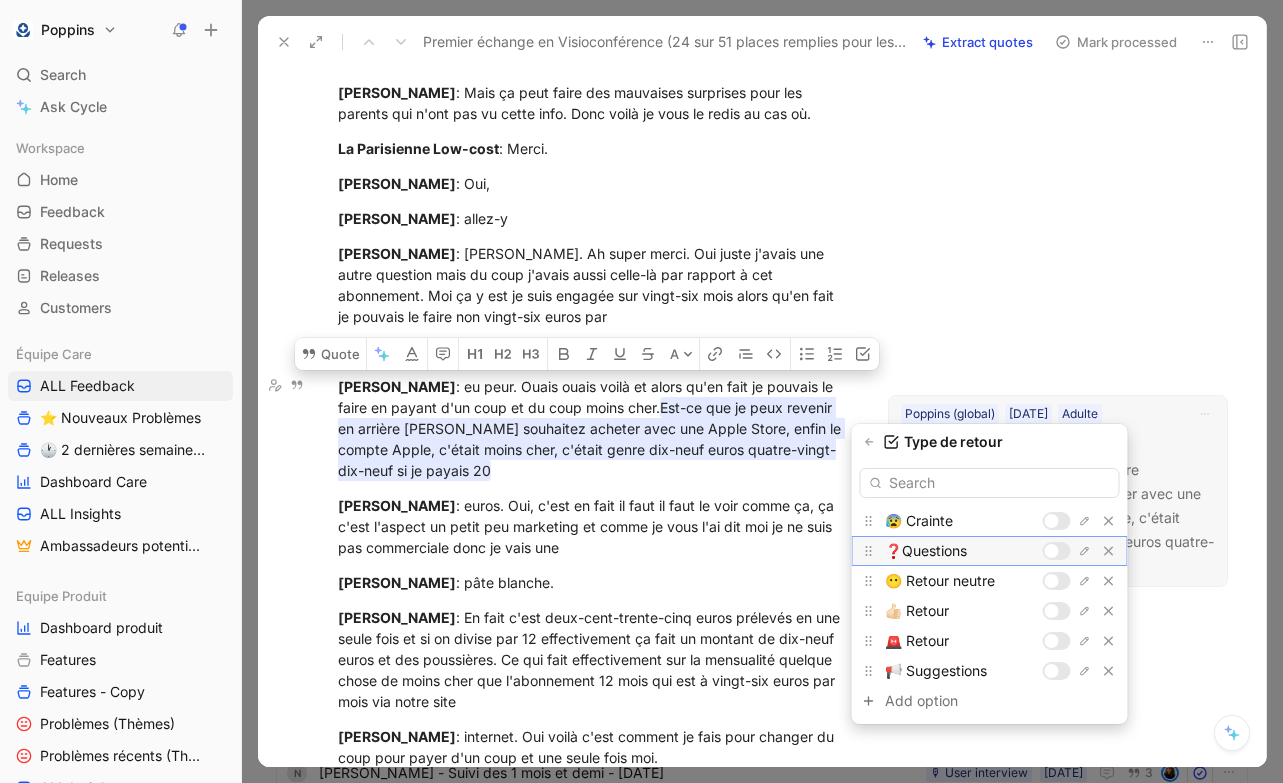 click at bounding box center (1052, 551) 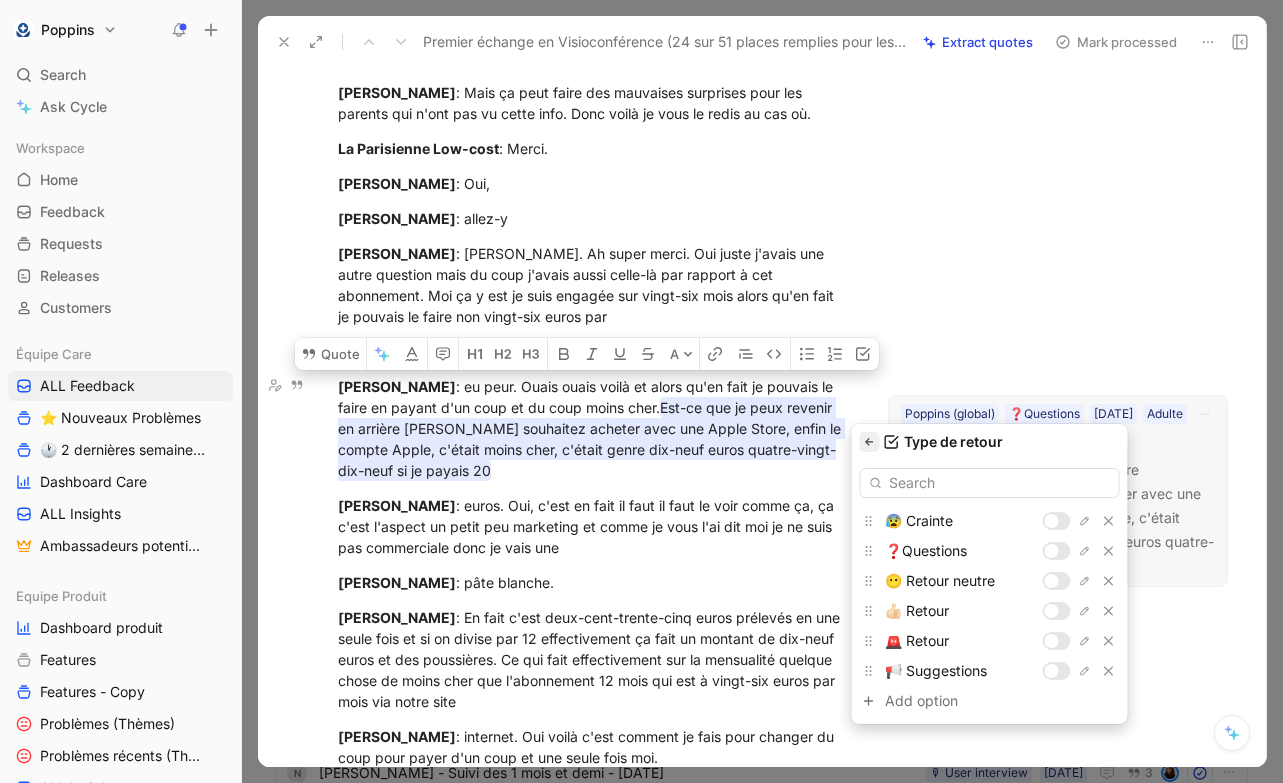 click 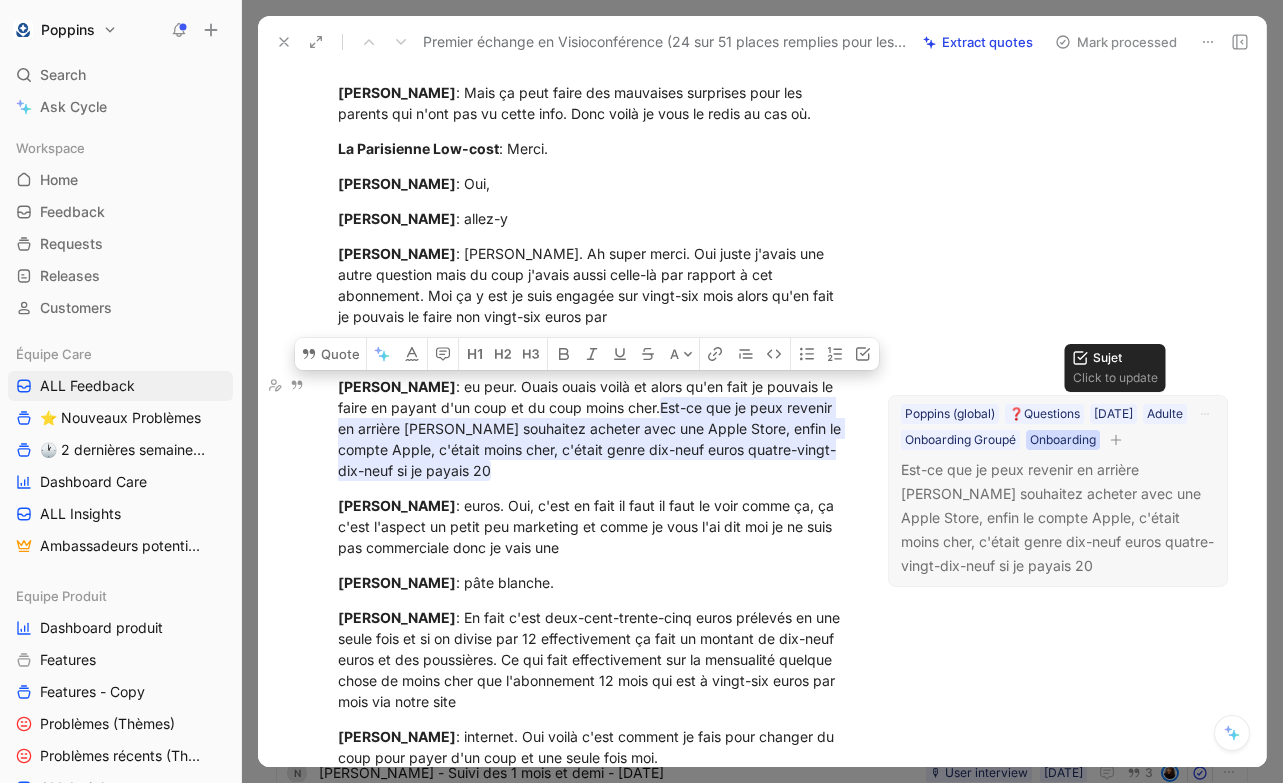 click on "Onboarding" at bounding box center (1063, 440) 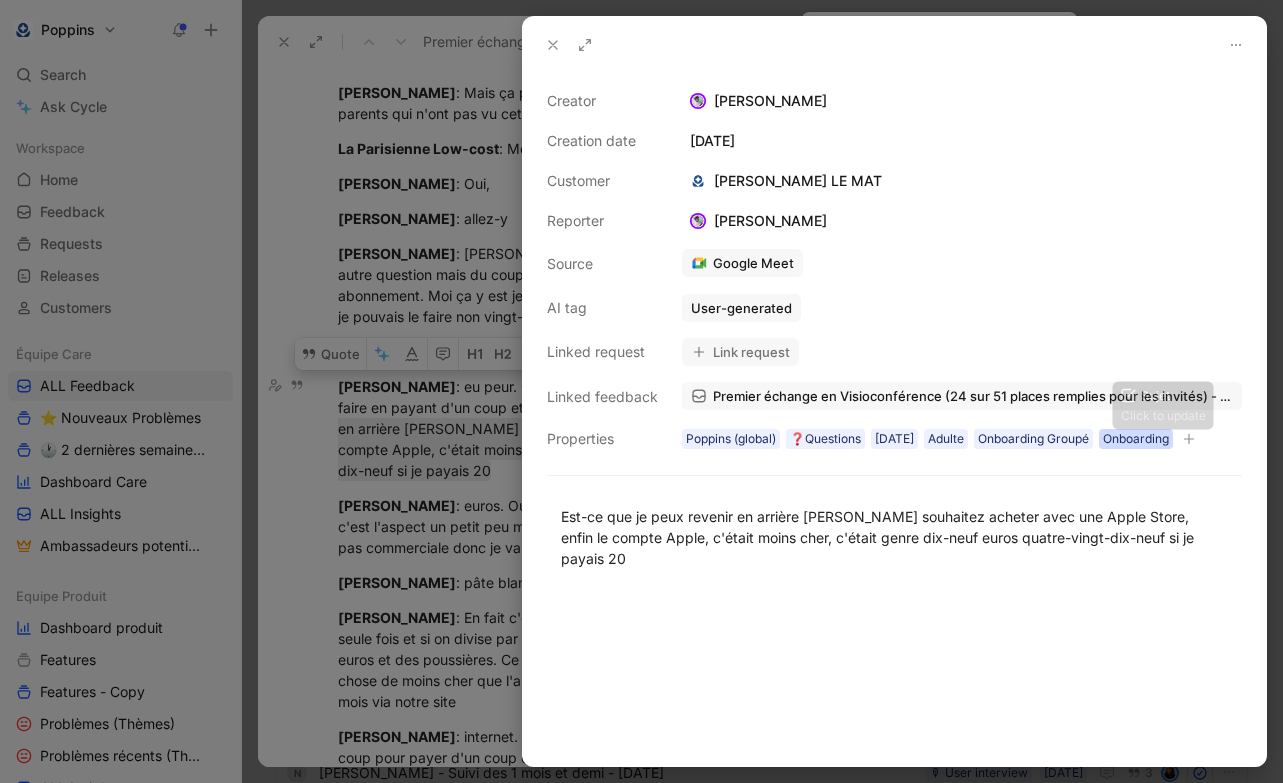 click on "Onboarding" at bounding box center [1136, 439] 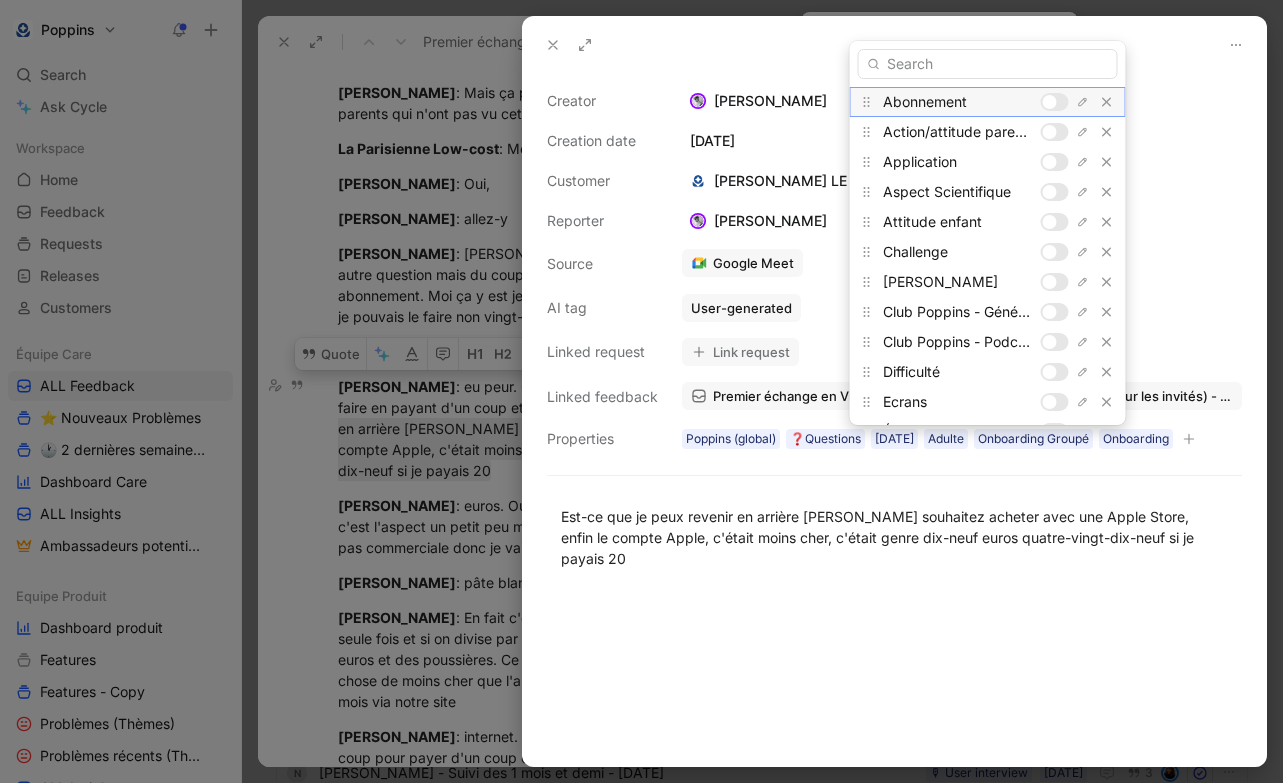 click at bounding box center [1050, 102] 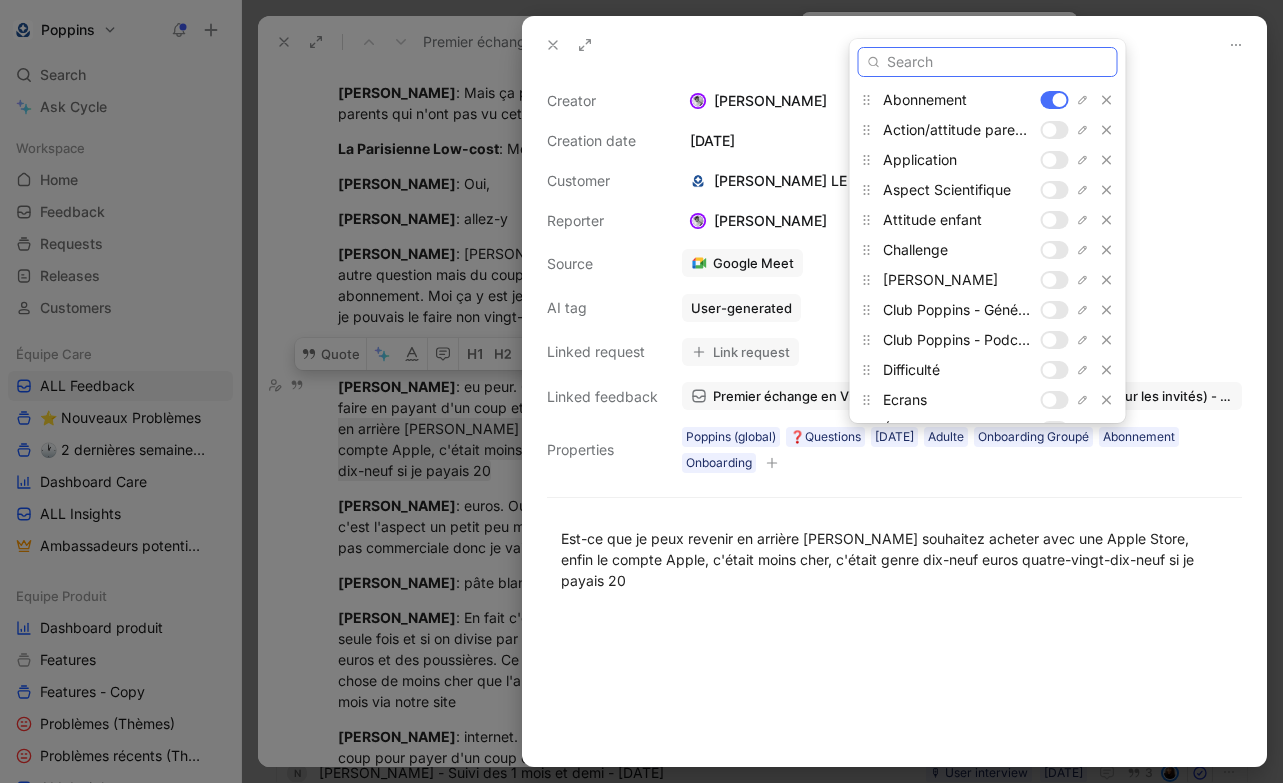 click at bounding box center (988, 62) 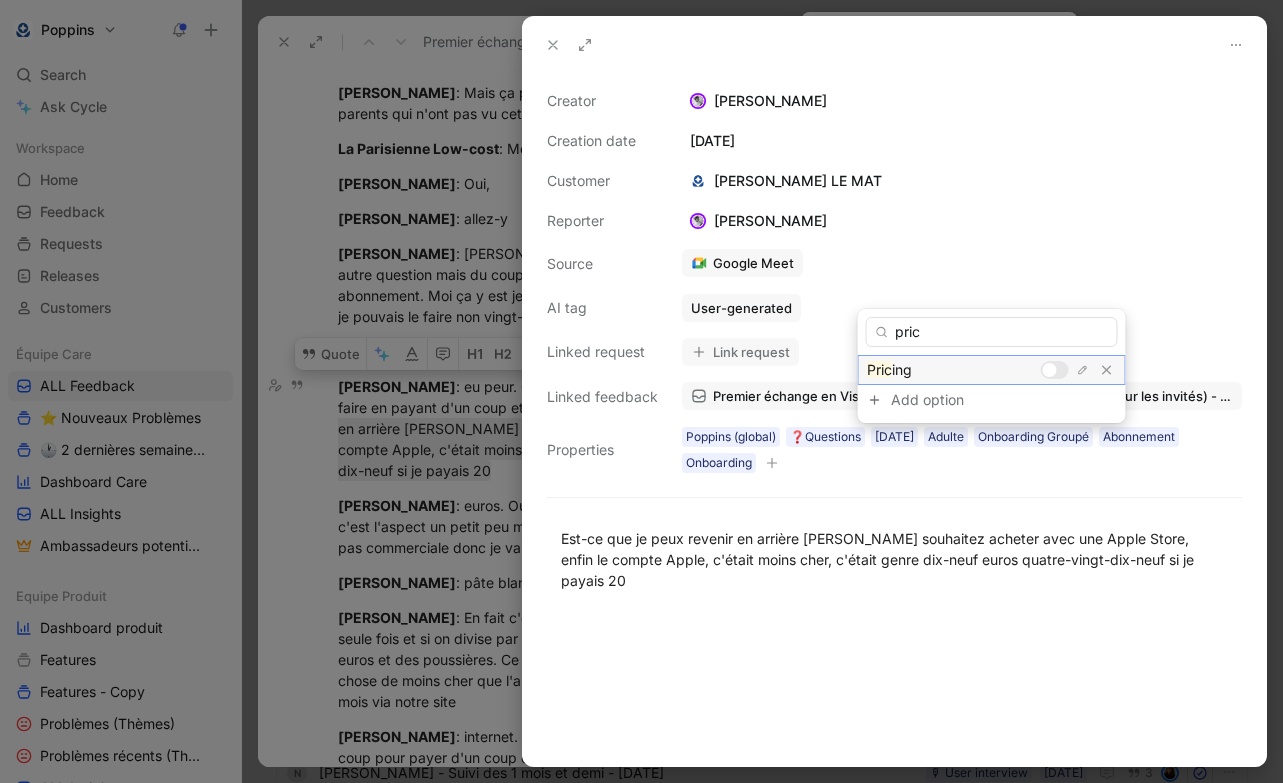 click at bounding box center (1079, 370) 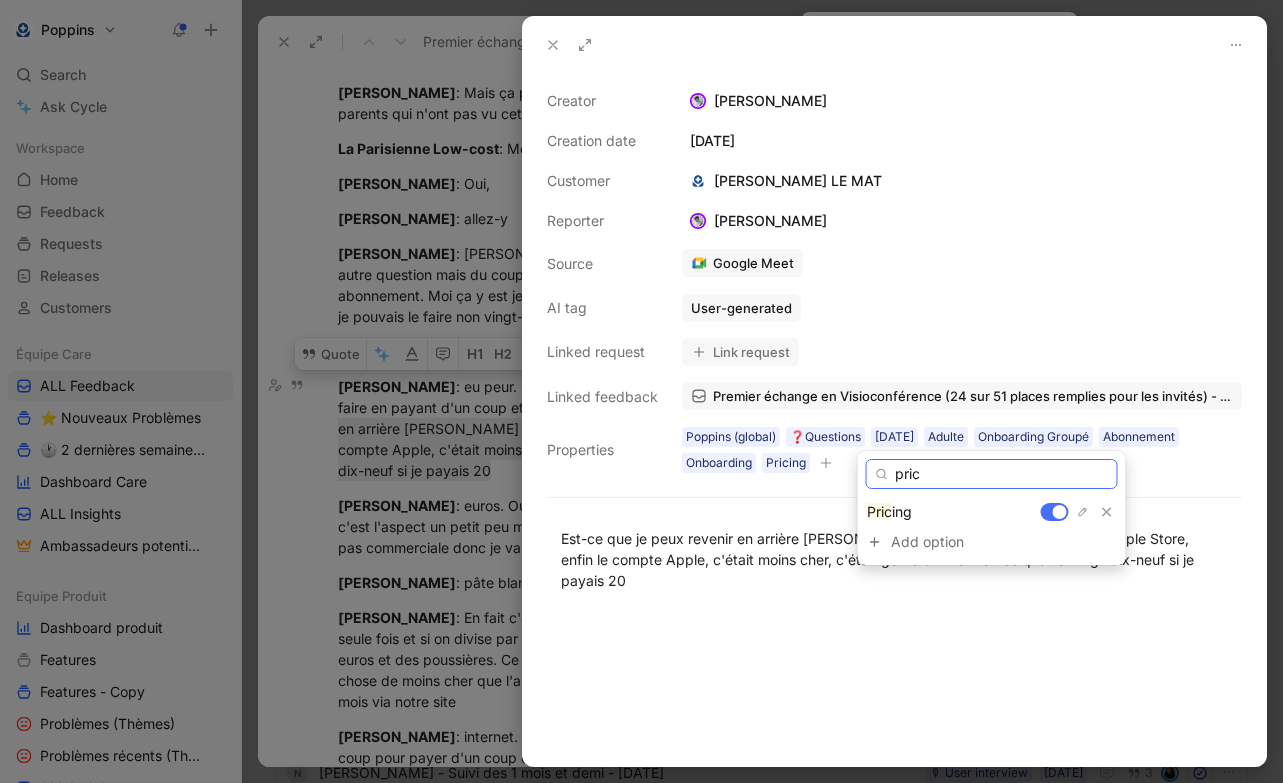 click on "pric" at bounding box center (992, 474) 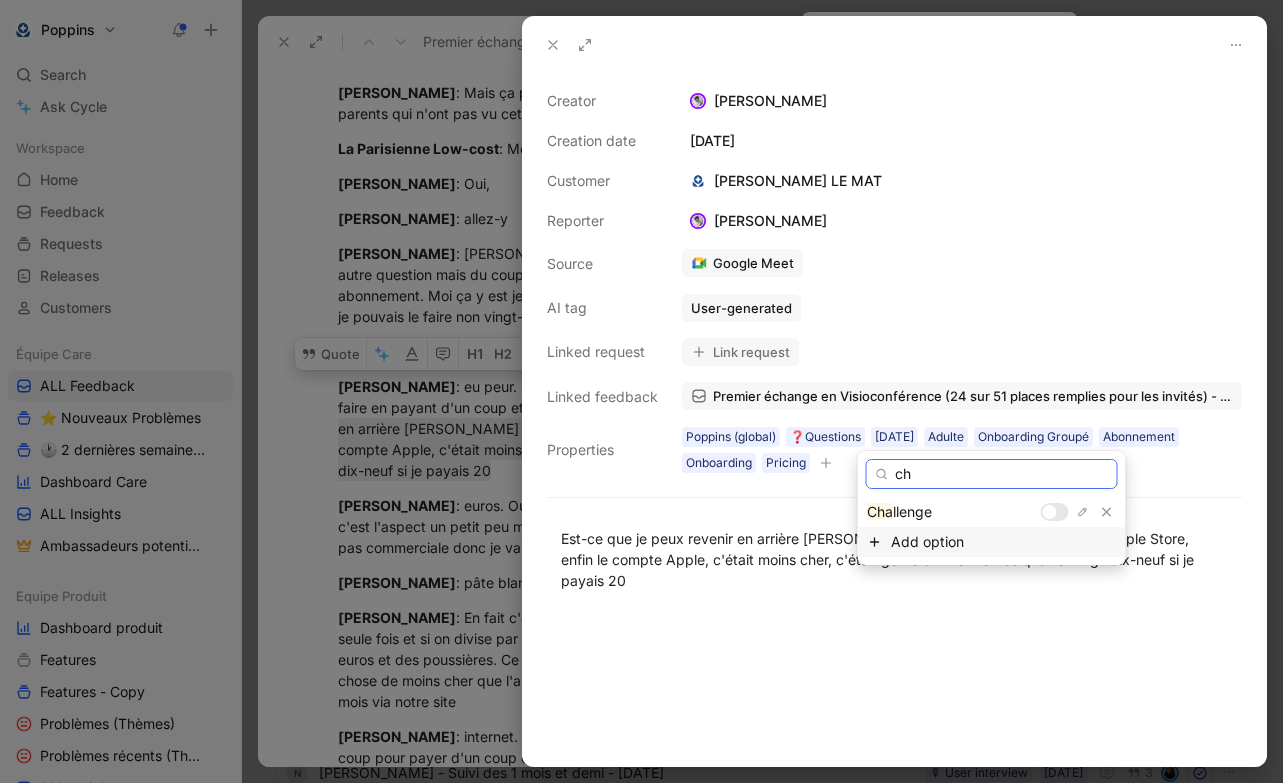 type on "c" 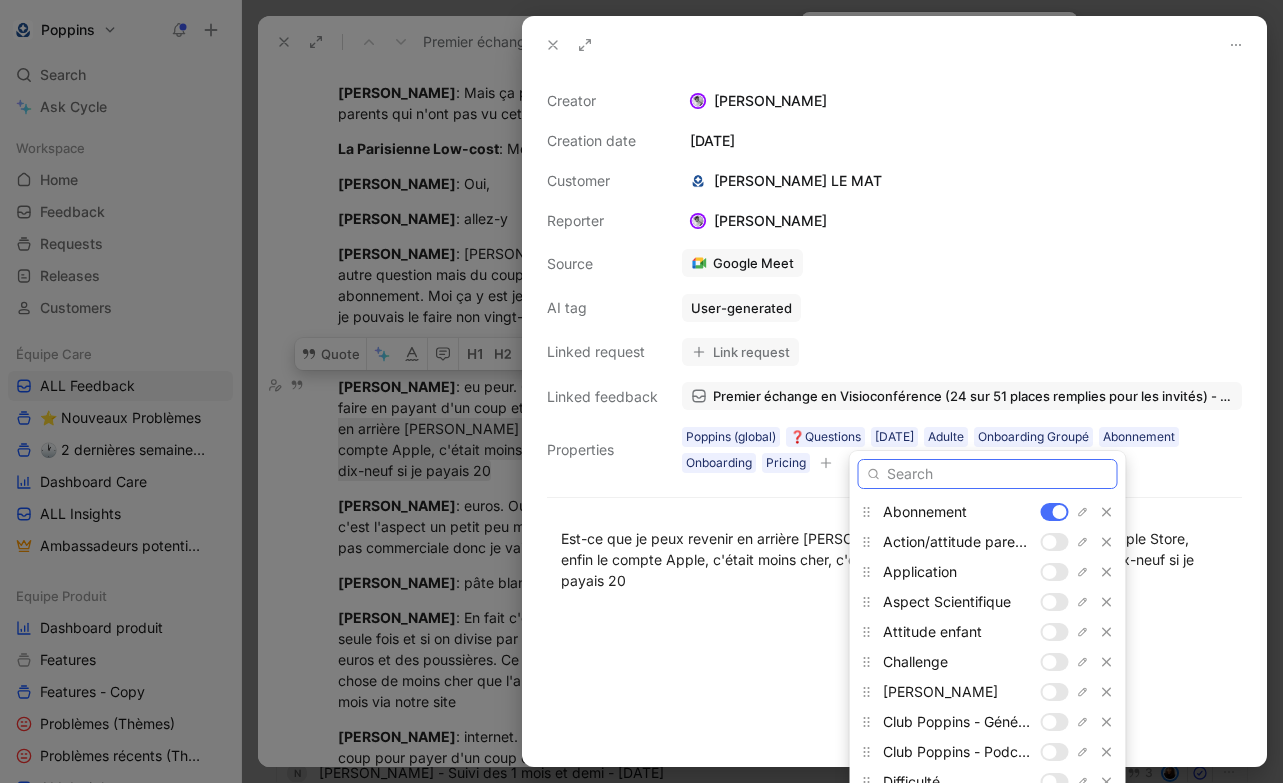 type 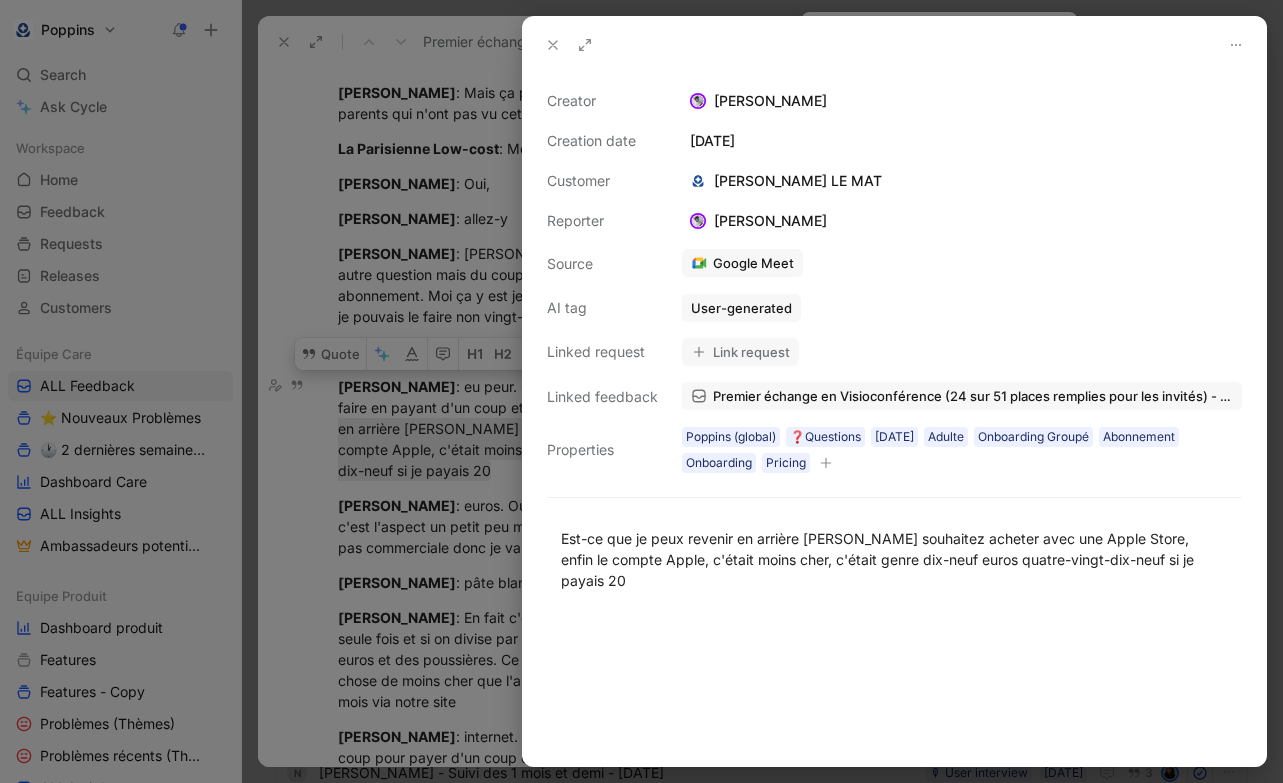 click 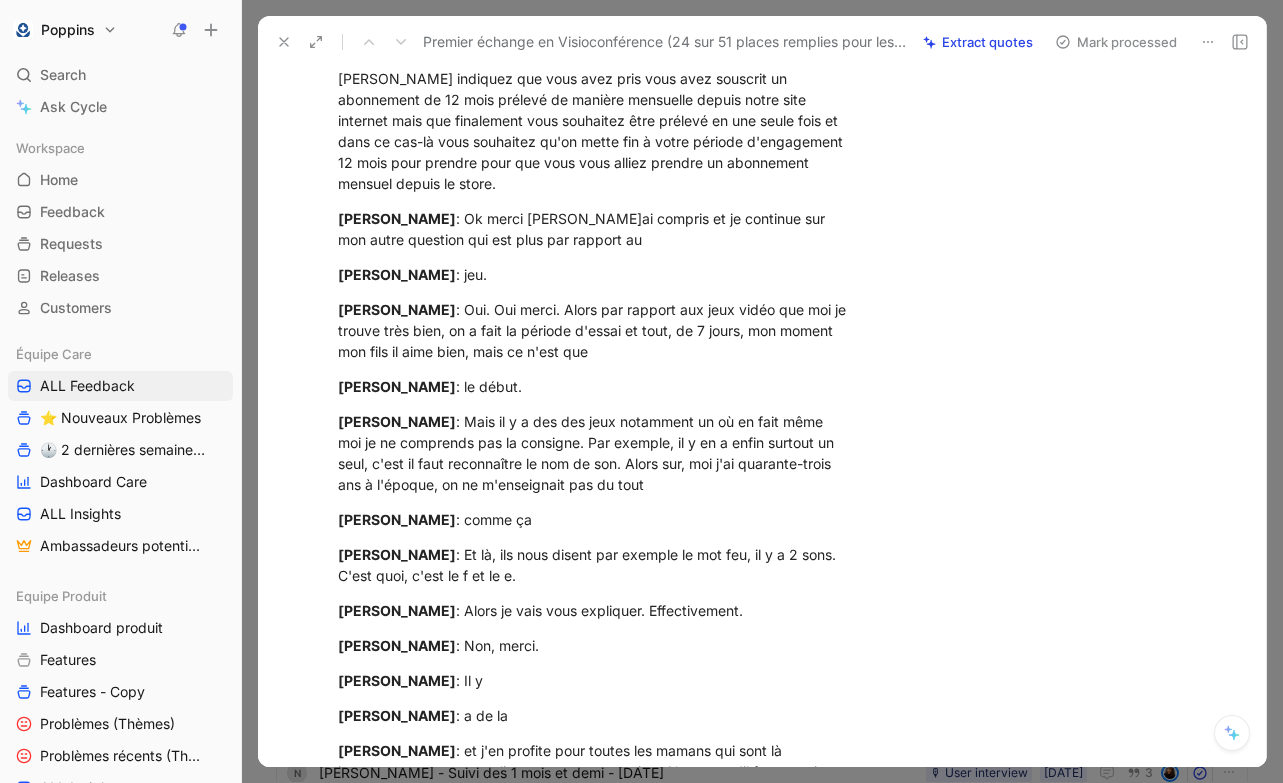 scroll, scrollTop: 15723, scrollLeft: 0, axis: vertical 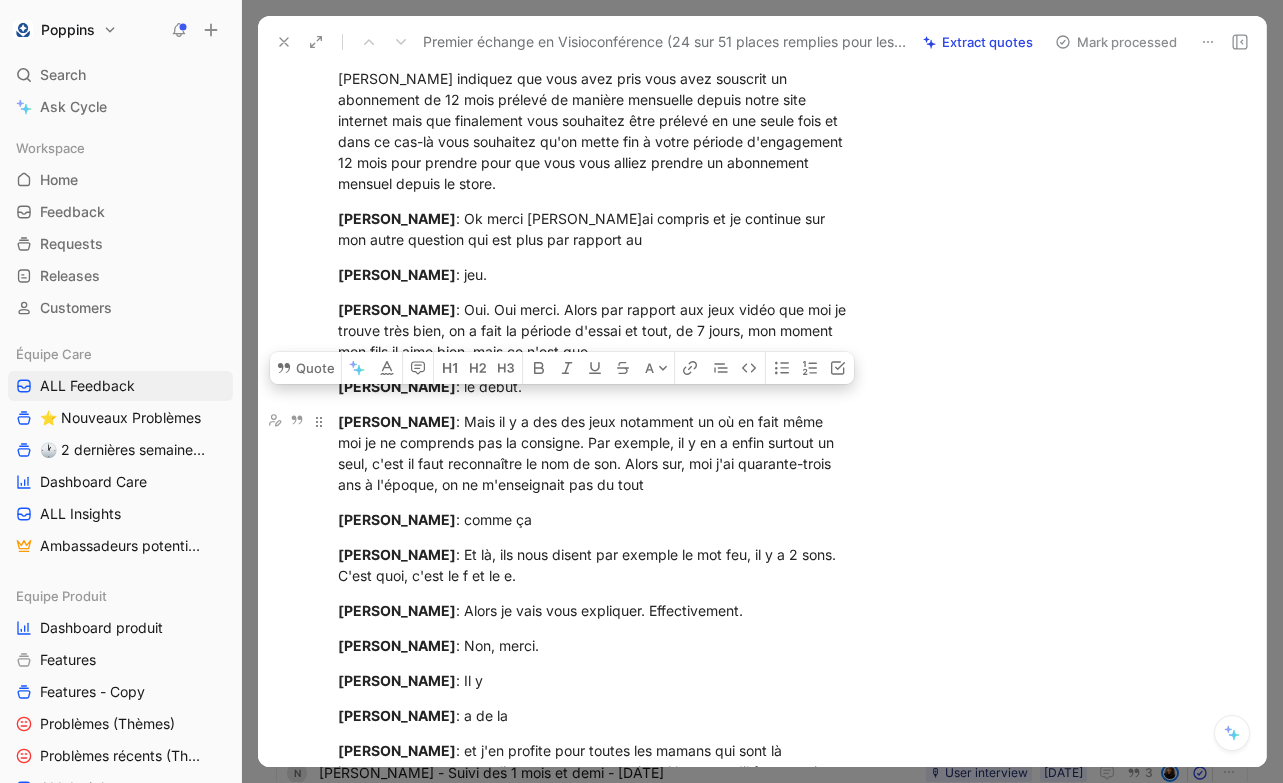 drag, startPoint x: 667, startPoint y: 450, endPoint x: 477, endPoint y: 385, distance: 200.81085 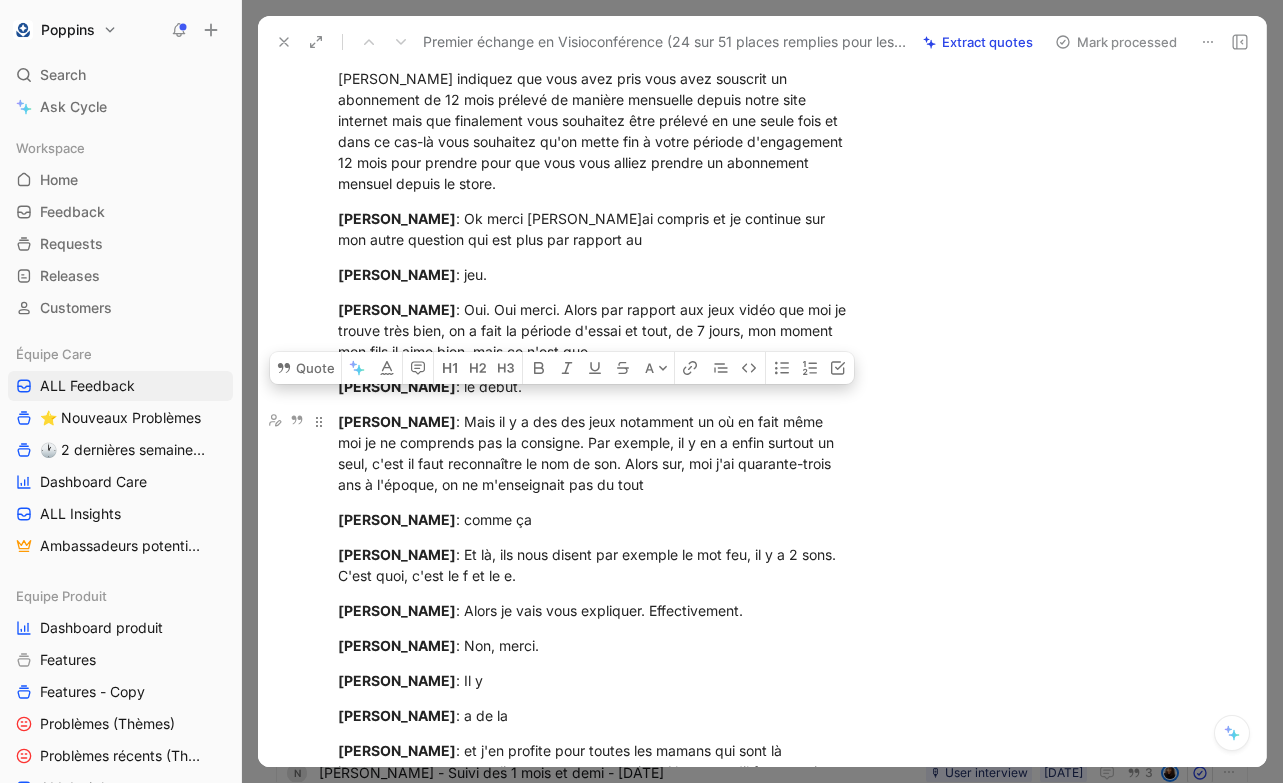 click on "[PERSON_NAME] : Mais il y a des des jeux notamment un où en fait même moi je ne comprends pas la consigne. Par exemple, il y en a enfin surtout un seul, c'est il faut reconnaître le nom de son. Alors sur, moi j'ai quarante-trois ans à l'époque, on ne m'enseignait pas du tout" at bounding box center [594, 453] 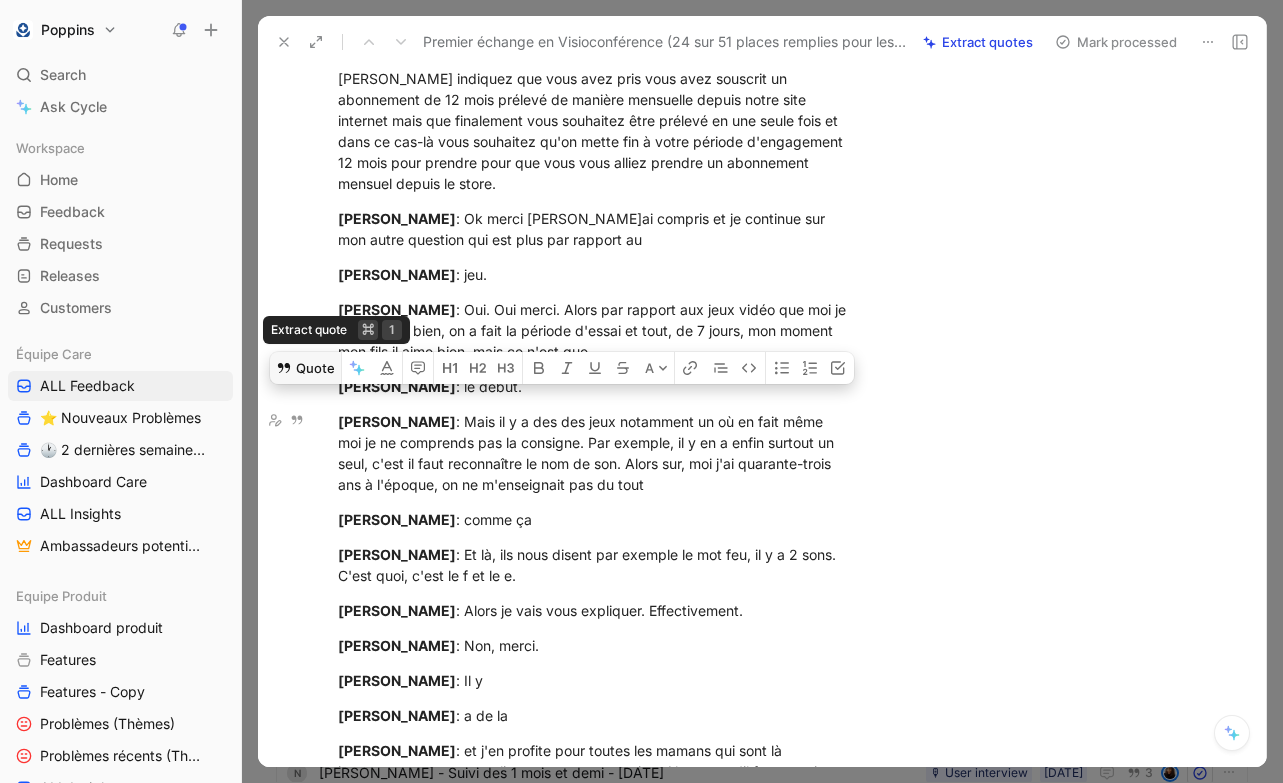click on "Quote" at bounding box center [305, 368] 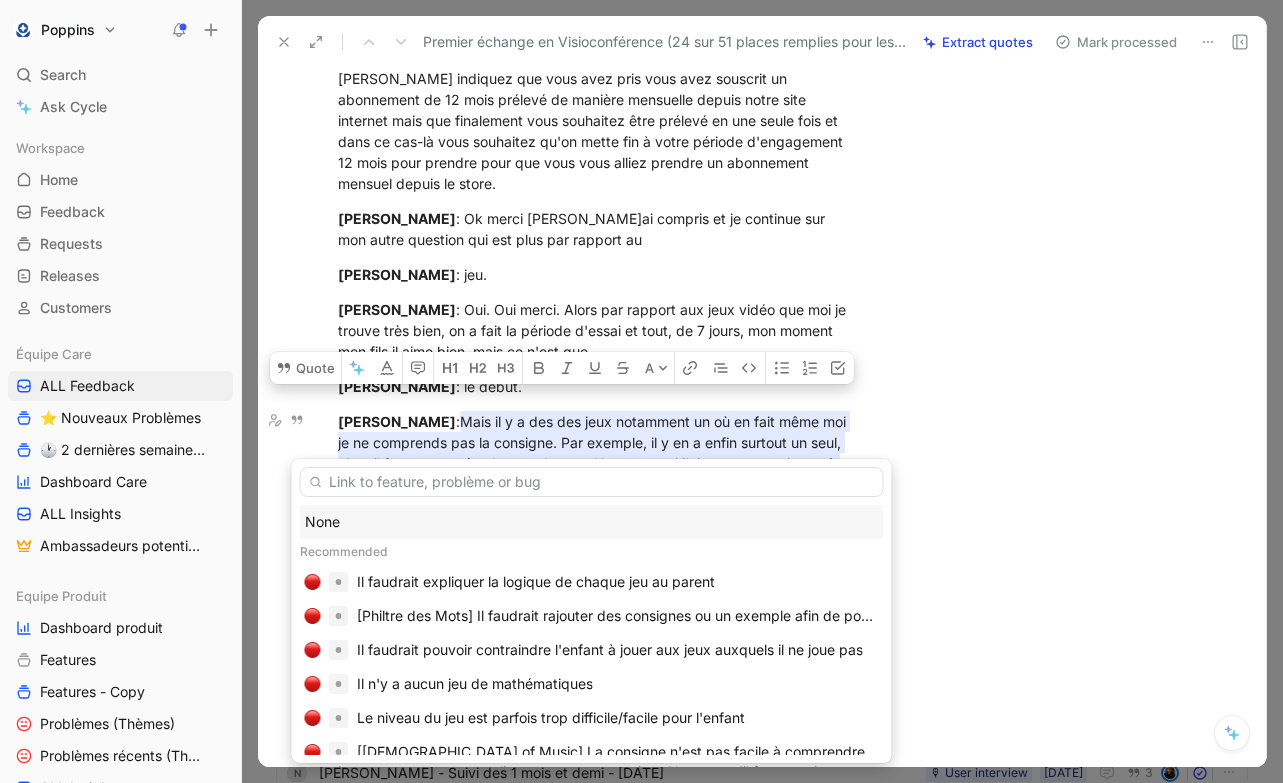 click on "None" at bounding box center (592, 522) 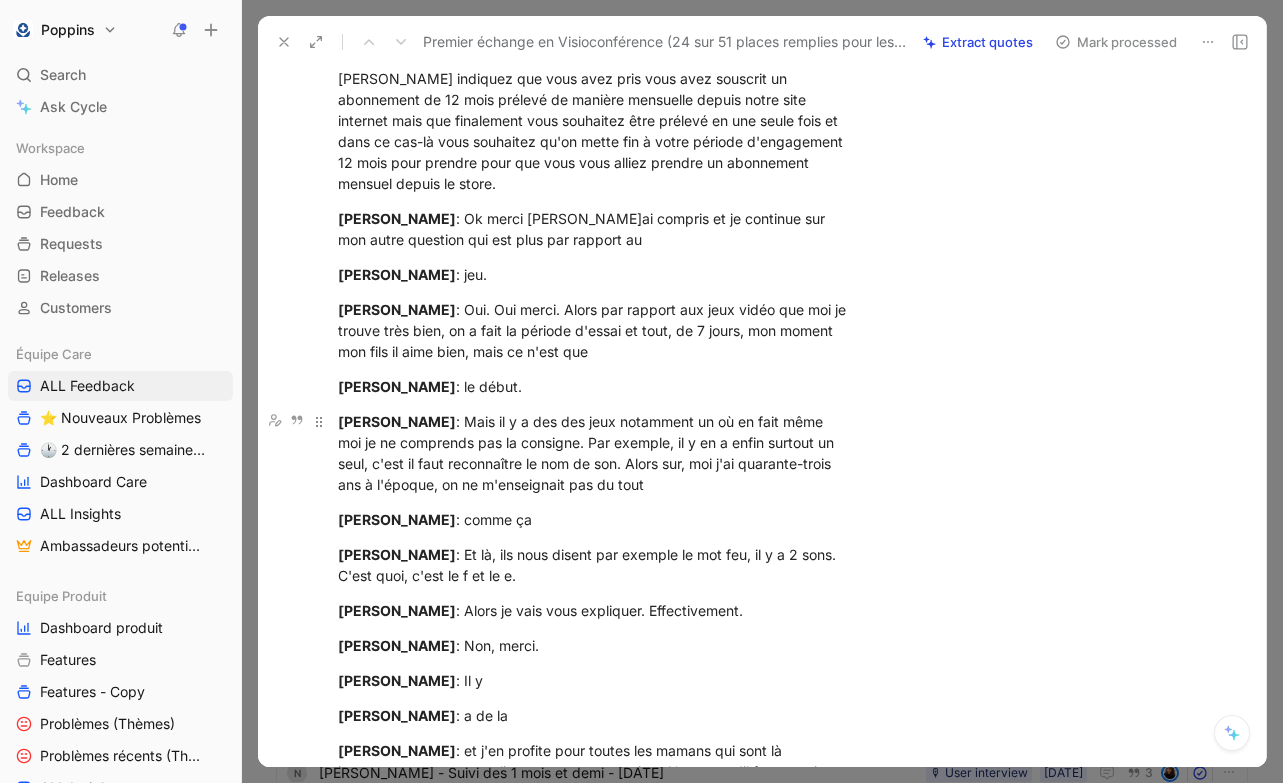 drag, startPoint x: 479, startPoint y: 392, endPoint x: 663, endPoint y: 455, distance: 194.4865 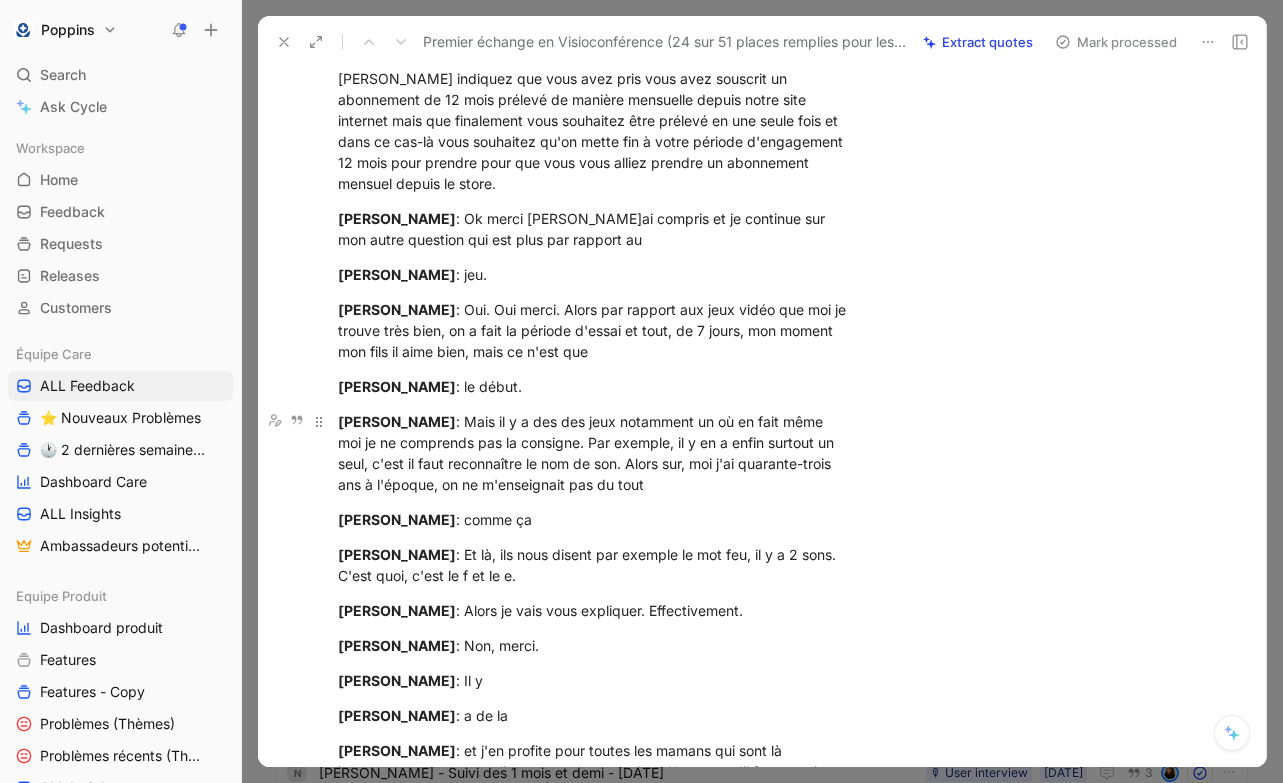 click on "[PERSON_NAME] : Mais il y a des des jeux notamment un où en fait même moi je ne comprends pas la consigne. Par exemple, il y en a enfin surtout un seul, c'est il faut reconnaître le nom de son. Alors sur, moi j'ai quarante-trois ans à l'époque, on ne m'enseignait pas du tout" at bounding box center (594, 453) 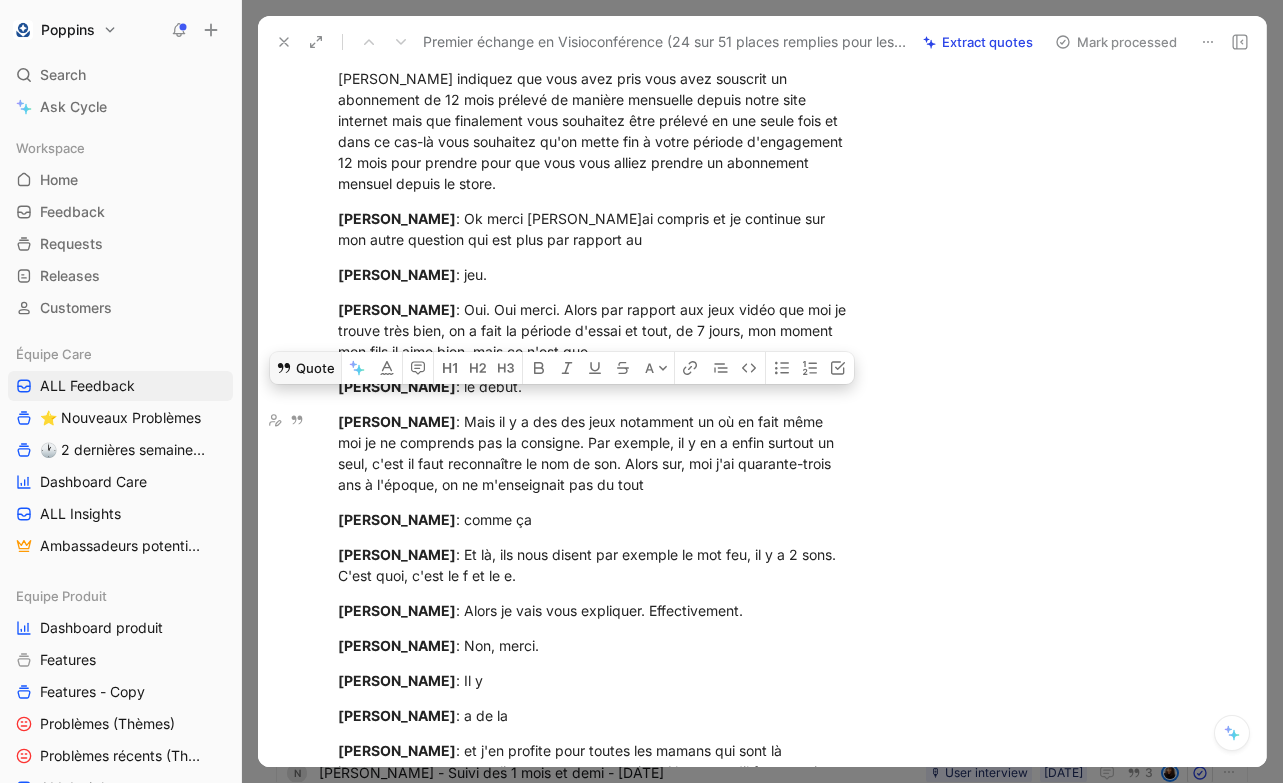 click on "Quote" at bounding box center (305, 368) 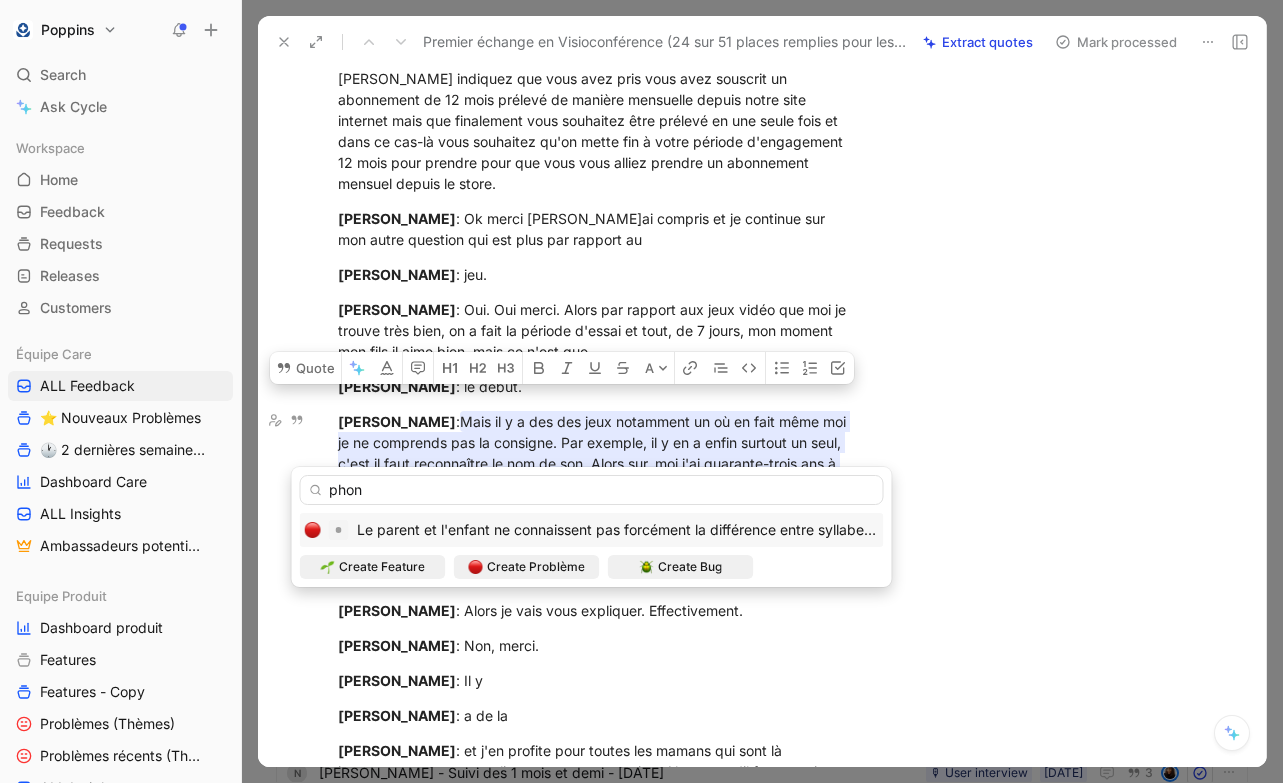 type on "phon" 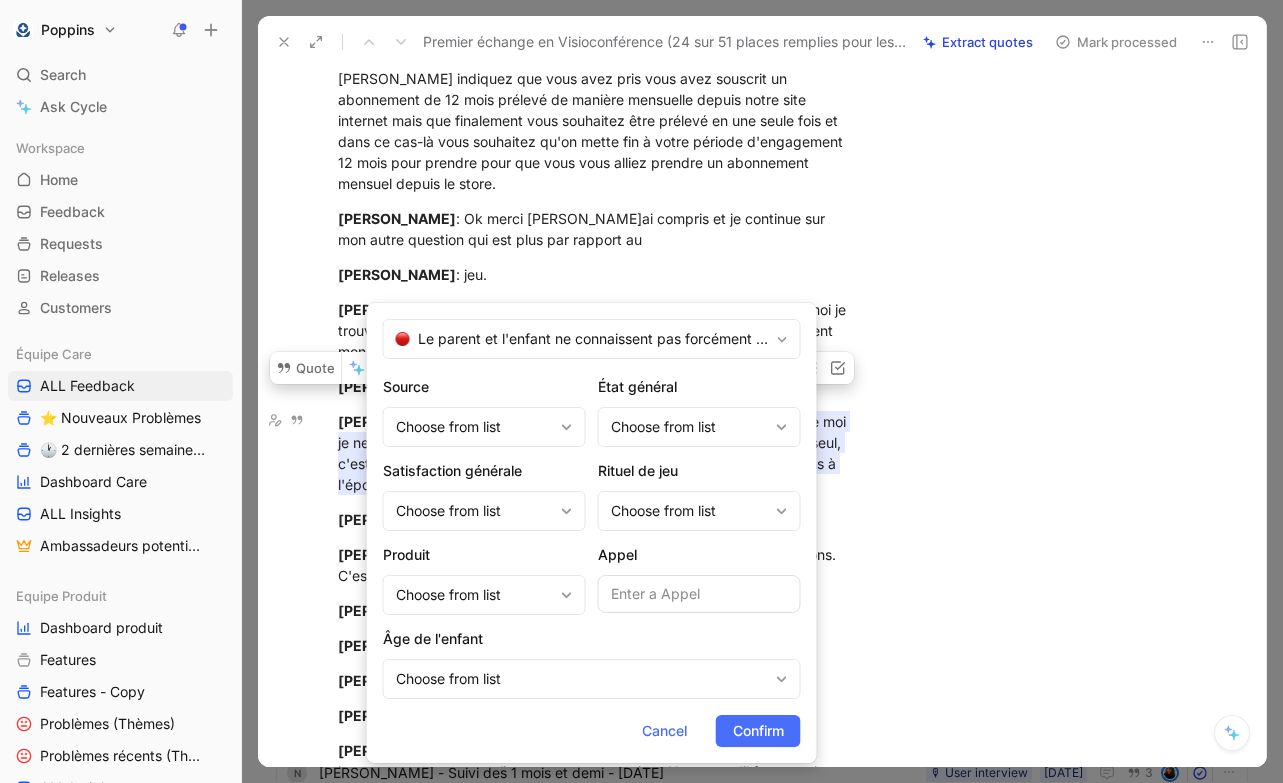 click on "Produit Choose from list" at bounding box center (484, 579) 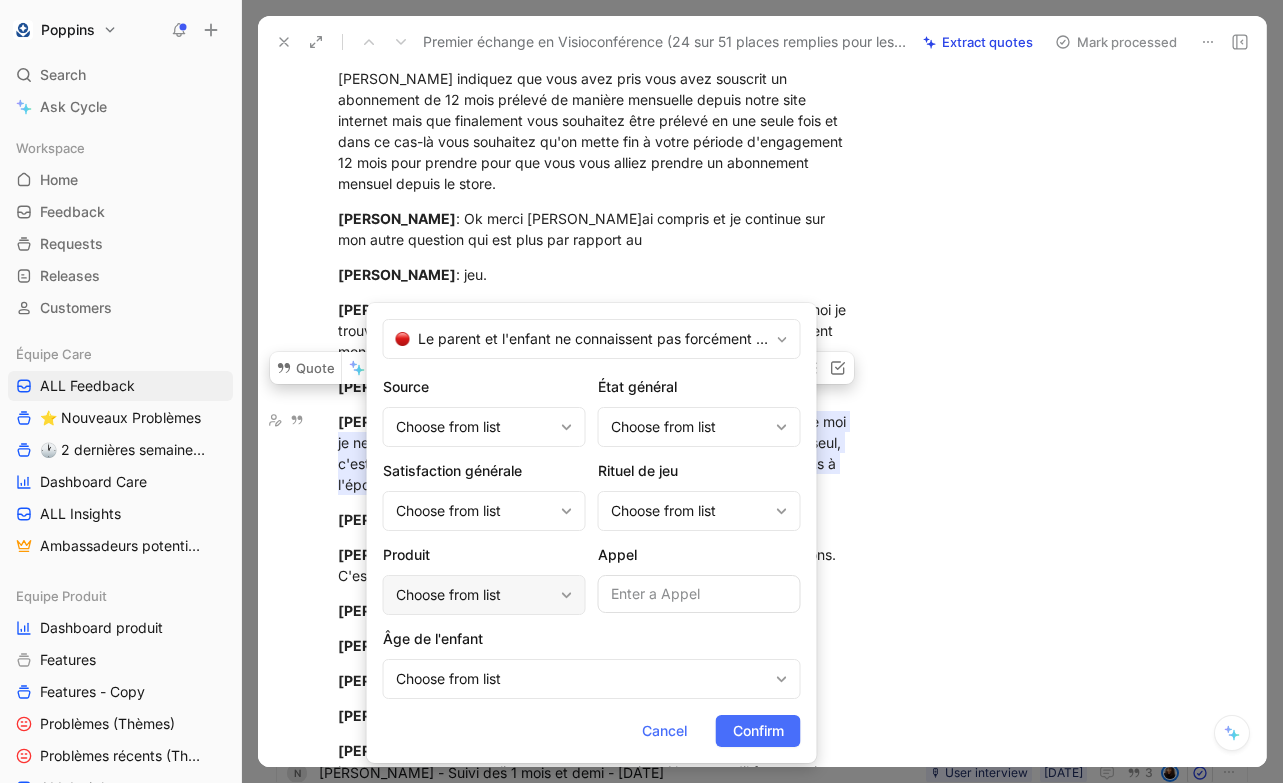 click on "Choose from list" at bounding box center (474, 595) 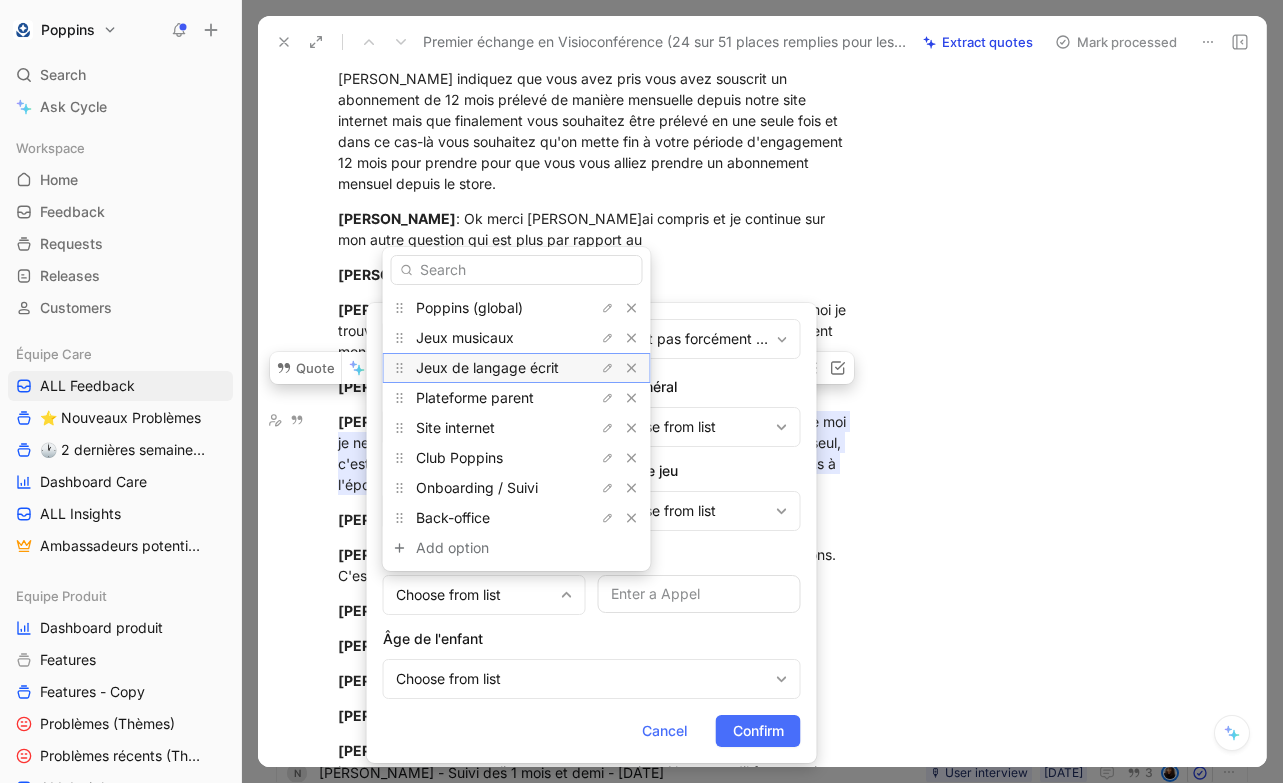 click on "Jeux de langage écrit" at bounding box center (487, 367) 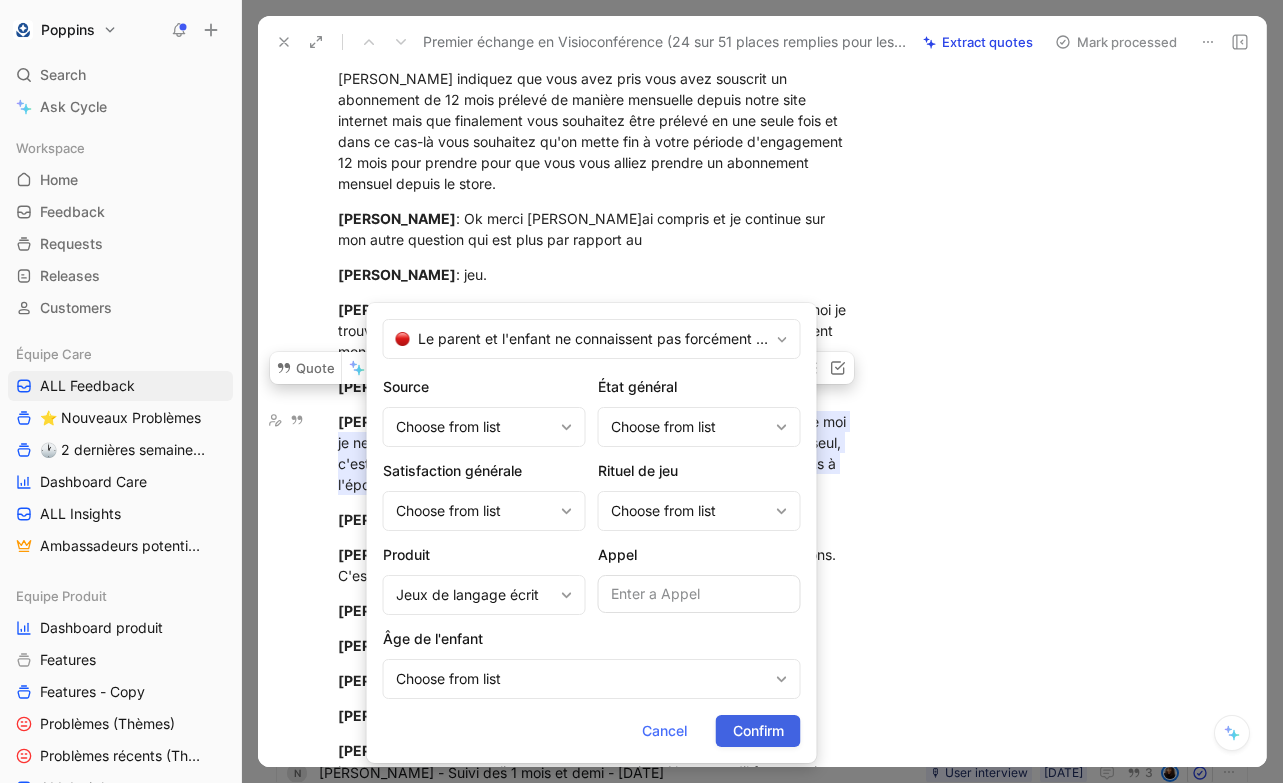 click on "Confirm" at bounding box center (758, 731) 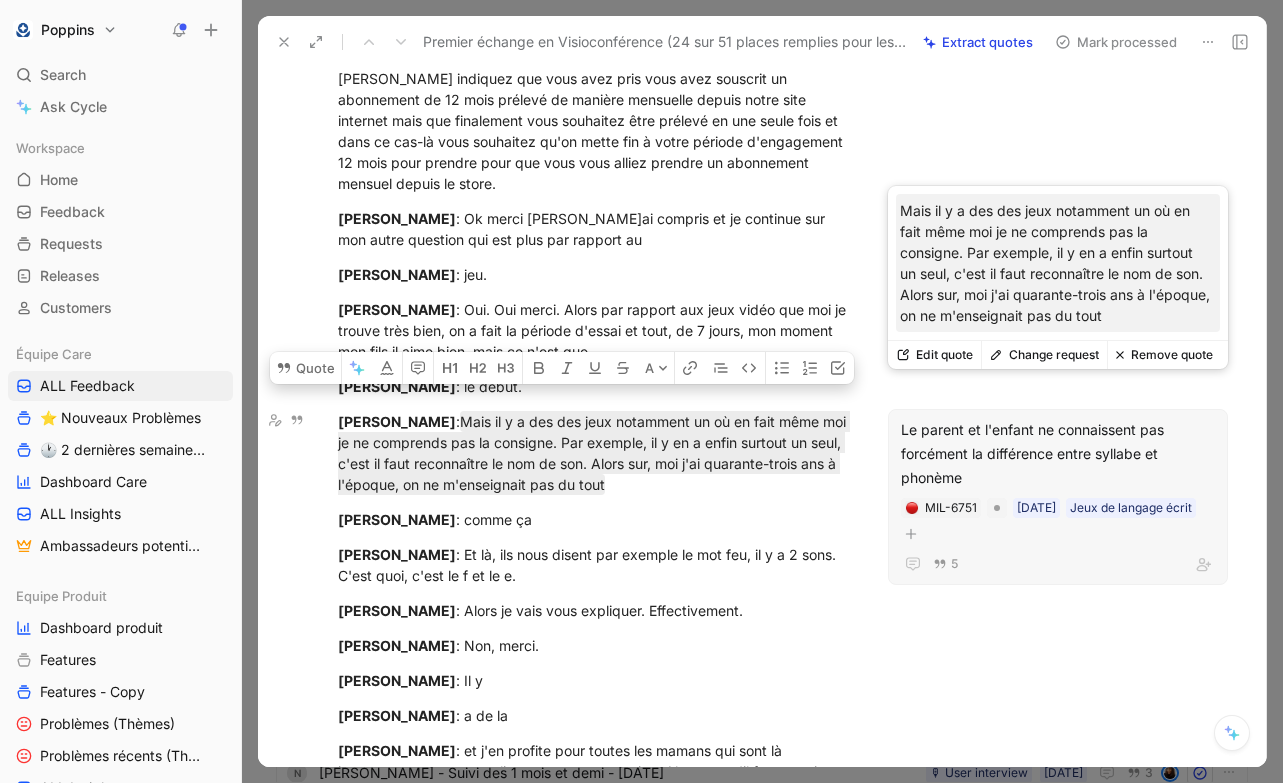 click 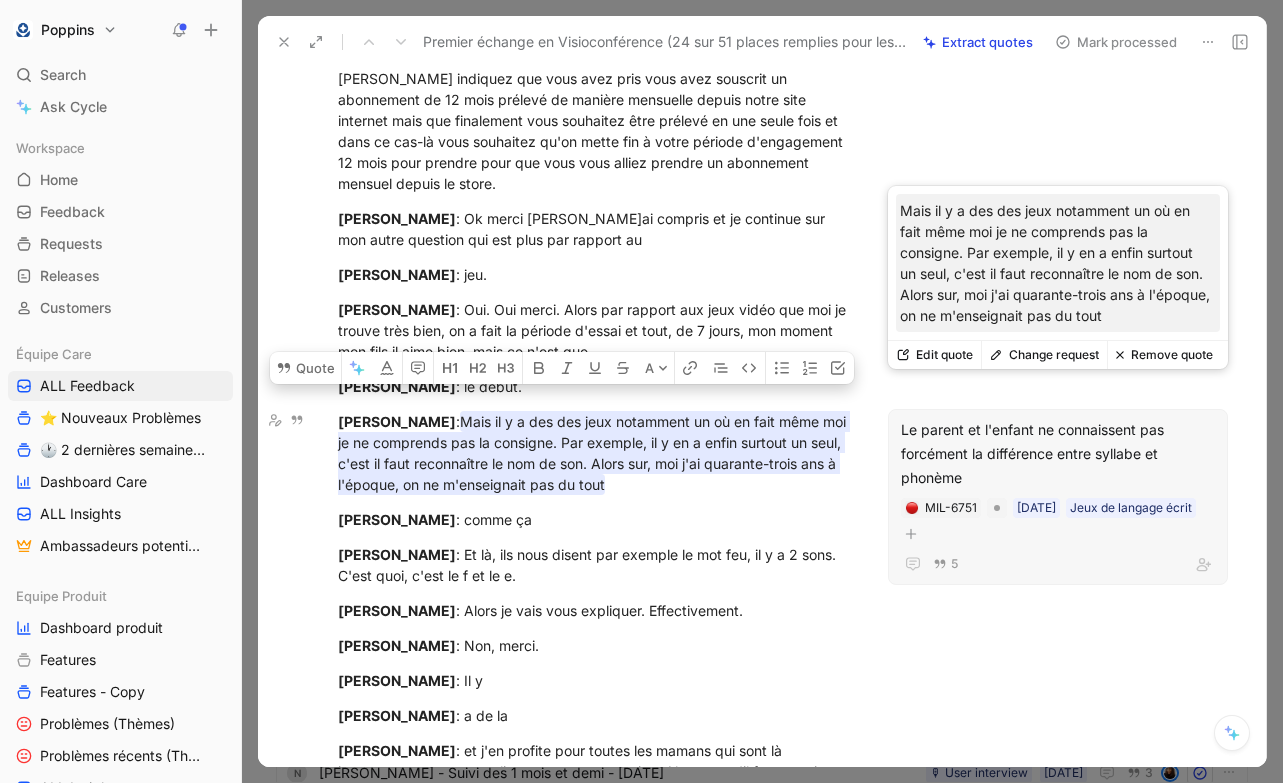 click on "Le parent et l'enfant ne connaissent pas forcément la différence entre syllabe et phonème" at bounding box center [1058, 454] 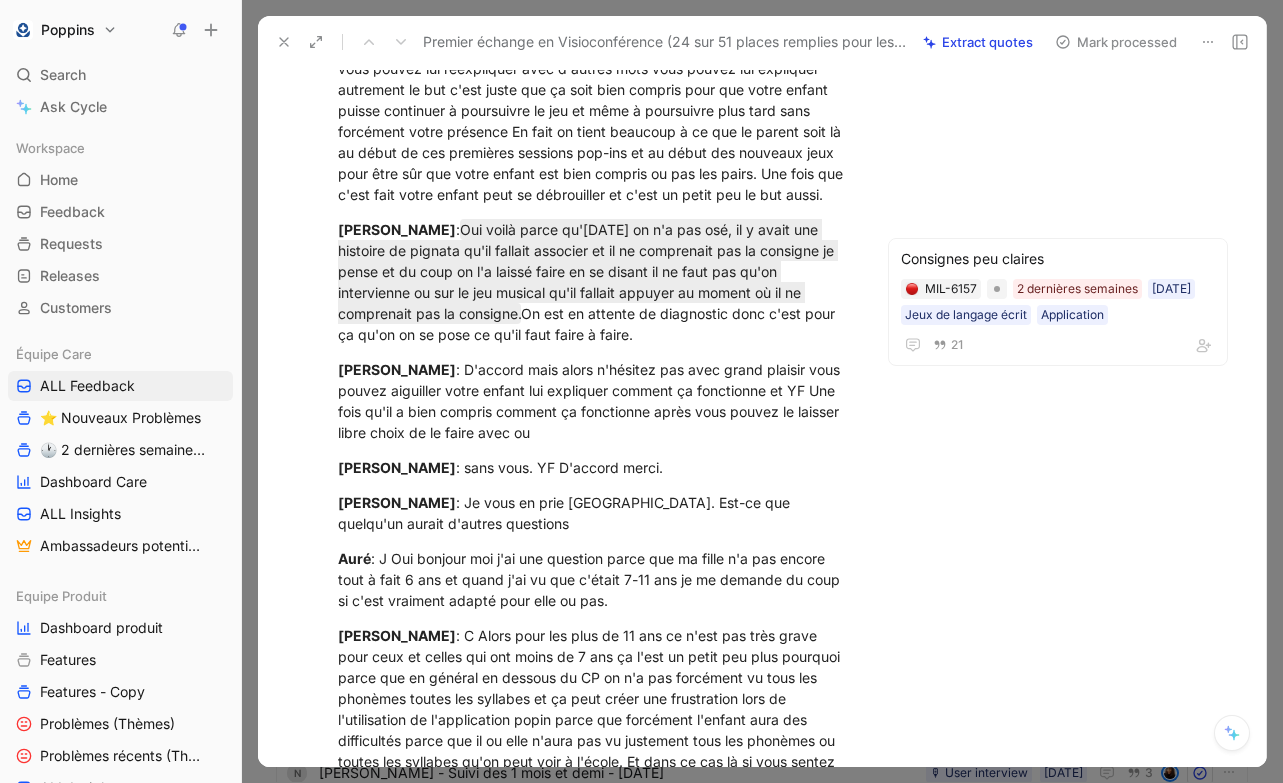 scroll, scrollTop: 8778, scrollLeft: 0, axis: vertical 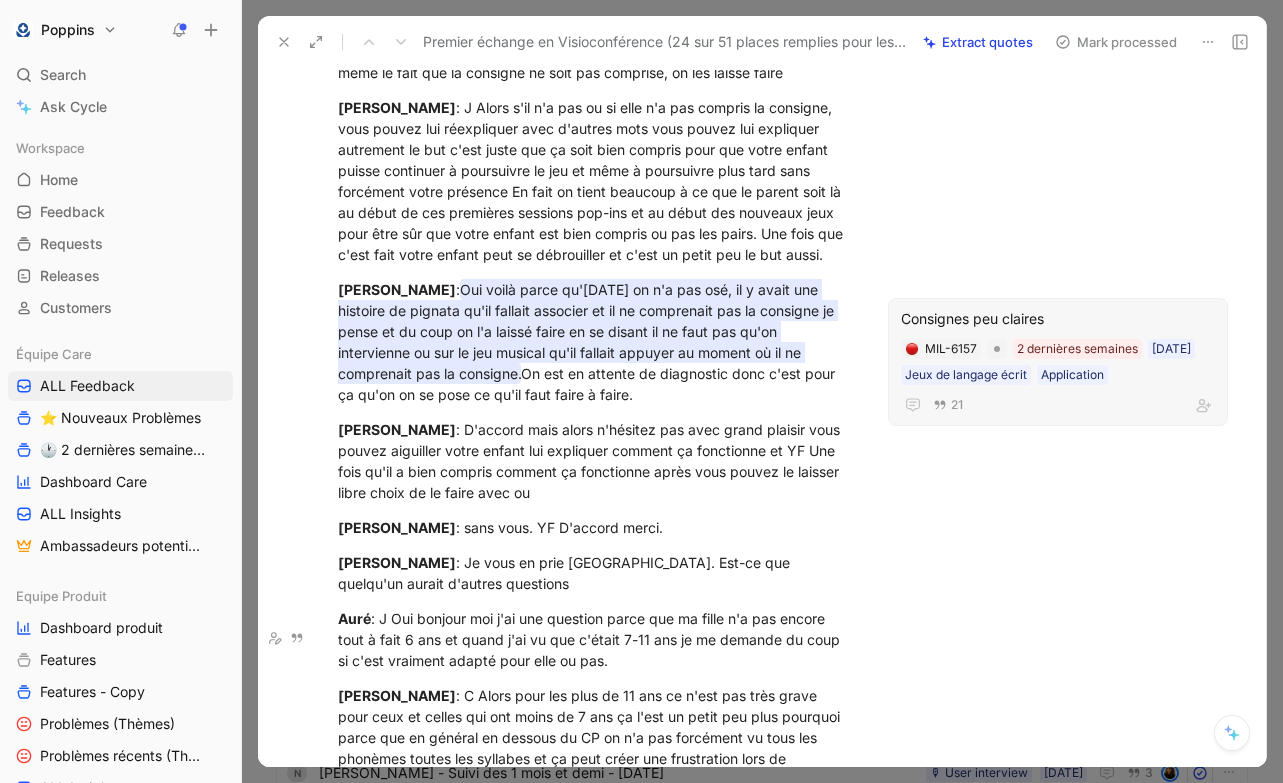 click on "21" at bounding box center (1058, 405) 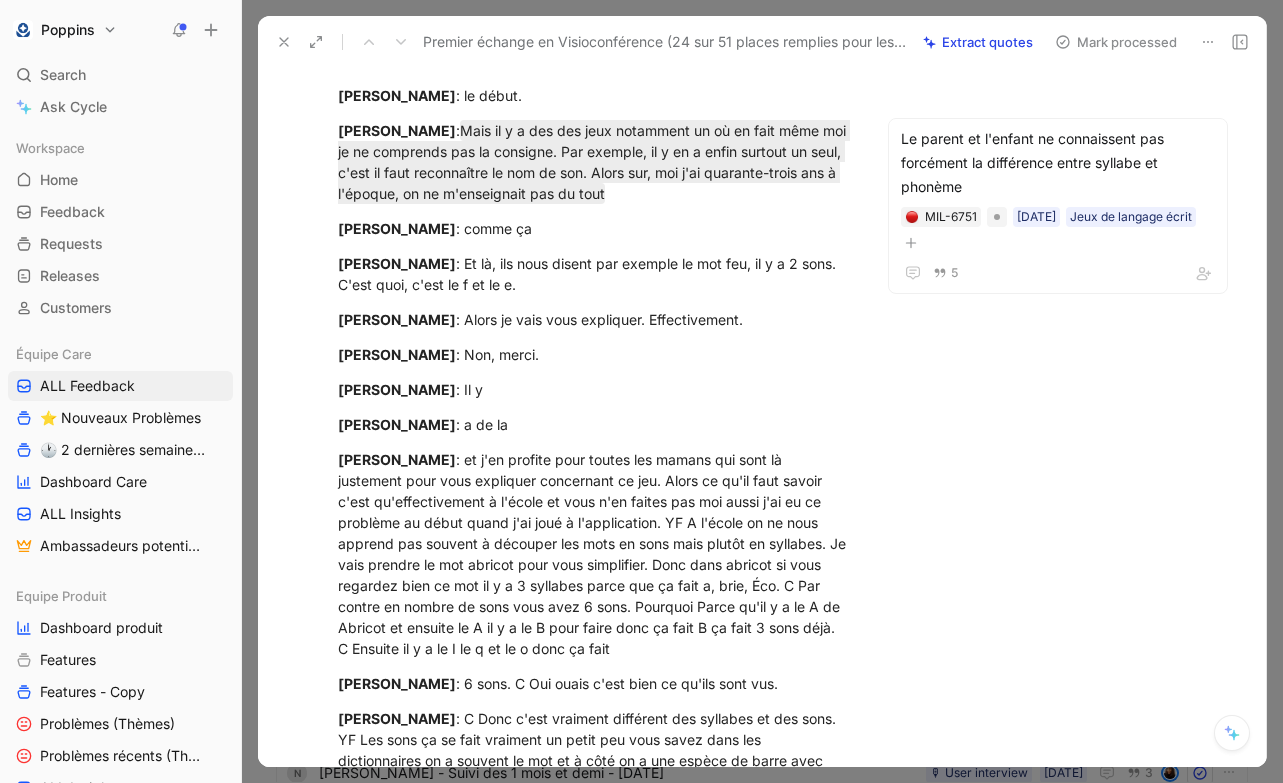 scroll, scrollTop: 15995, scrollLeft: 0, axis: vertical 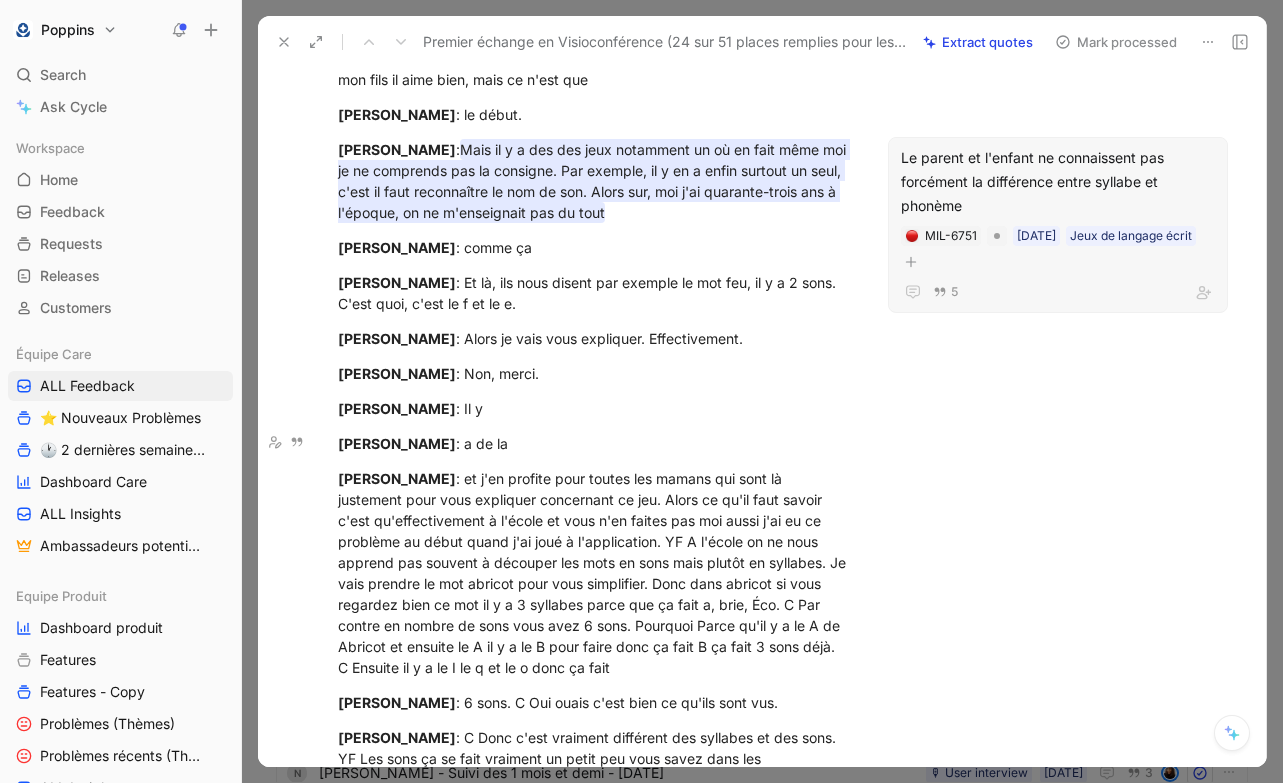 click at bounding box center (911, 262) 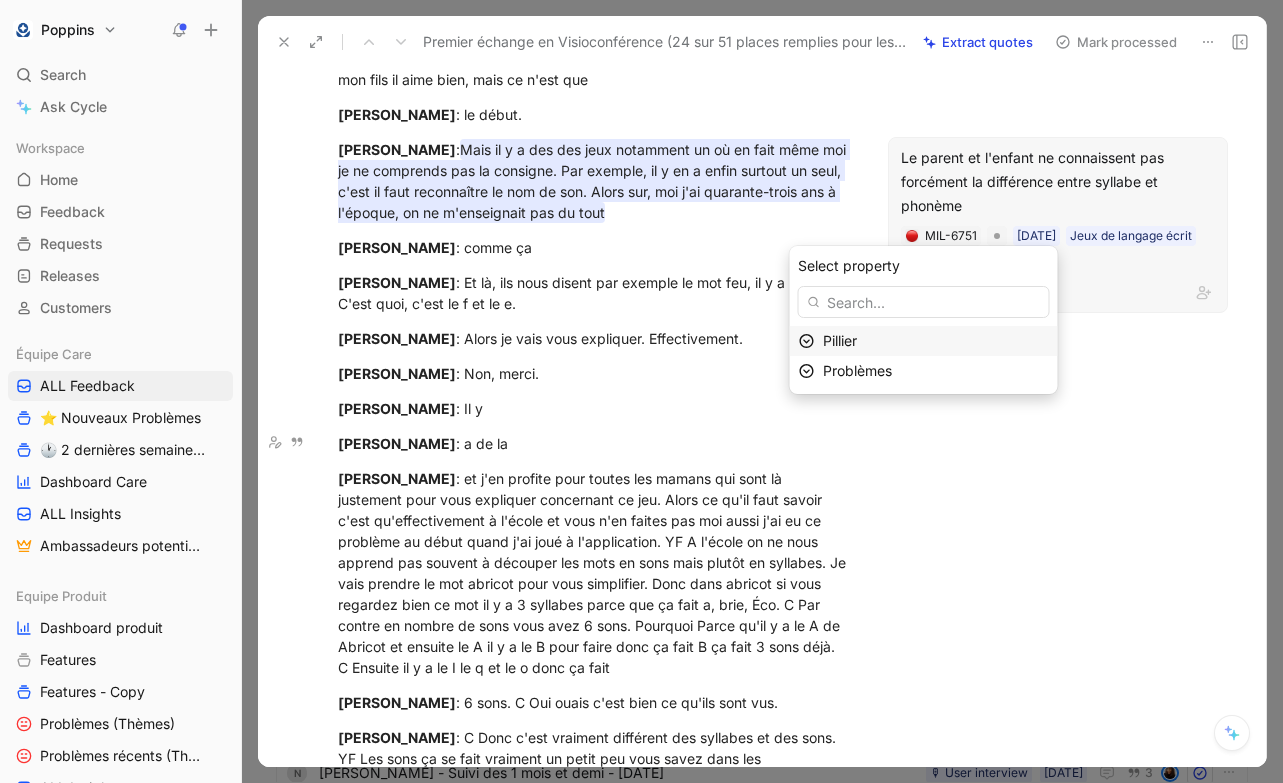 click 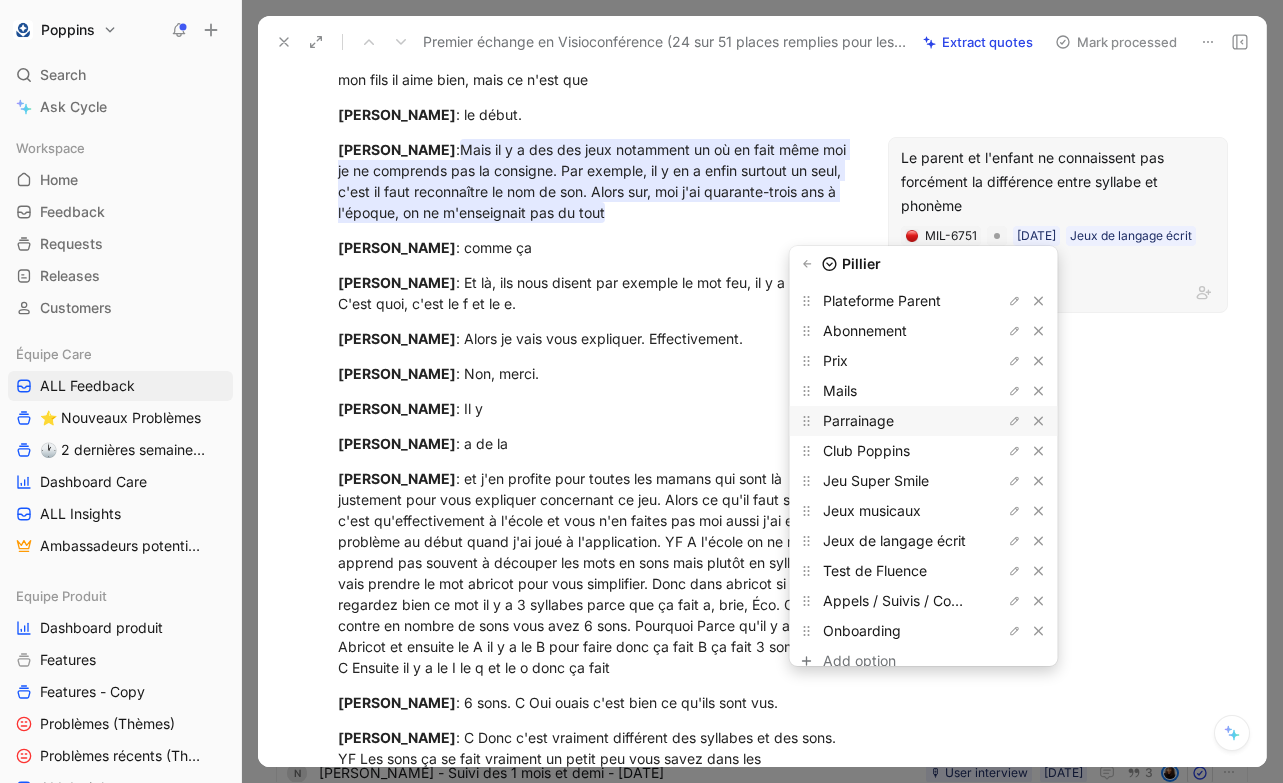 scroll, scrollTop: 103, scrollLeft: 0, axis: vertical 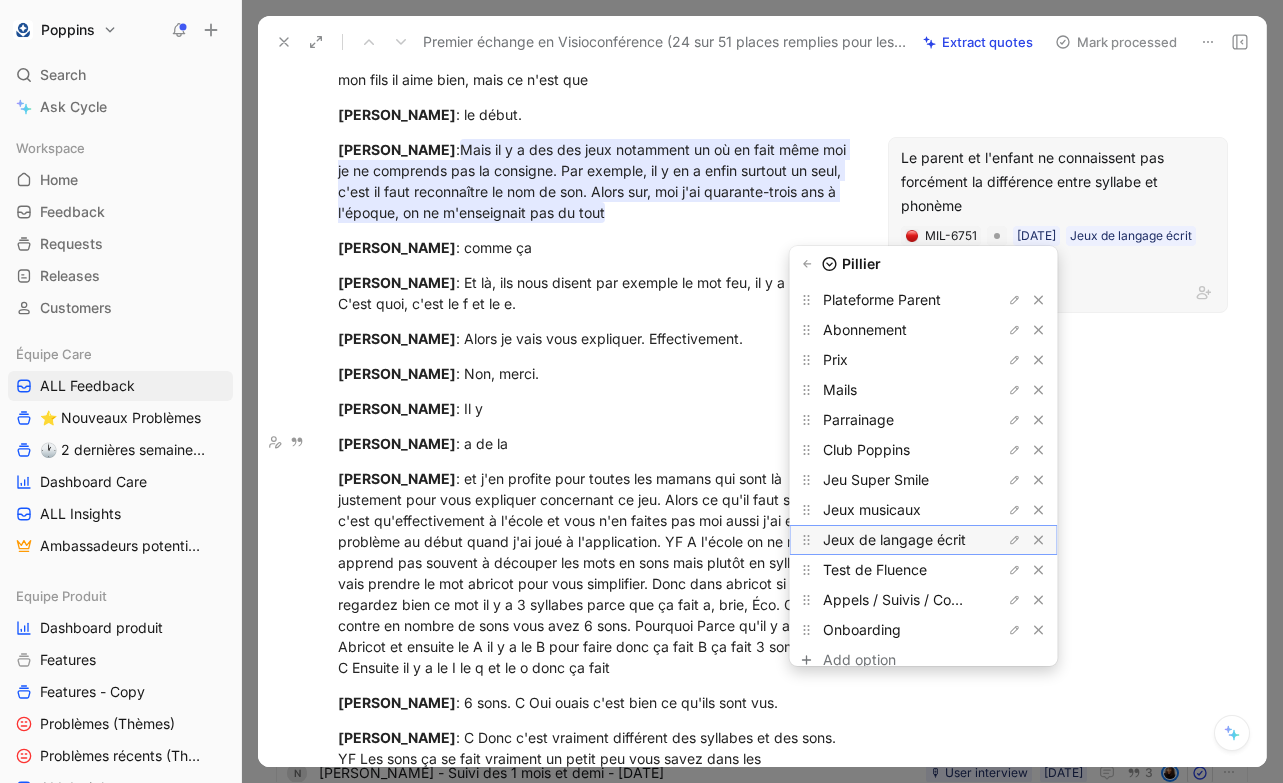 click on "Jeux de langage écrit" at bounding box center [894, 539] 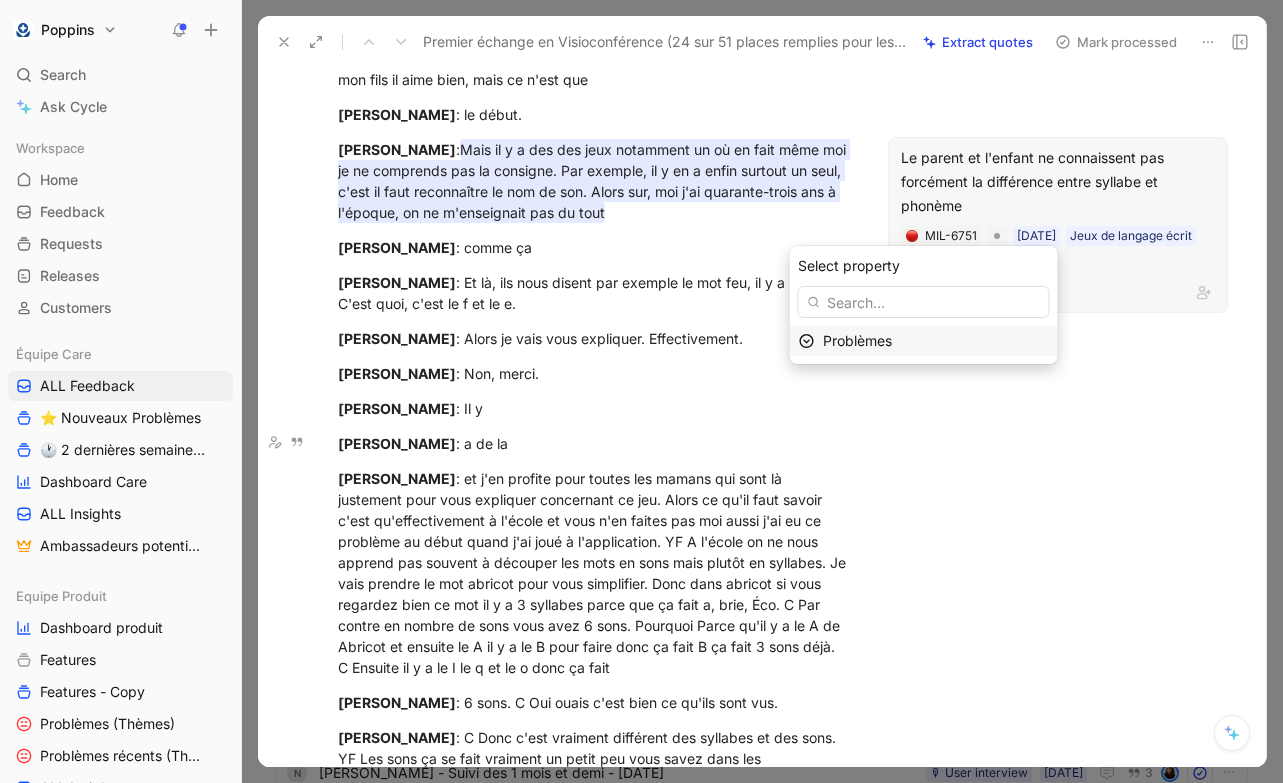 click on "Problèmes" at bounding box center [936, 341] 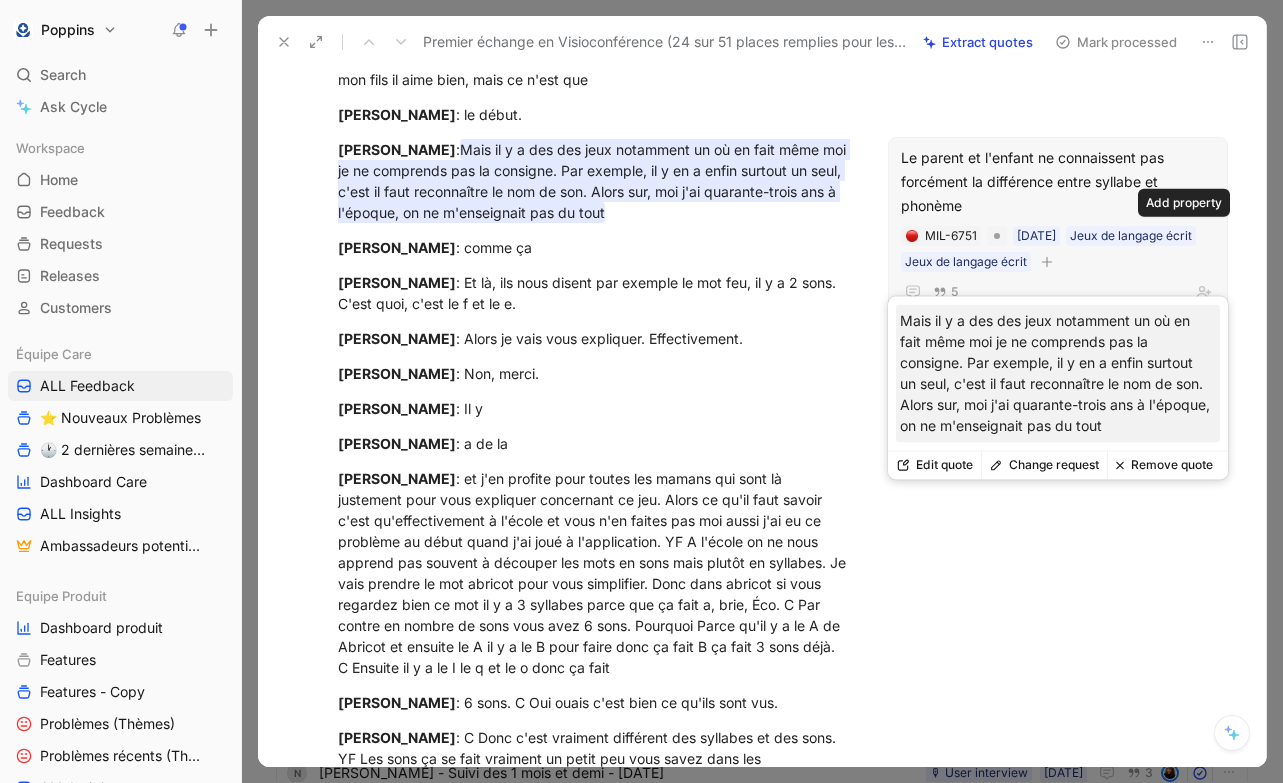 click 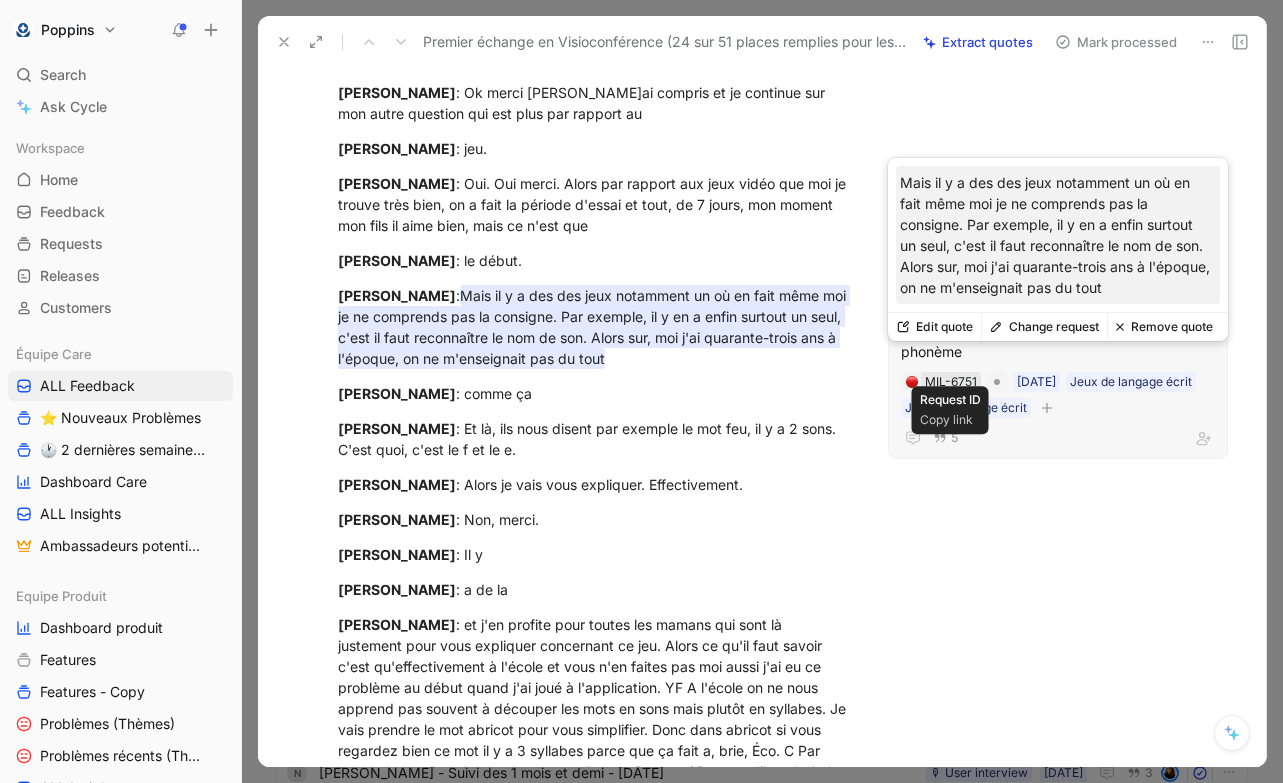 scroll, scrollTop: 15616, scrollLeft: 0, axis: vertical 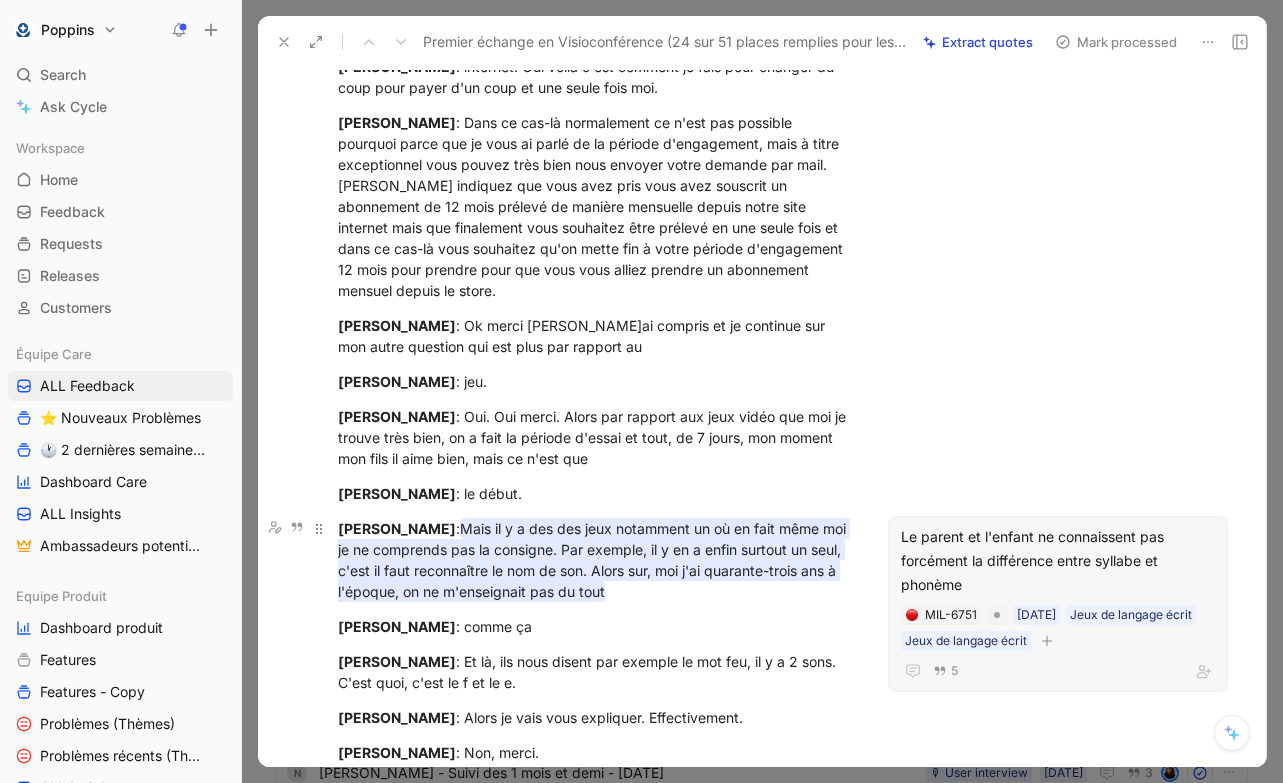 click on "Mais il y a des des jeux notamment un où en fait même moi je ne comprends pas la consigne. Par exemple, il y en a enfin surtout un seul, c'est il faut reconnaître le nom de son. Alors sur, moi j'ai quarante-trois ans à l'époque, on ne m'enseignait pas du tout" at bounding box center [594, 560] 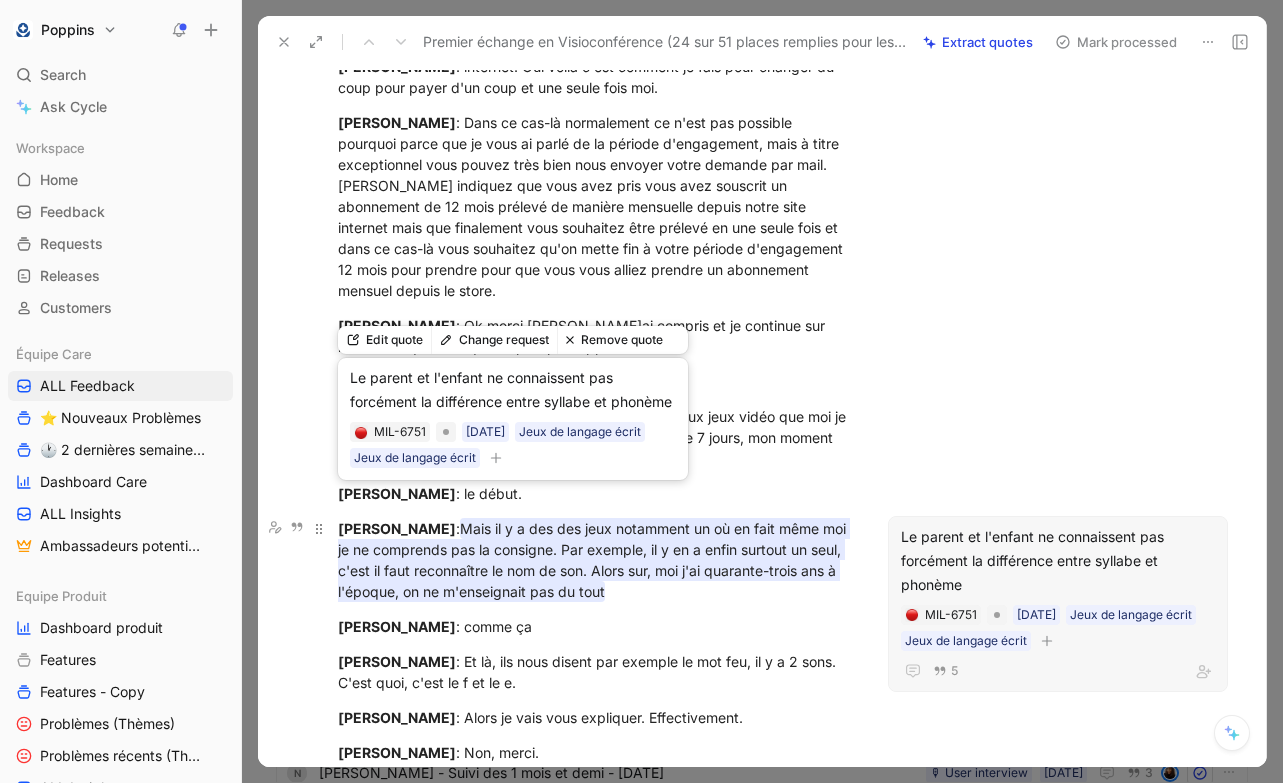 click on "[PERSON_NAME] :  Mais il y a des des jeux notamment un où en fait même moi je ne comprends pas la consigne. Par exemple, il y en a enfin surtout un seul, c'est il faut reconnaître le nom de son. Alors sur, moi j'ai quarante-trois ans à l'époque, on ne m'enseignait pas du tout" at bounding box center [594, 560] 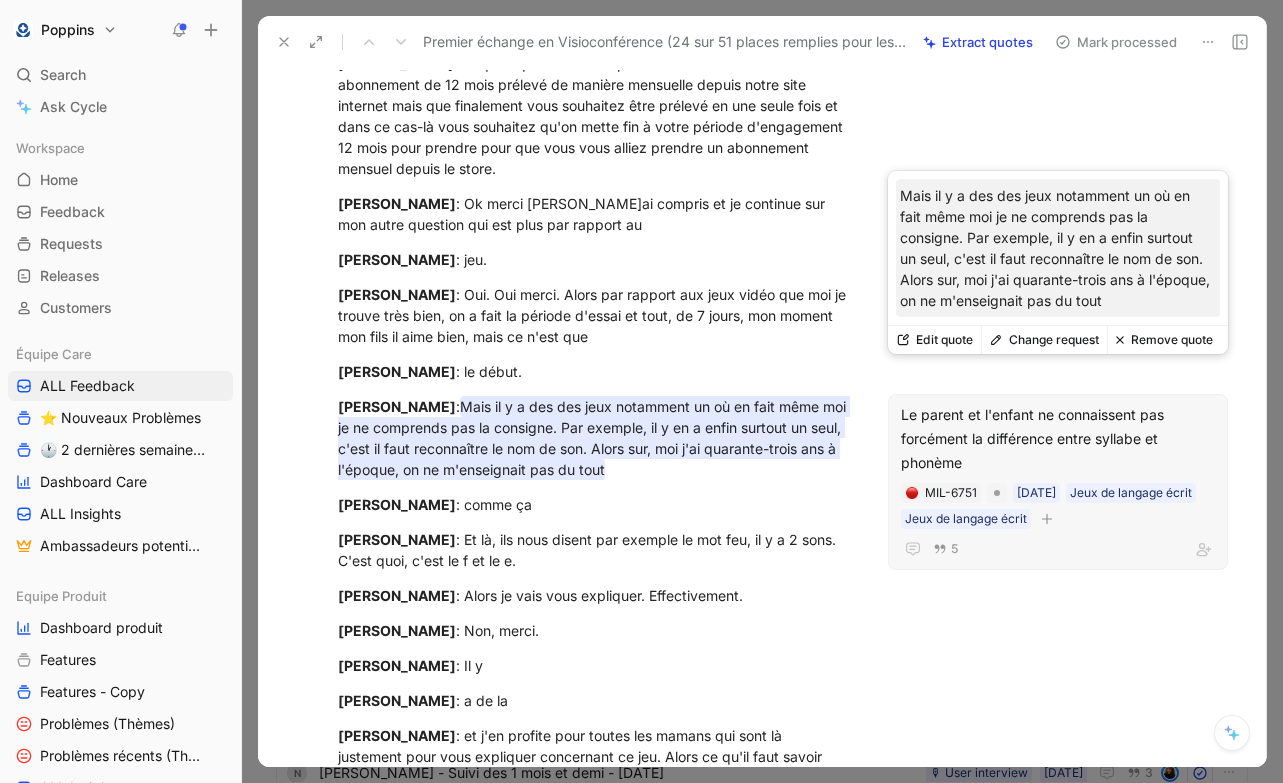 scroll, scrollTop: 15949, scrollLeft: 0, axis: vertical 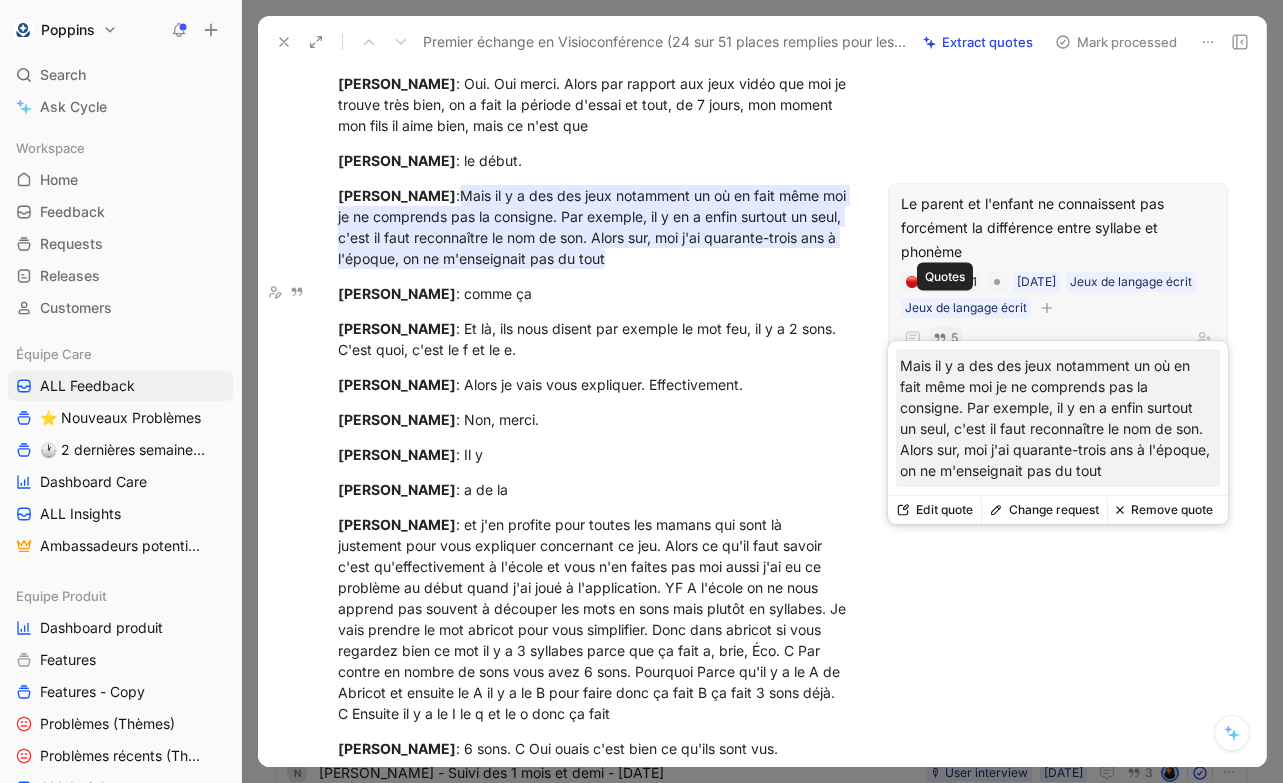 click 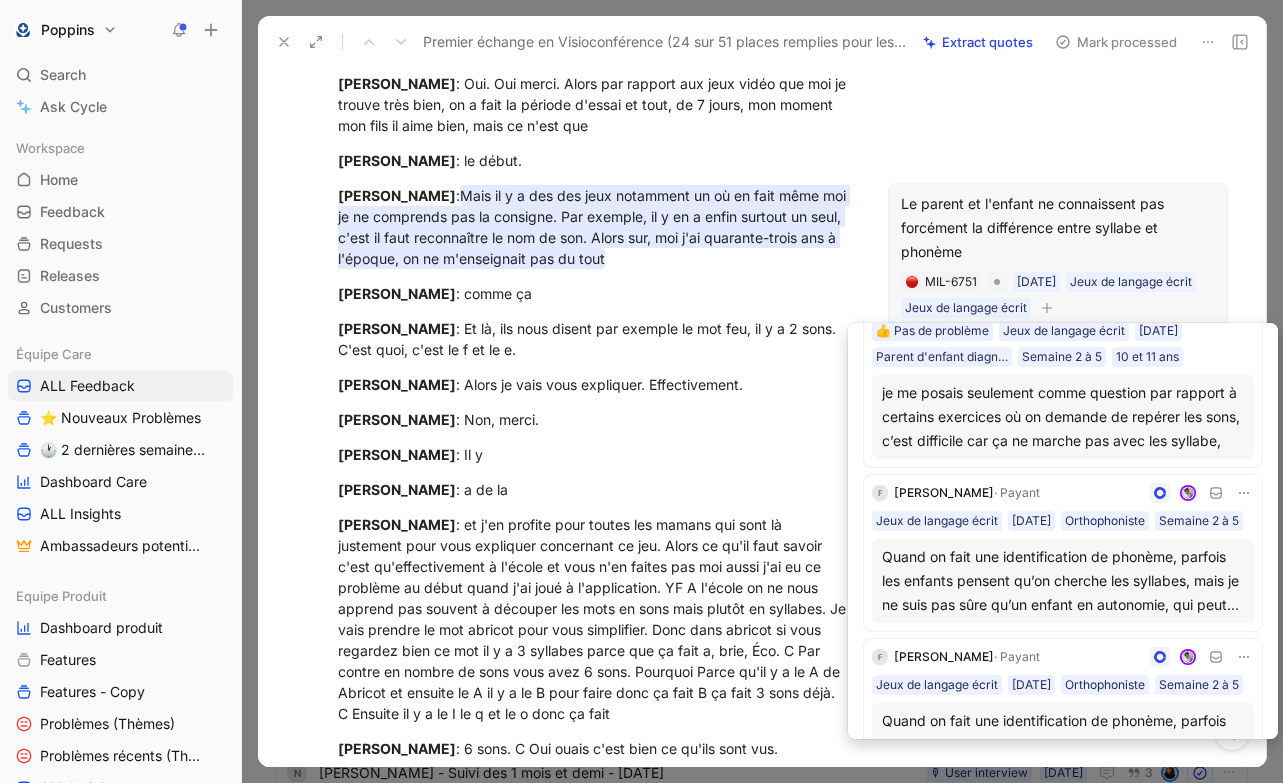 scroll, scrollTop: 533, scrollLeft: 0, axis: vertical 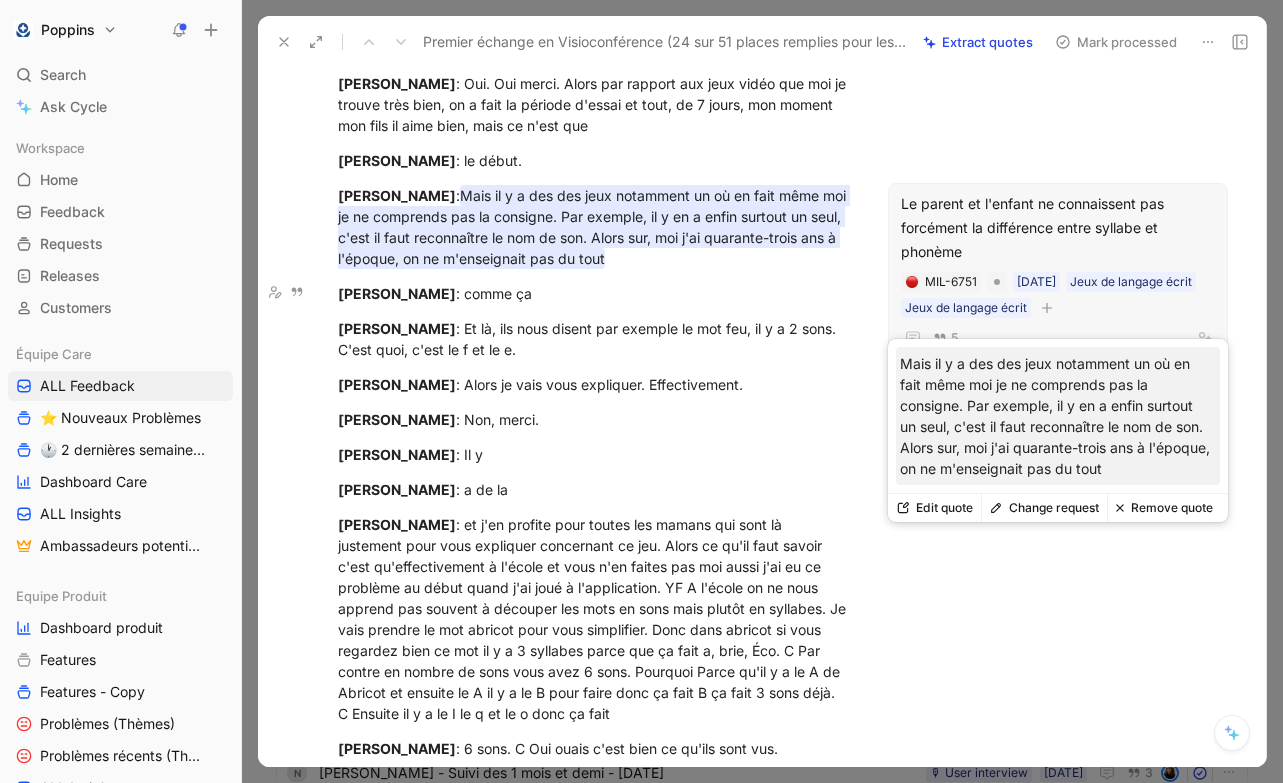 click 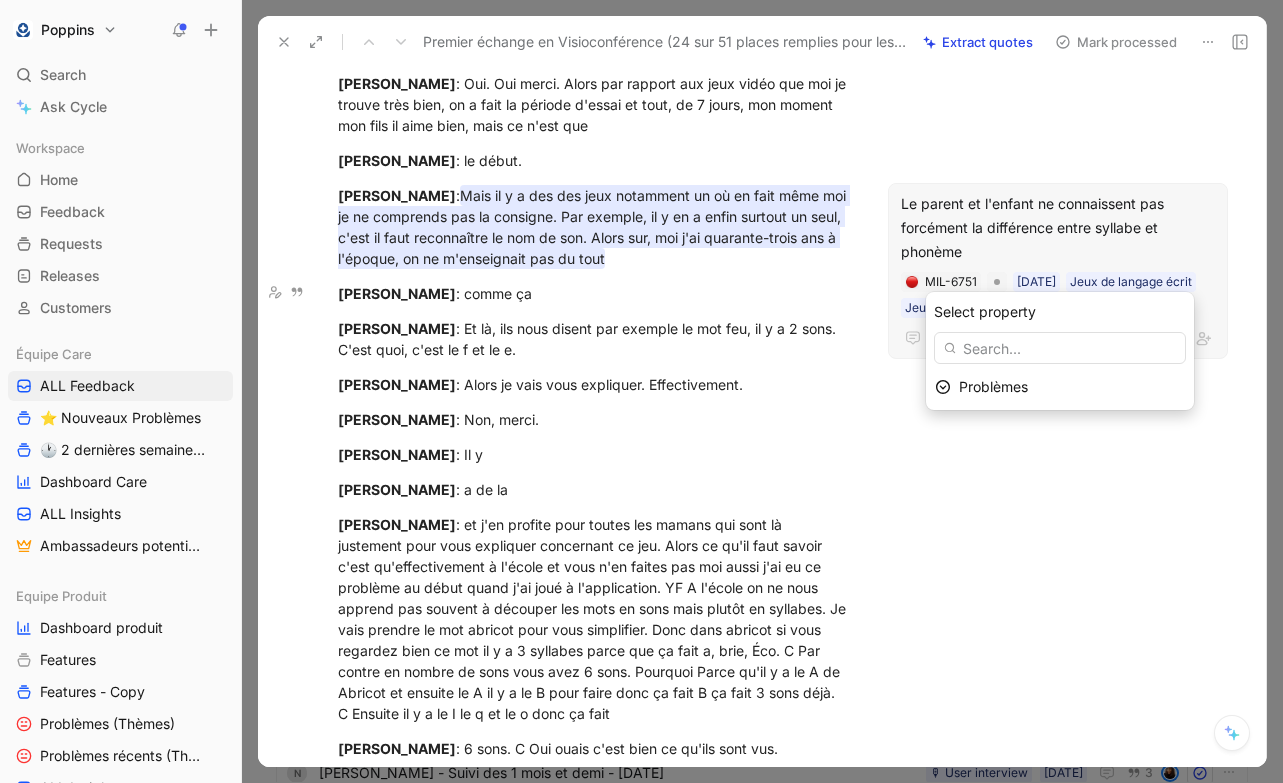 click at bounding box center [1060, 348] 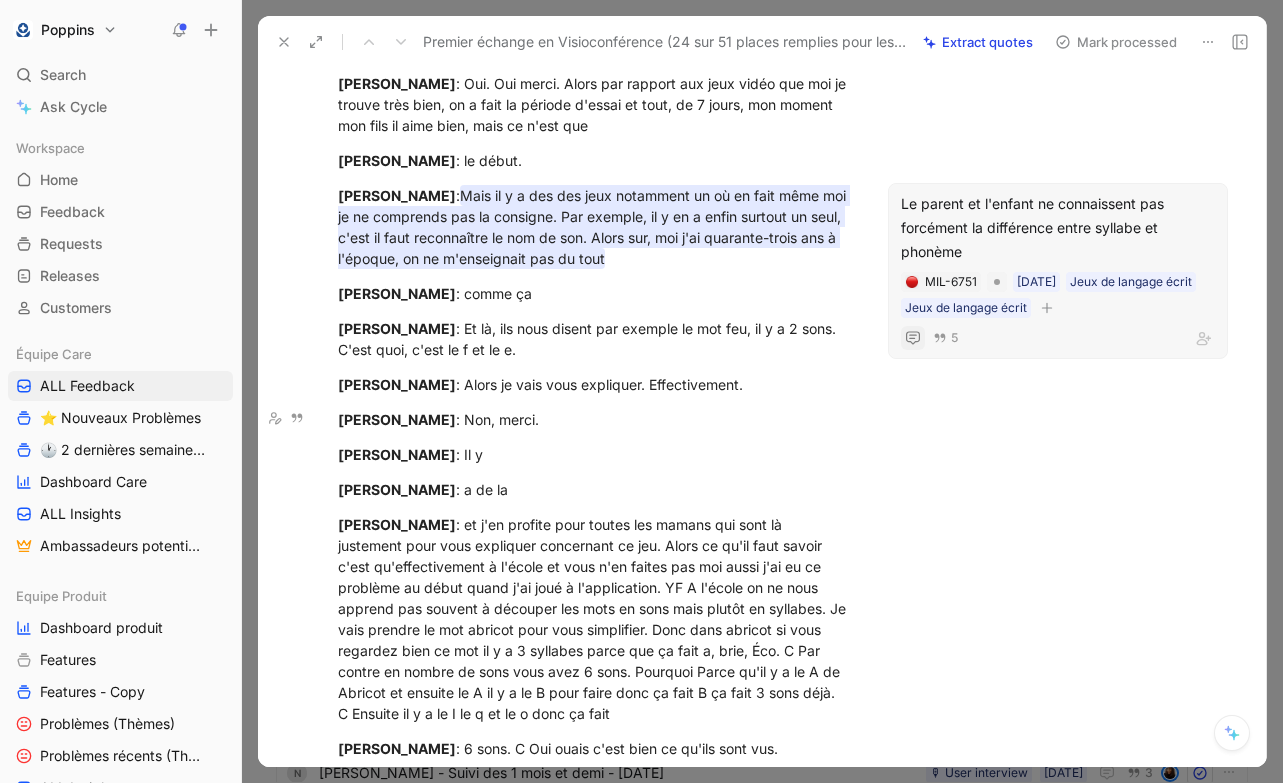 click 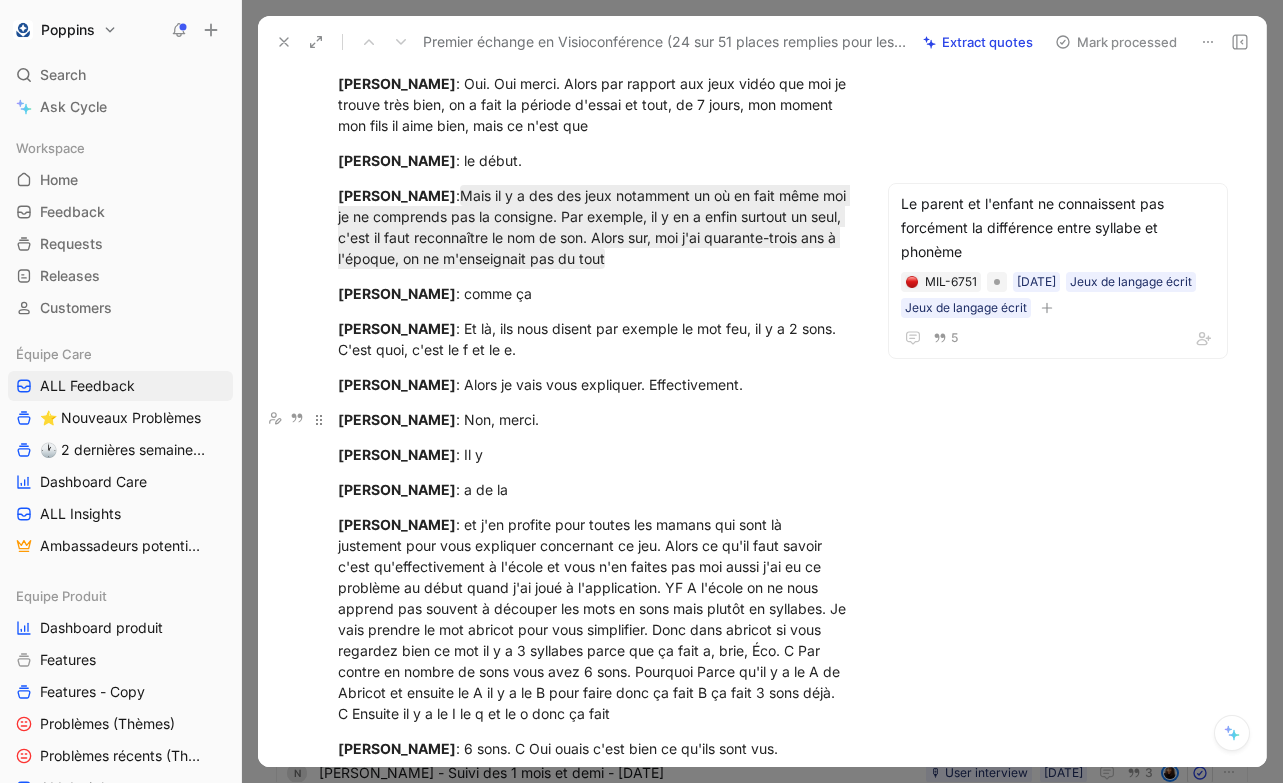 click on "[PERSON_NAME] : Non, merci." at bounding box center (594, 419) 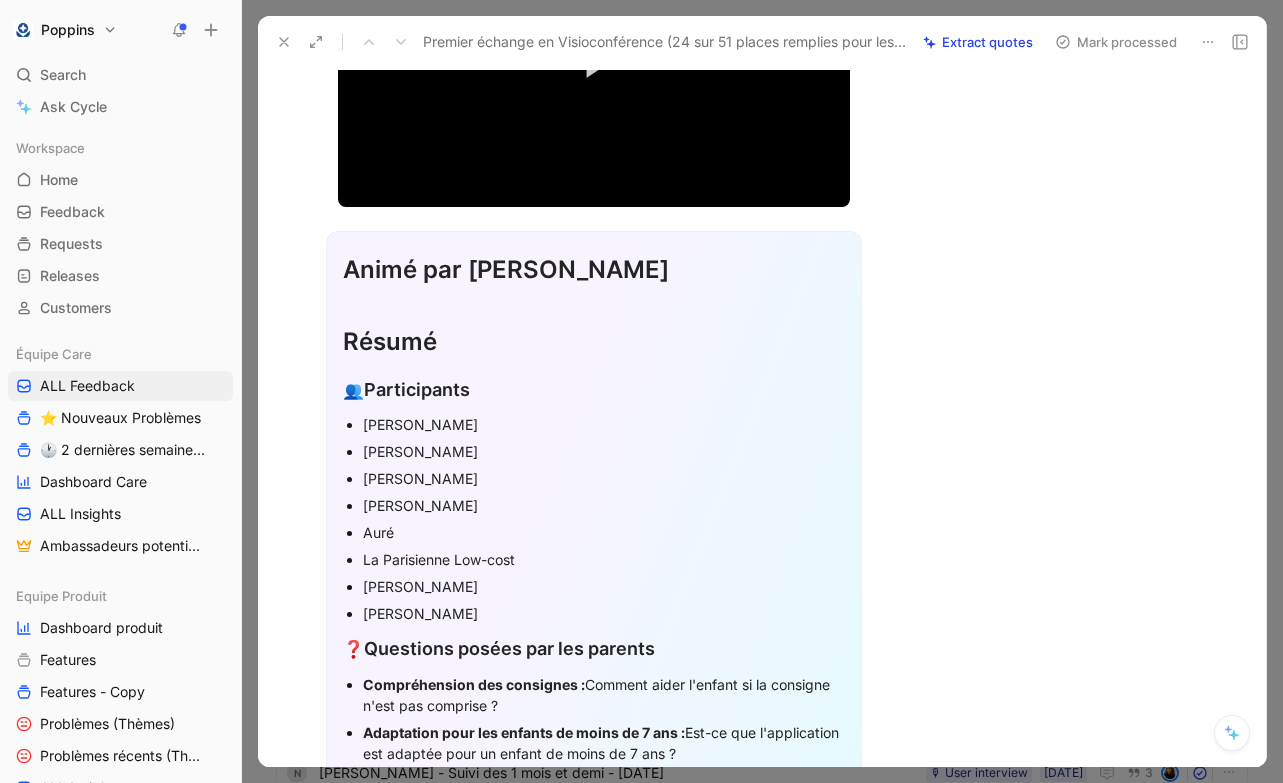 scroll, scrollTop: 0, scrollLeft: 0, axis: both 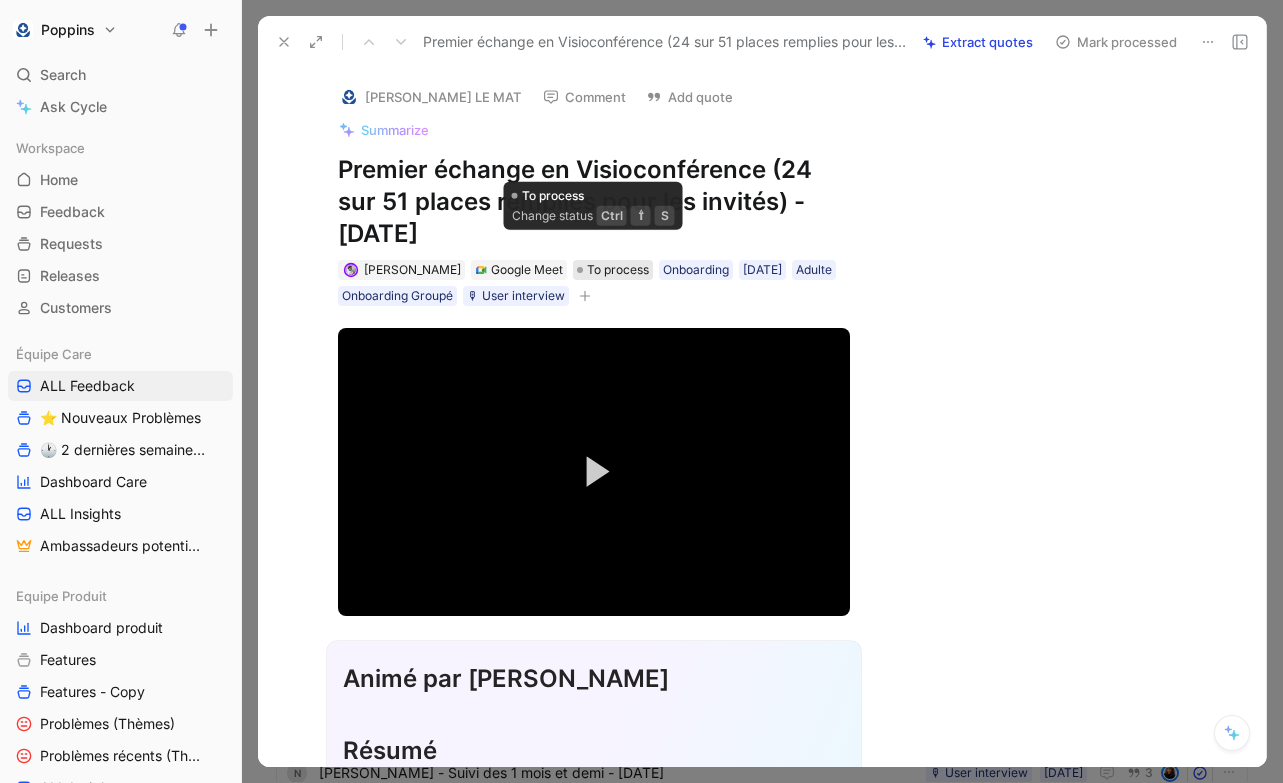 click on "To process" at bounding box center [618, 270] 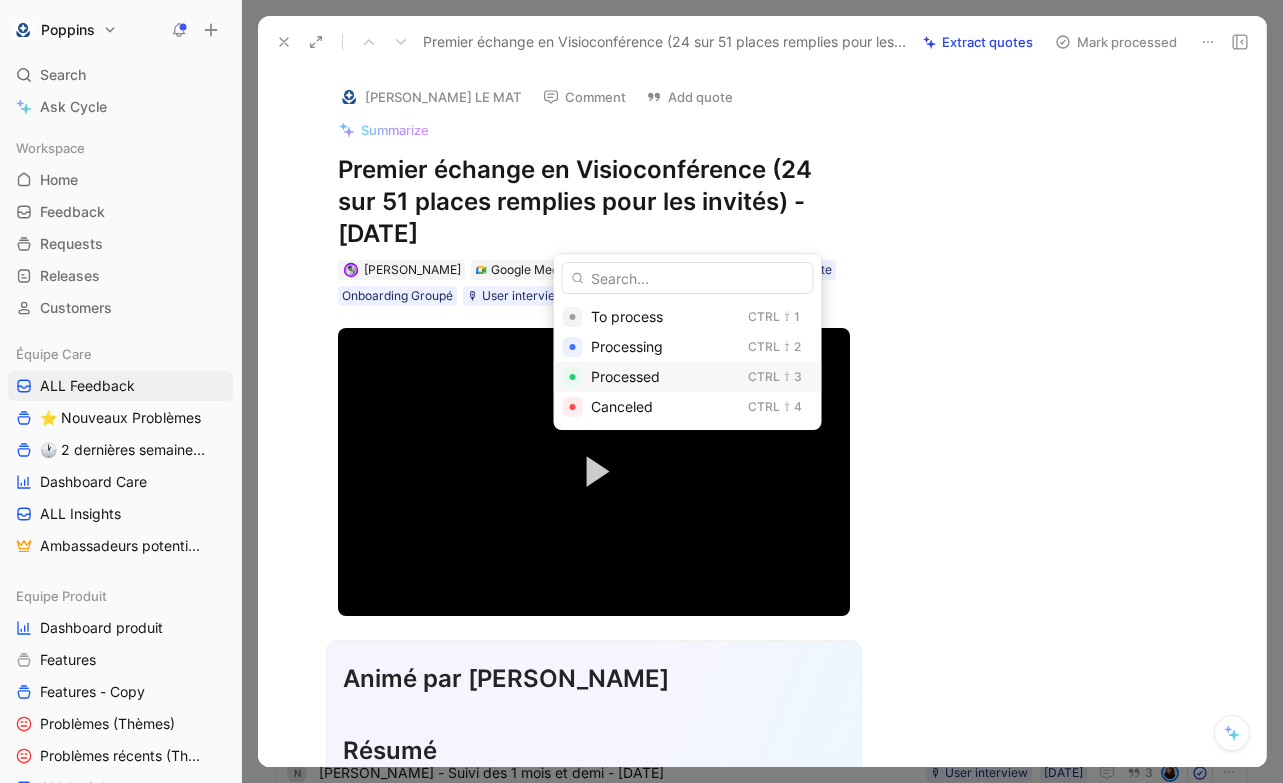 click on "Processed" at bounding box center (625, 376) 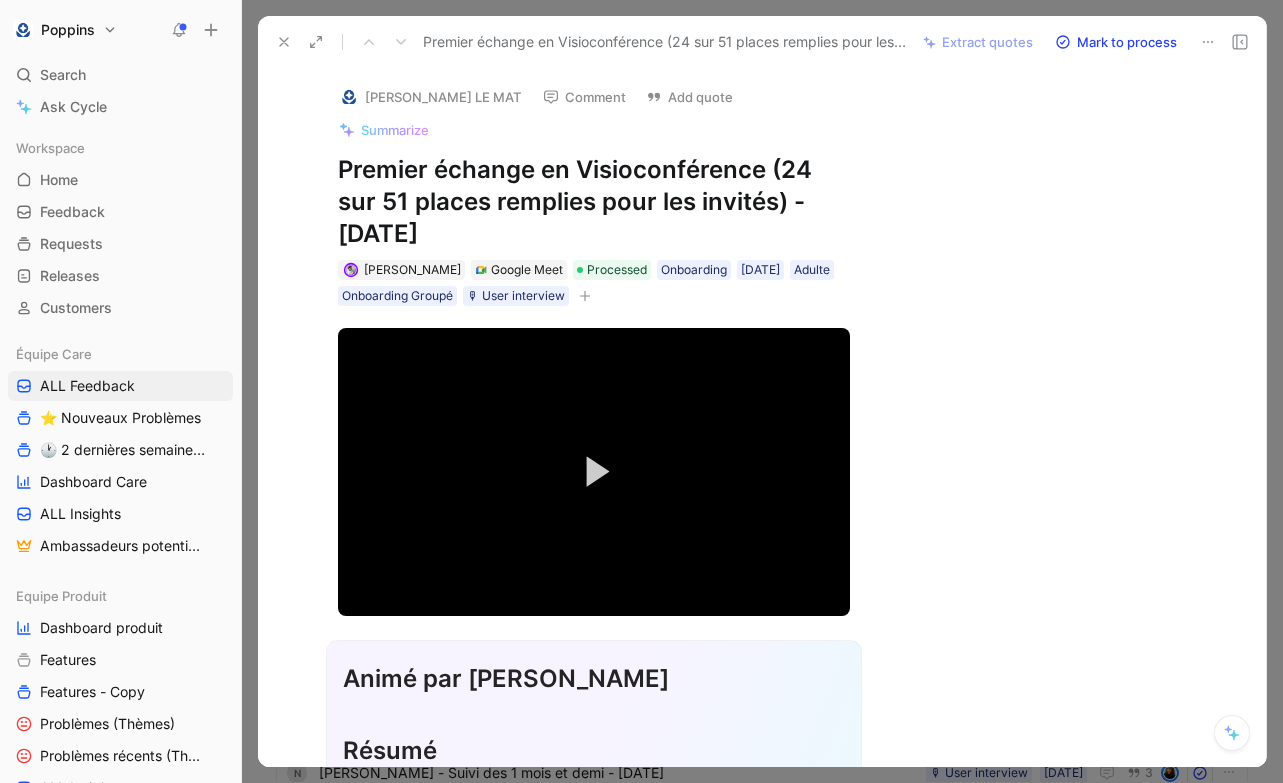 click 